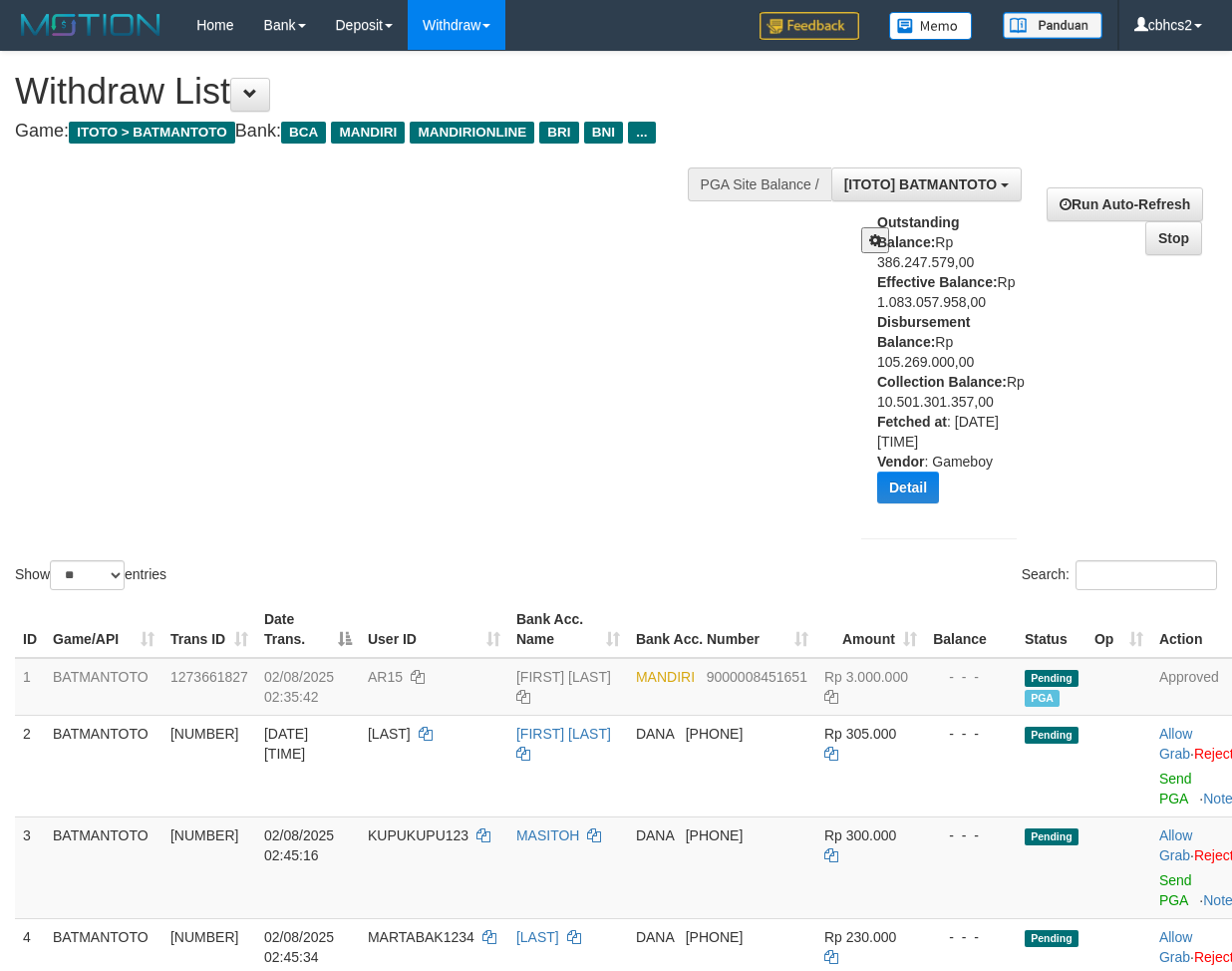 select on "**" 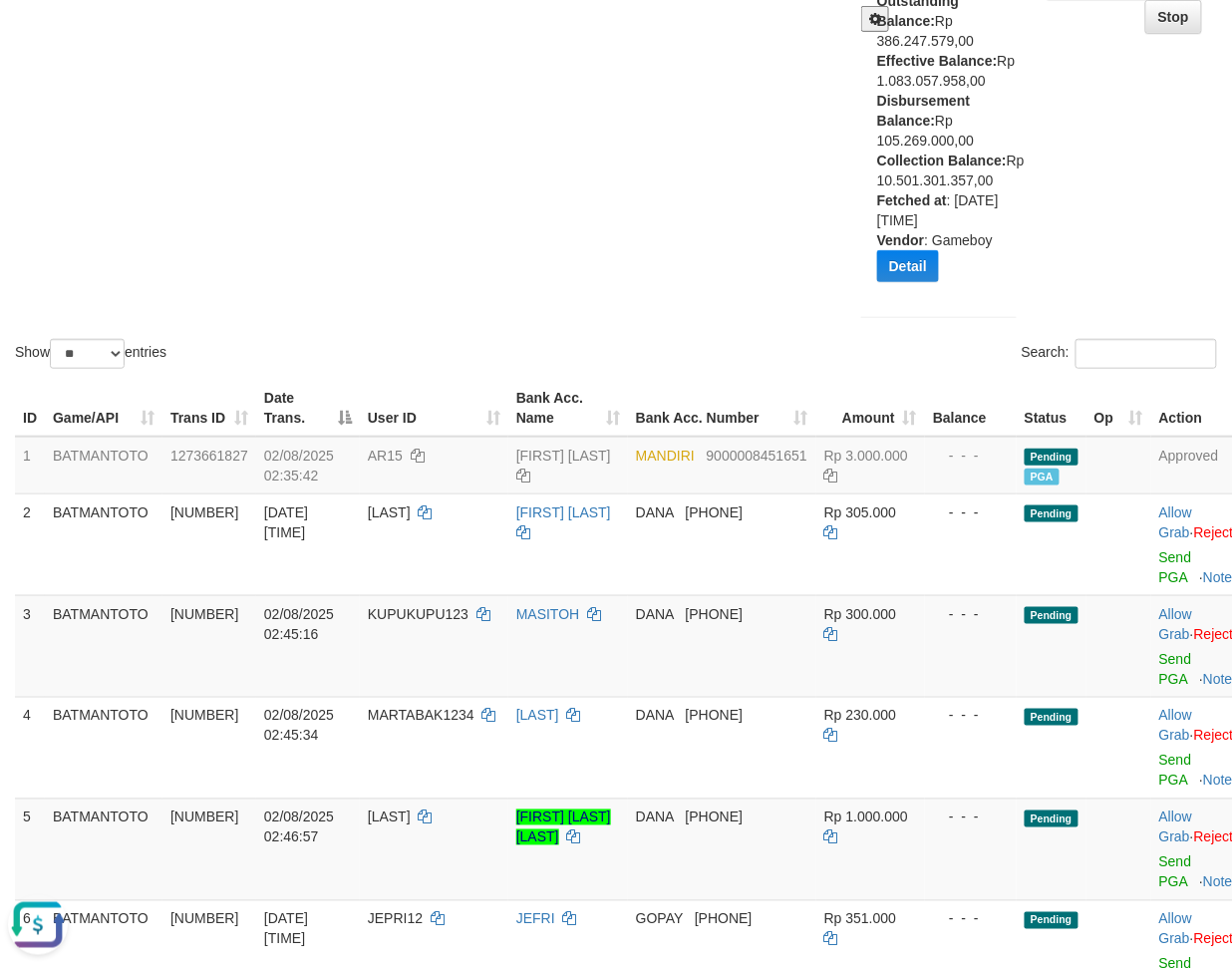 scroll, scrollTop: 0, scrollLeft: 0, axis: both 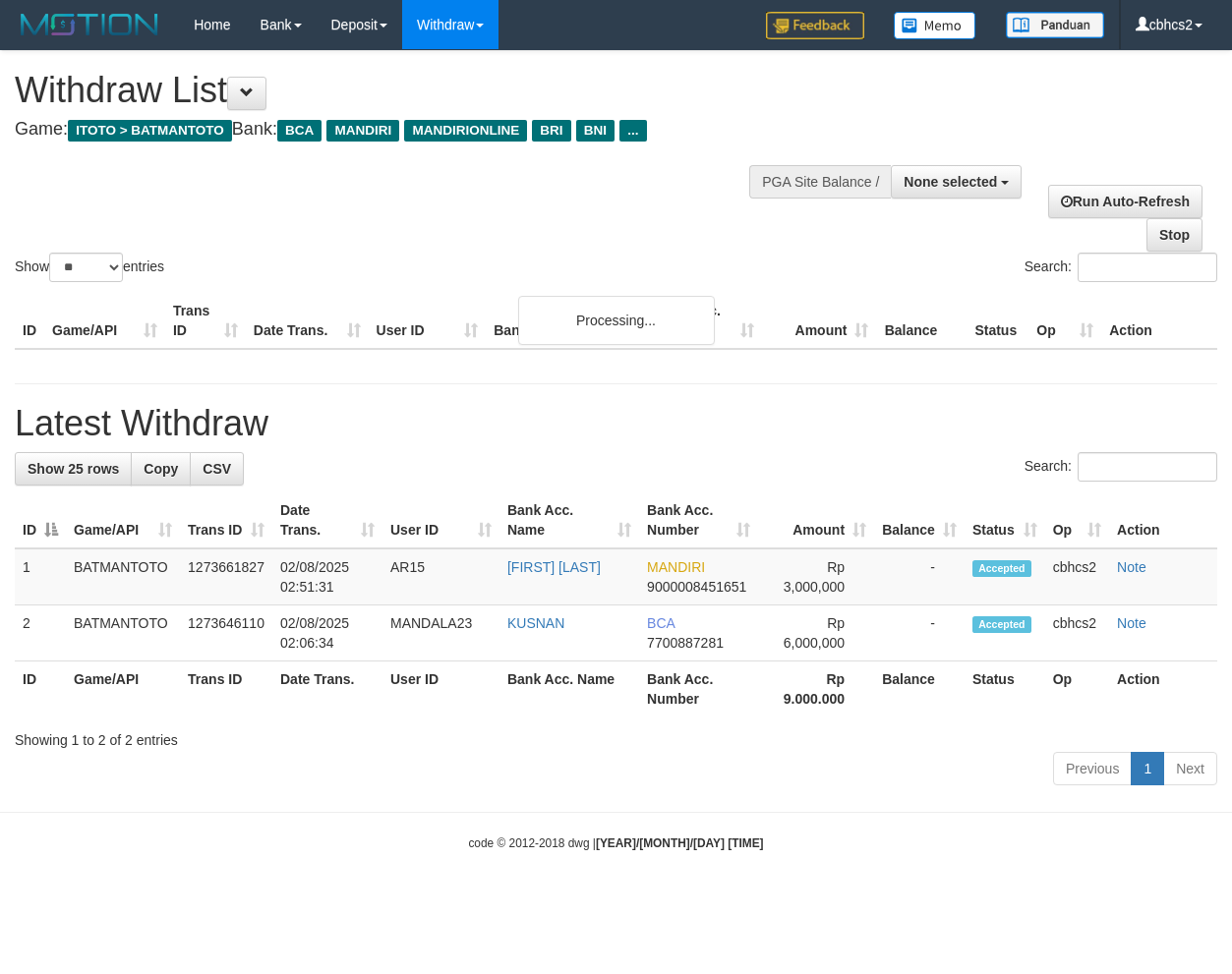 select 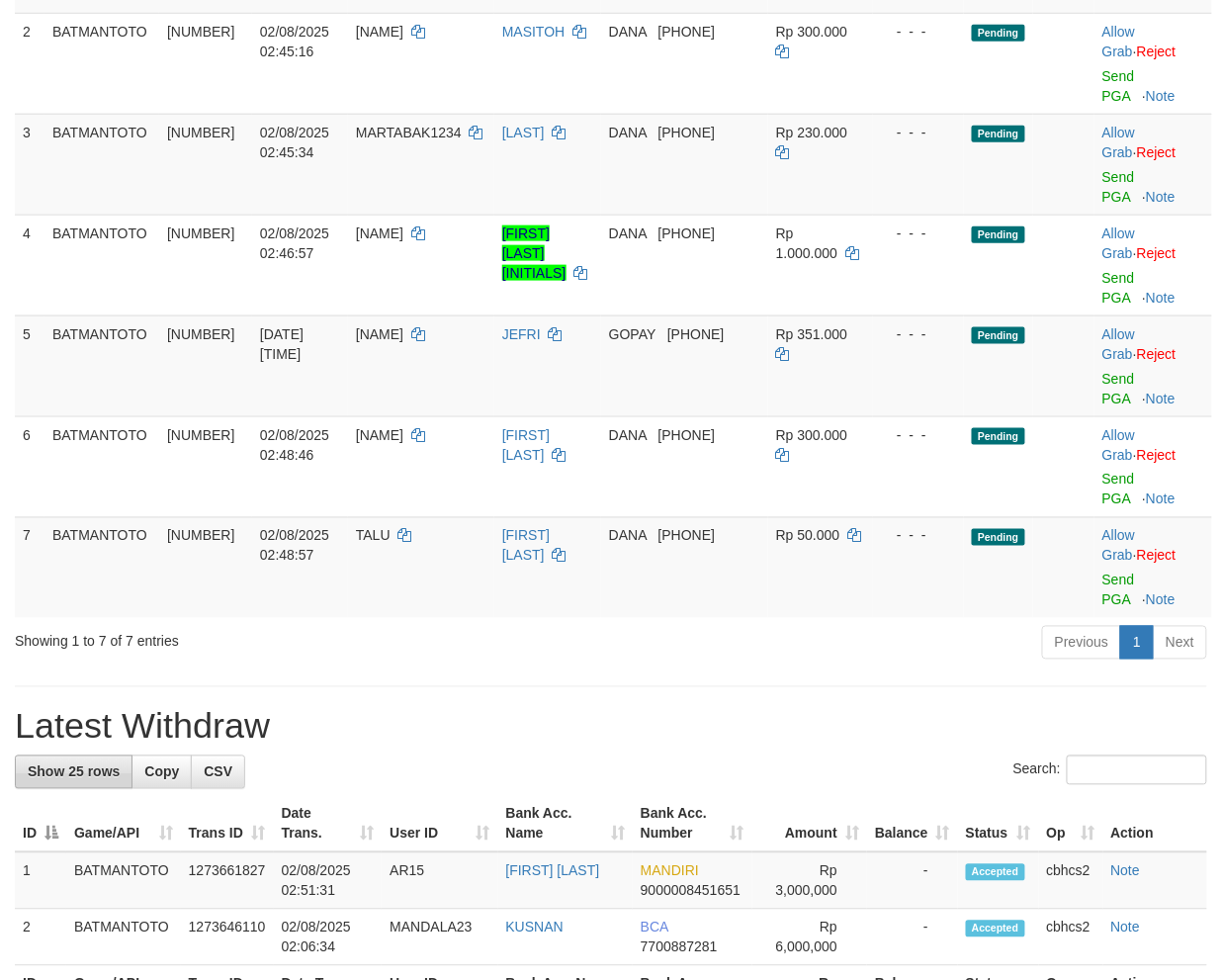 scroll, scrollTop: 549, scrollLeft: 0, axis: vertical 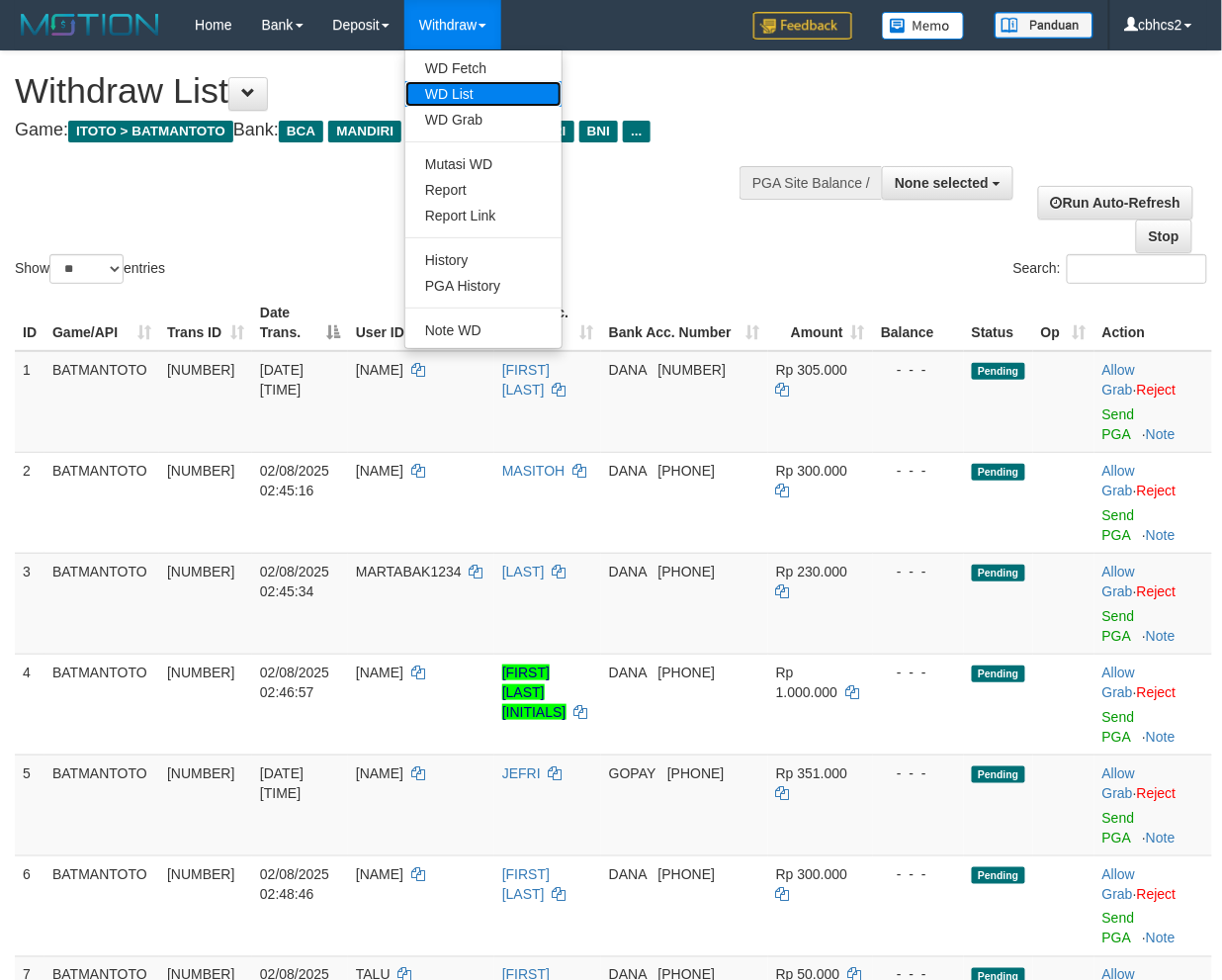 click on "WD List" at bounding box center [483, 94] 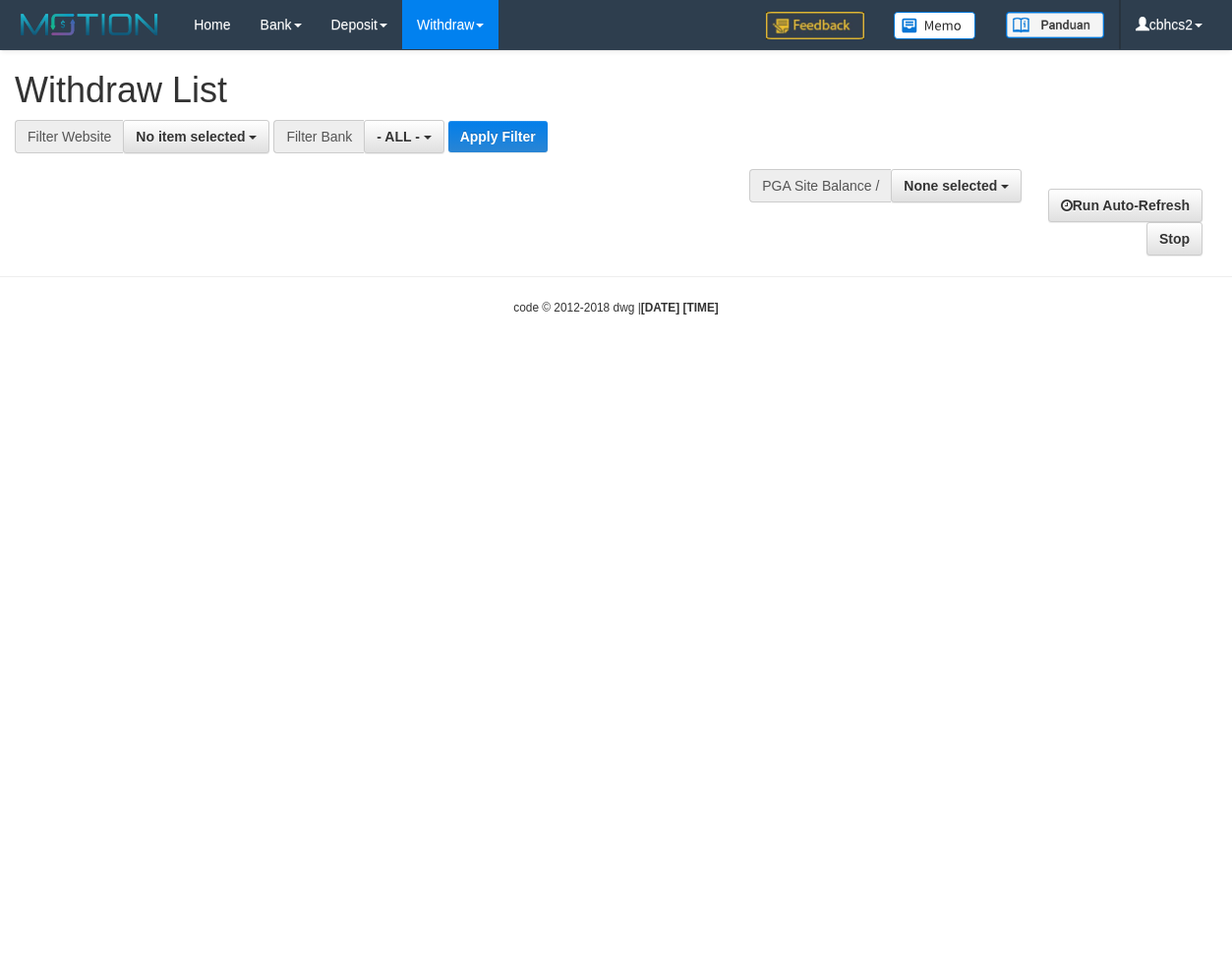 select 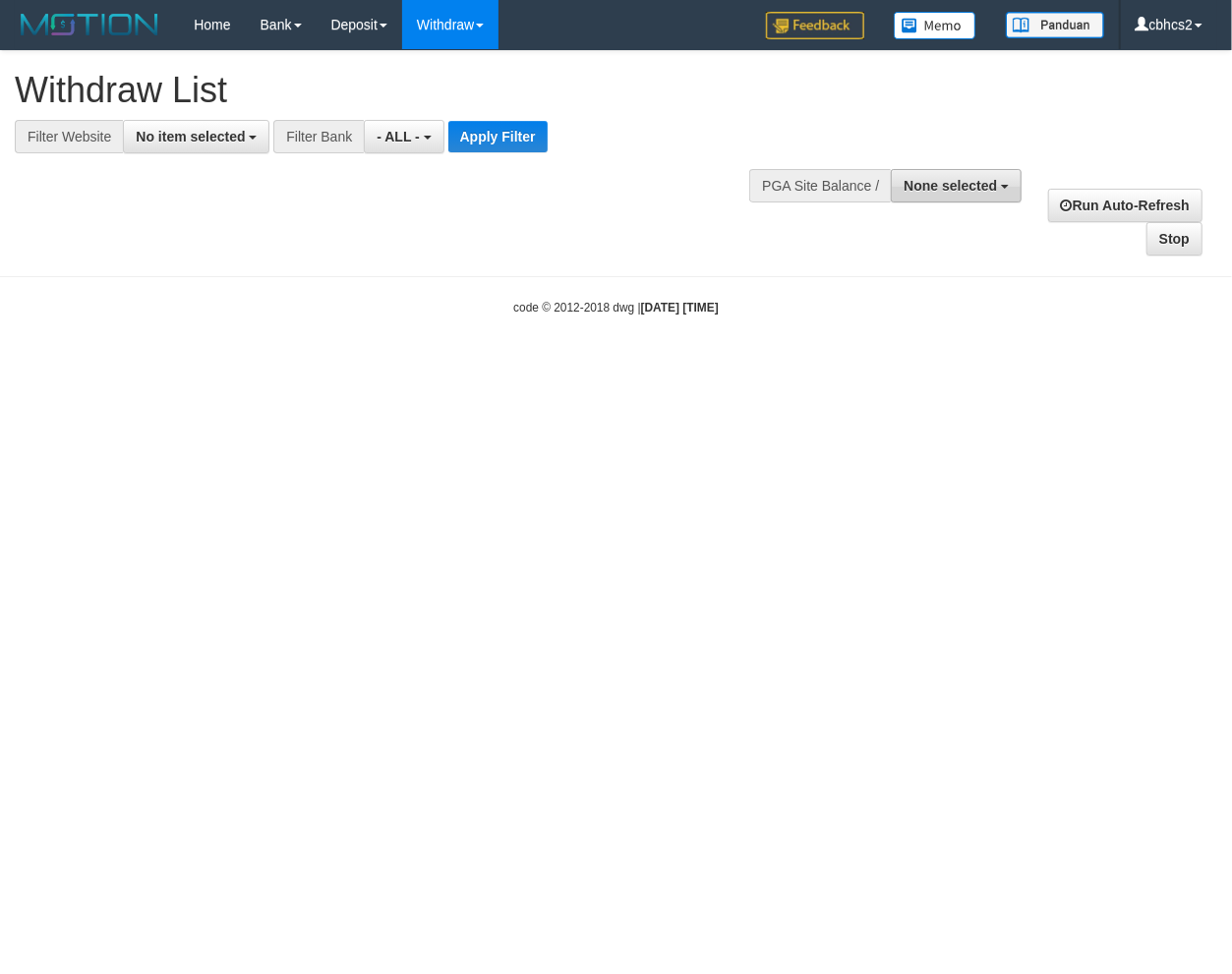 click on "None selected" at bounding box center [950, 186] 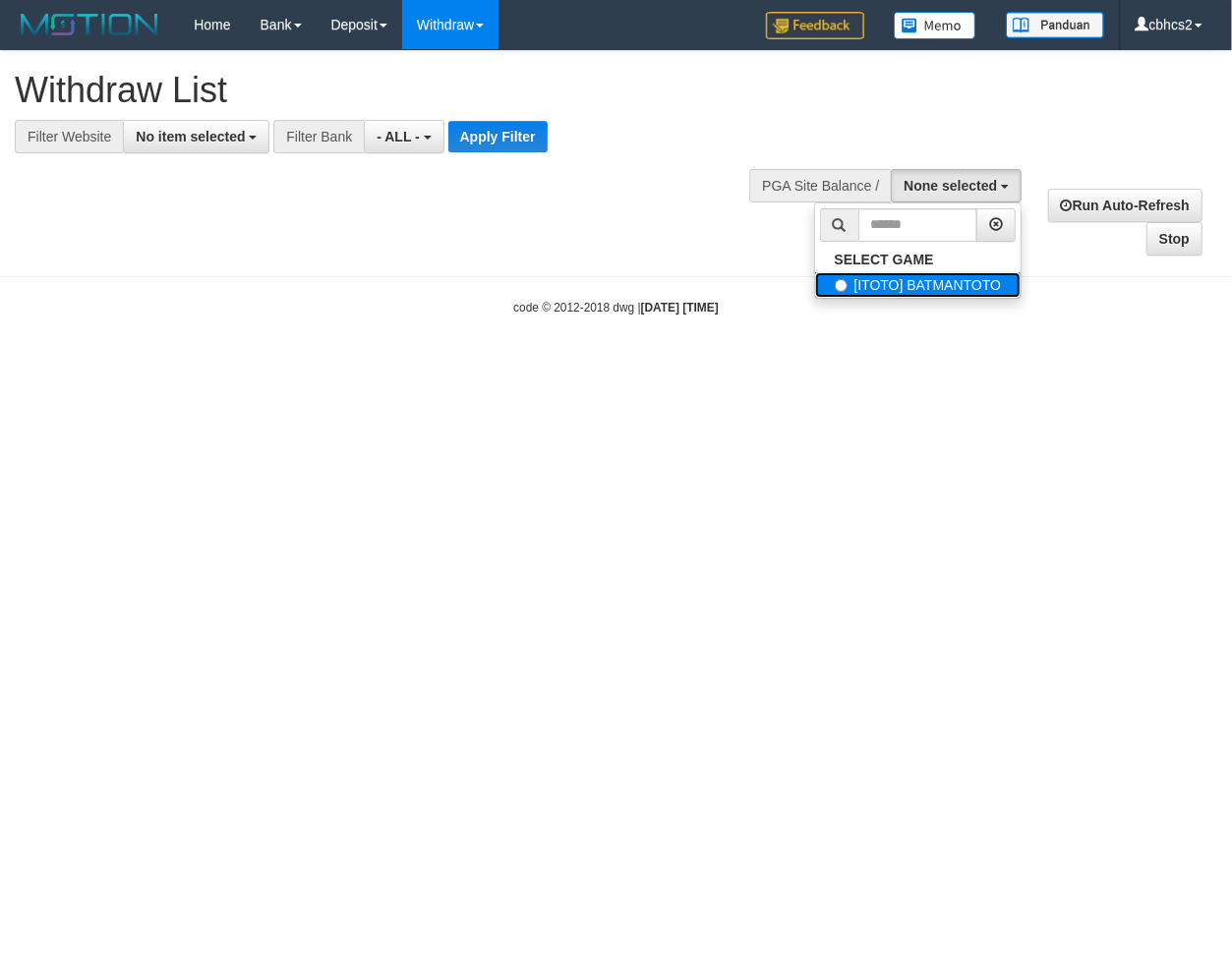 click on "[ITOTO] BATMANTOTO" at bounding box center (918, 285) 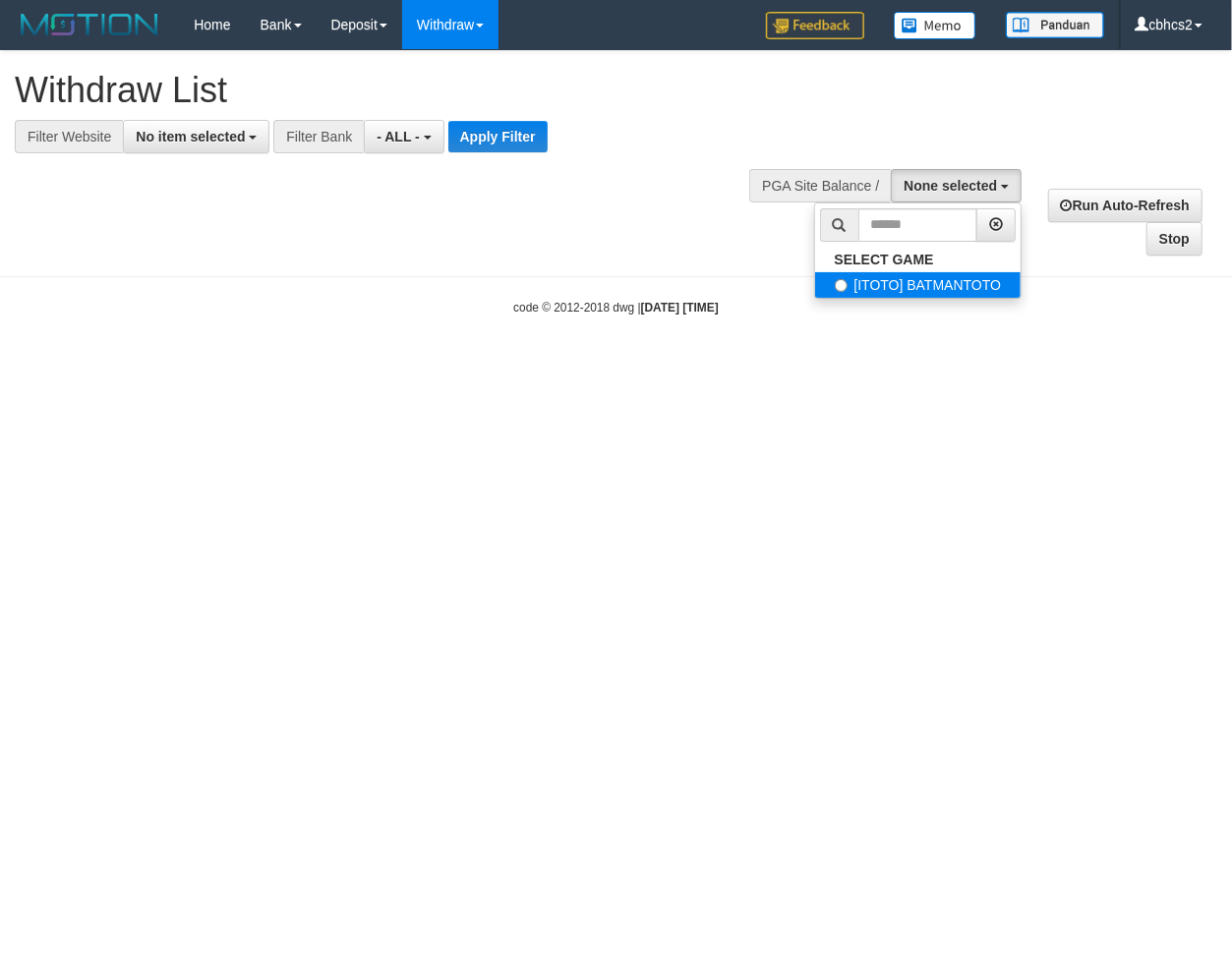 select on "****" 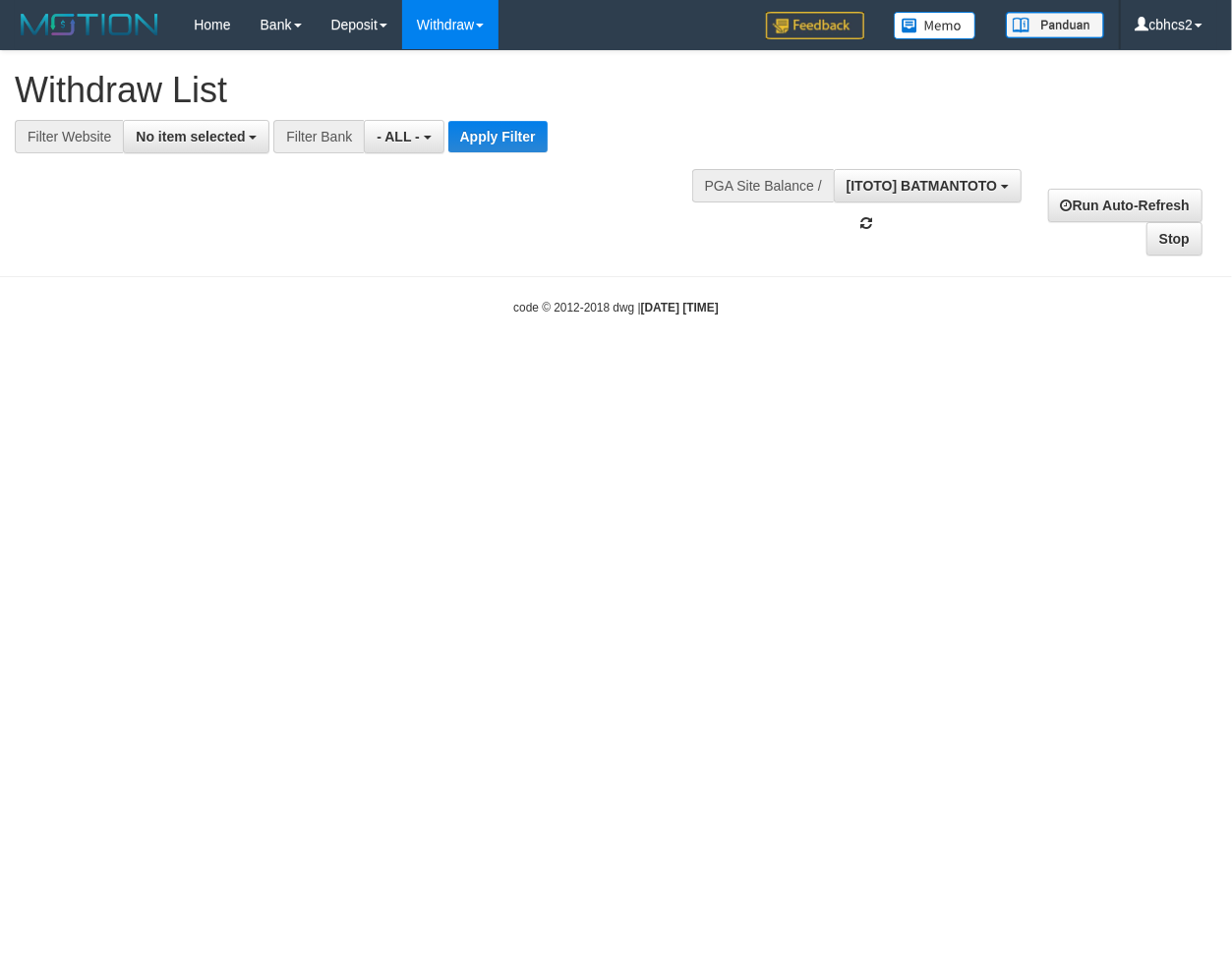 scroll, scrollTop: 17, scrollLeft: 0, axis: vertical 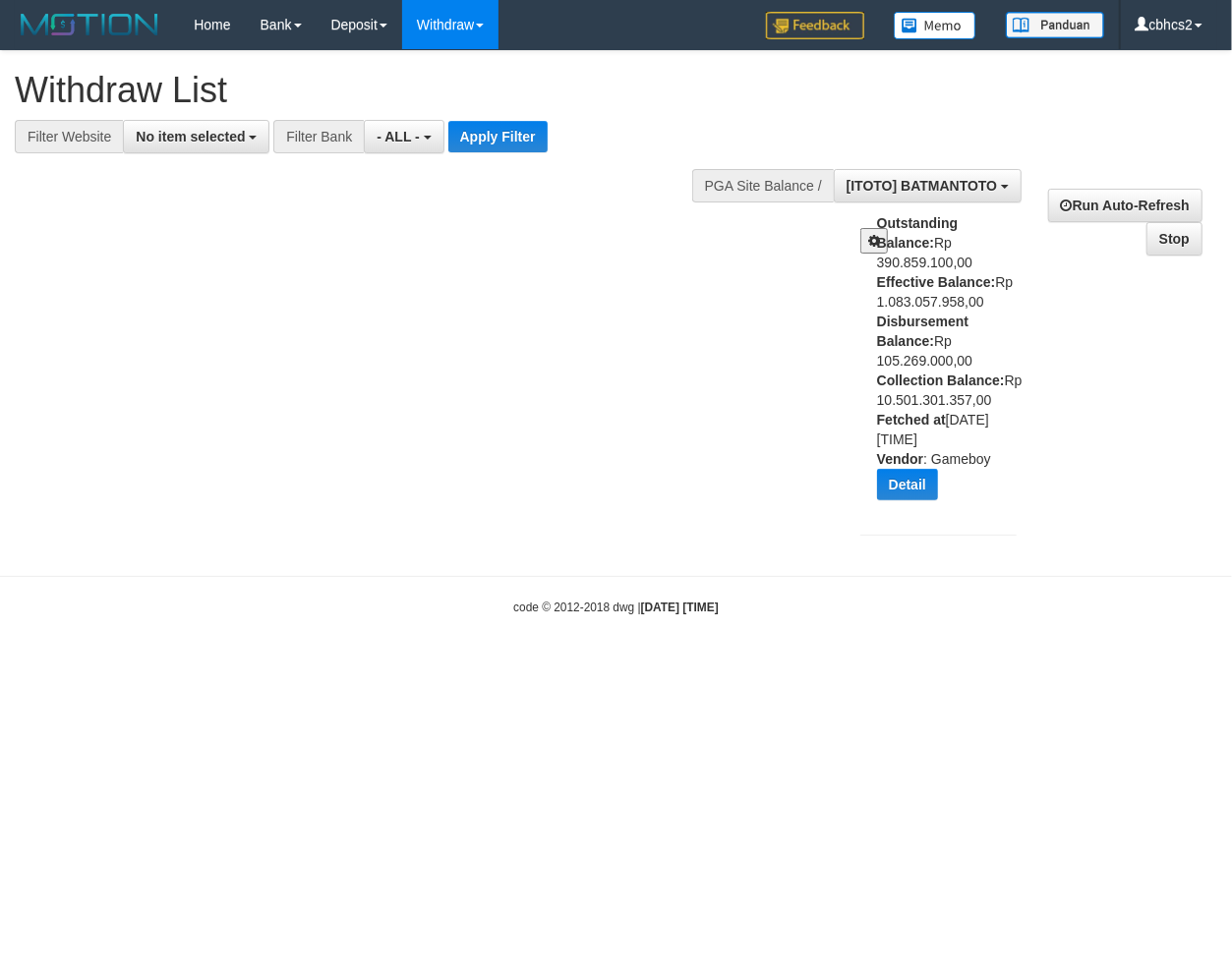 click on "Toggle navigation
Home
Bank
Account List
Load
By Website
Group
[ITOTO]													BATMANTOTO
Mutasi Bank
Search
Sync
Note Mutasi
Deposit
DPS Fetch
DPS List
History
PGA History
Note DPS -" at bounding box center [616, 332] 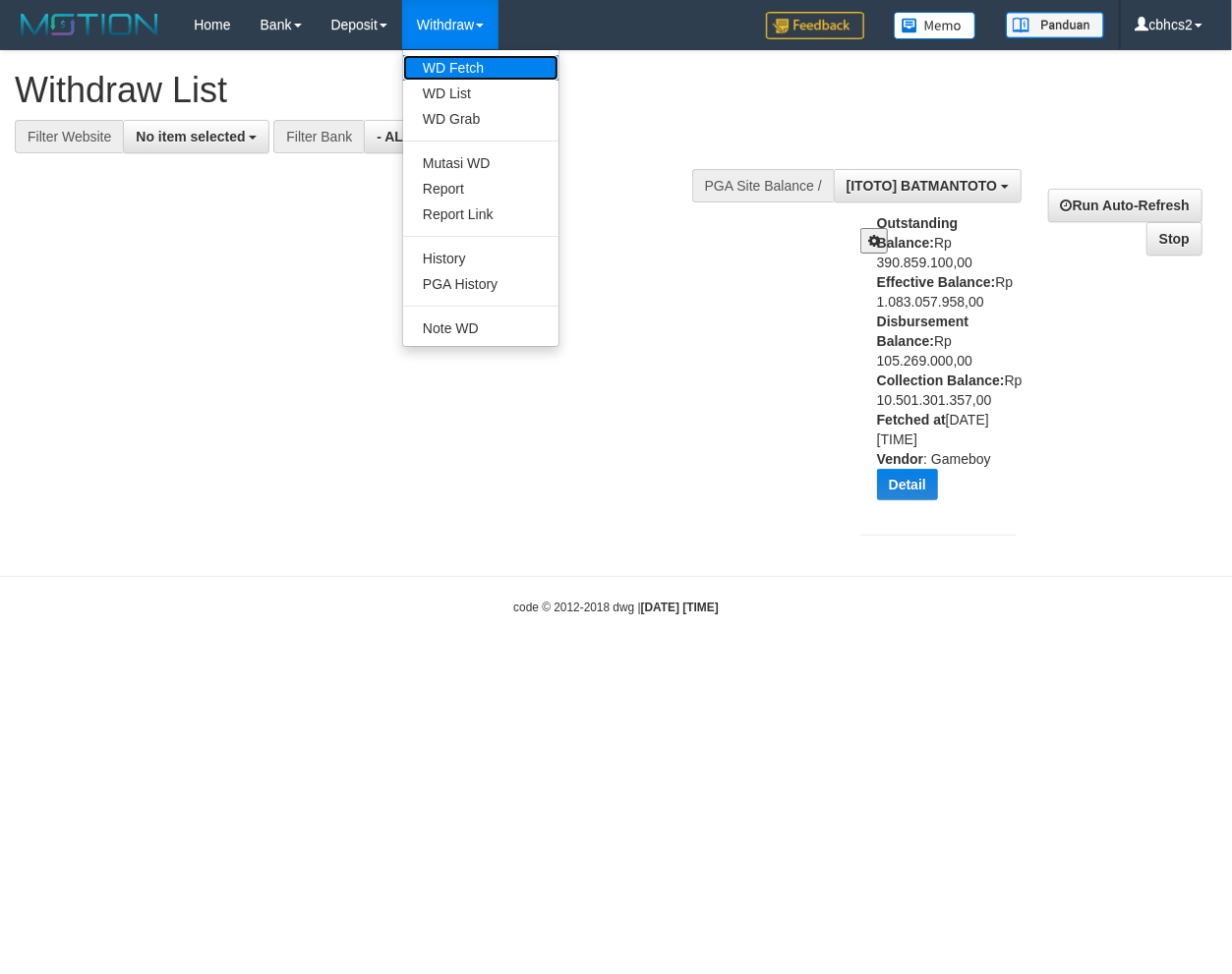 click on "WD Fetch" at bounding box center (481, 68) 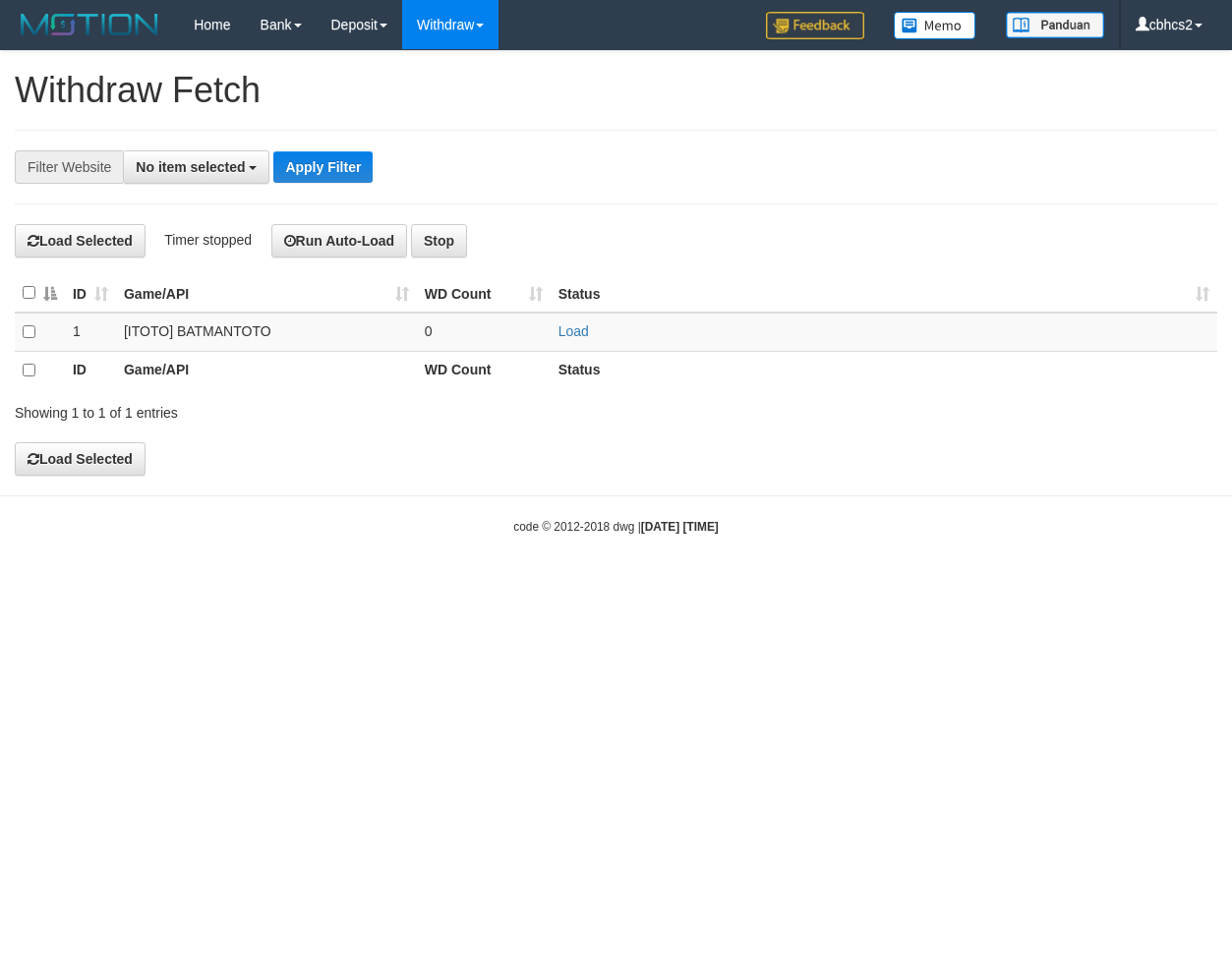 scroll, scrollTop: 0, scrollLeft: 0, axis: both 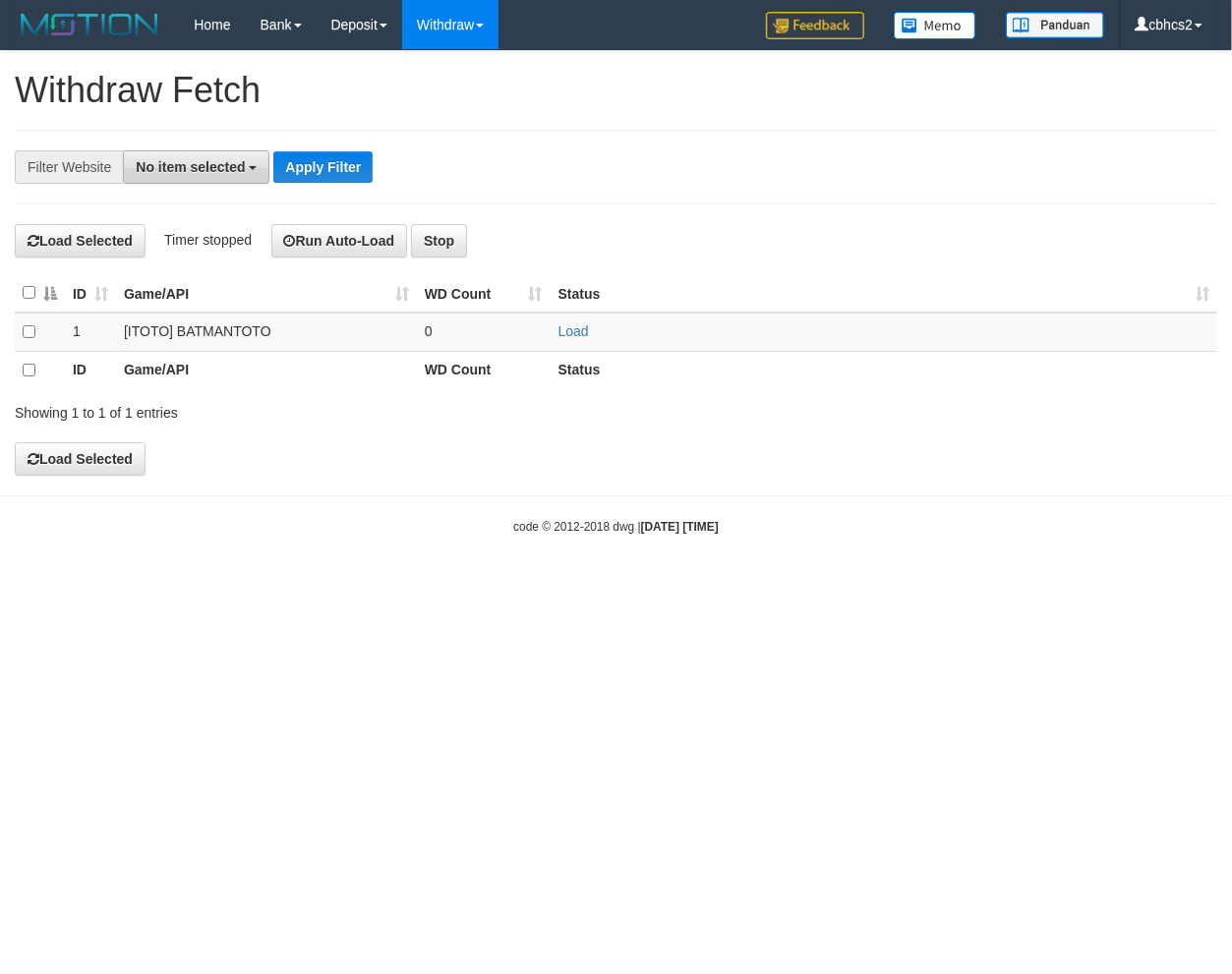 click on "No item selected" at bounding box center [190, 167] 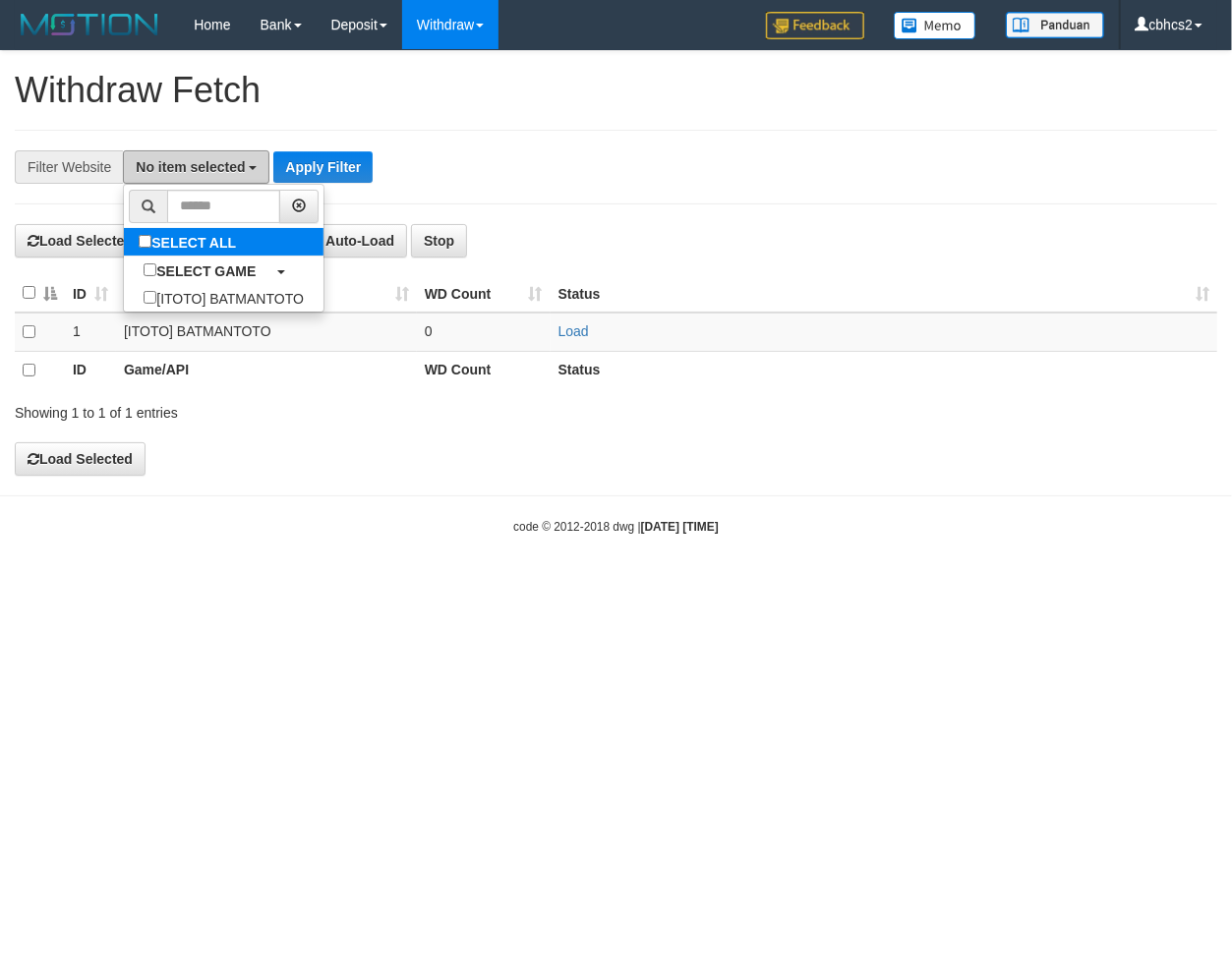 scroll, scrollTop: 0, scrollLeft: 0, axis: both 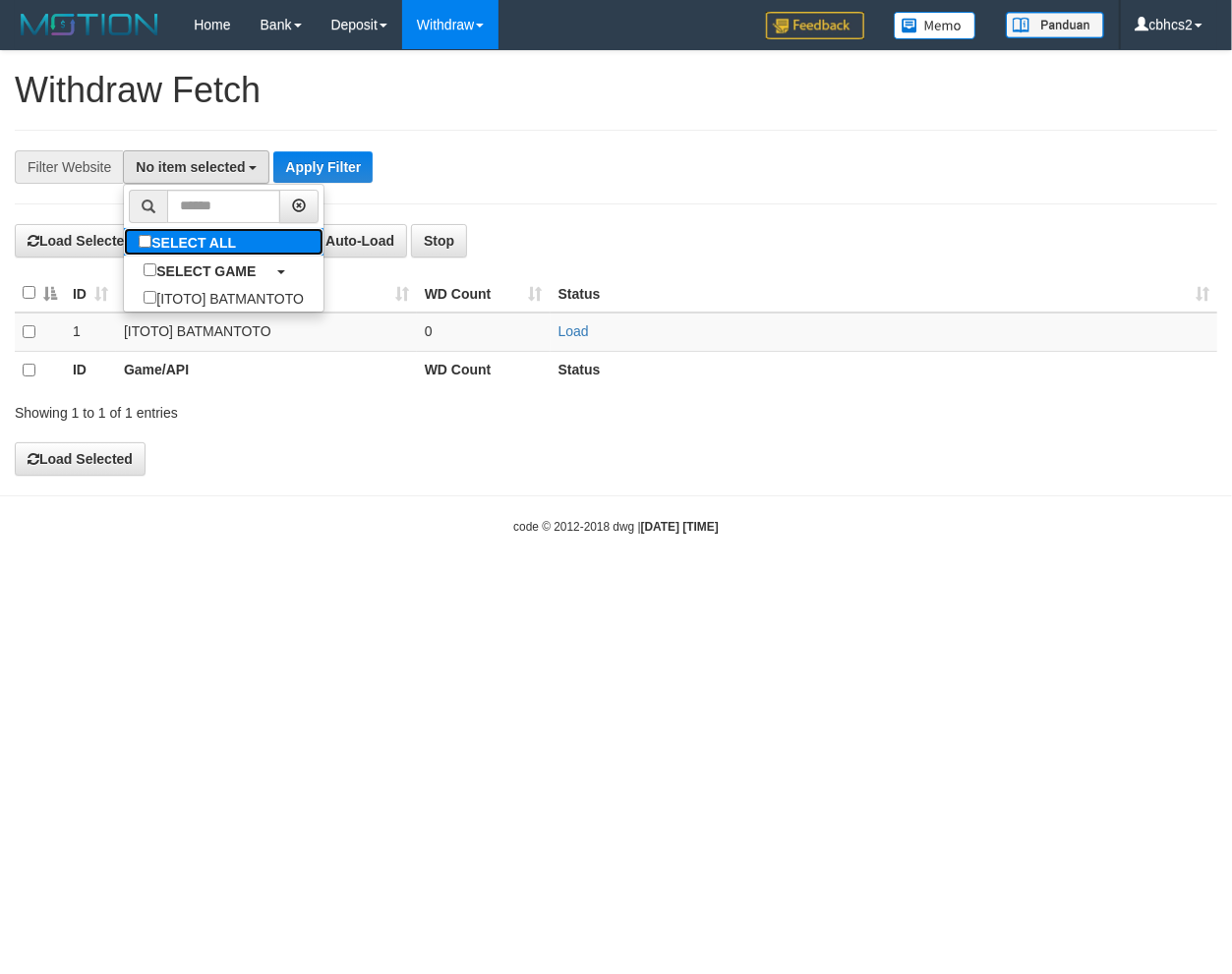 click on "SELECT ALL" at bounding box center (190, 242) 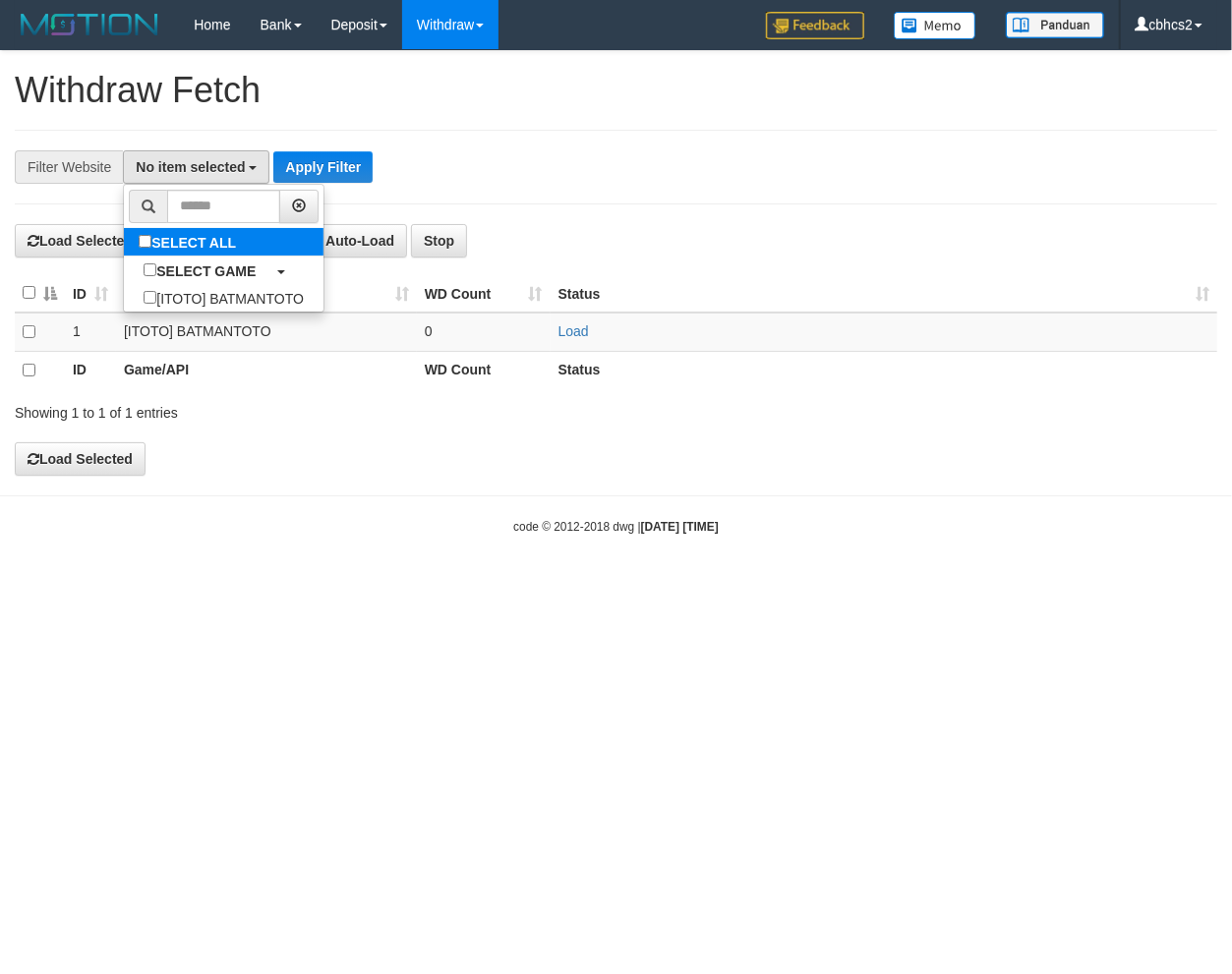 select on "****" 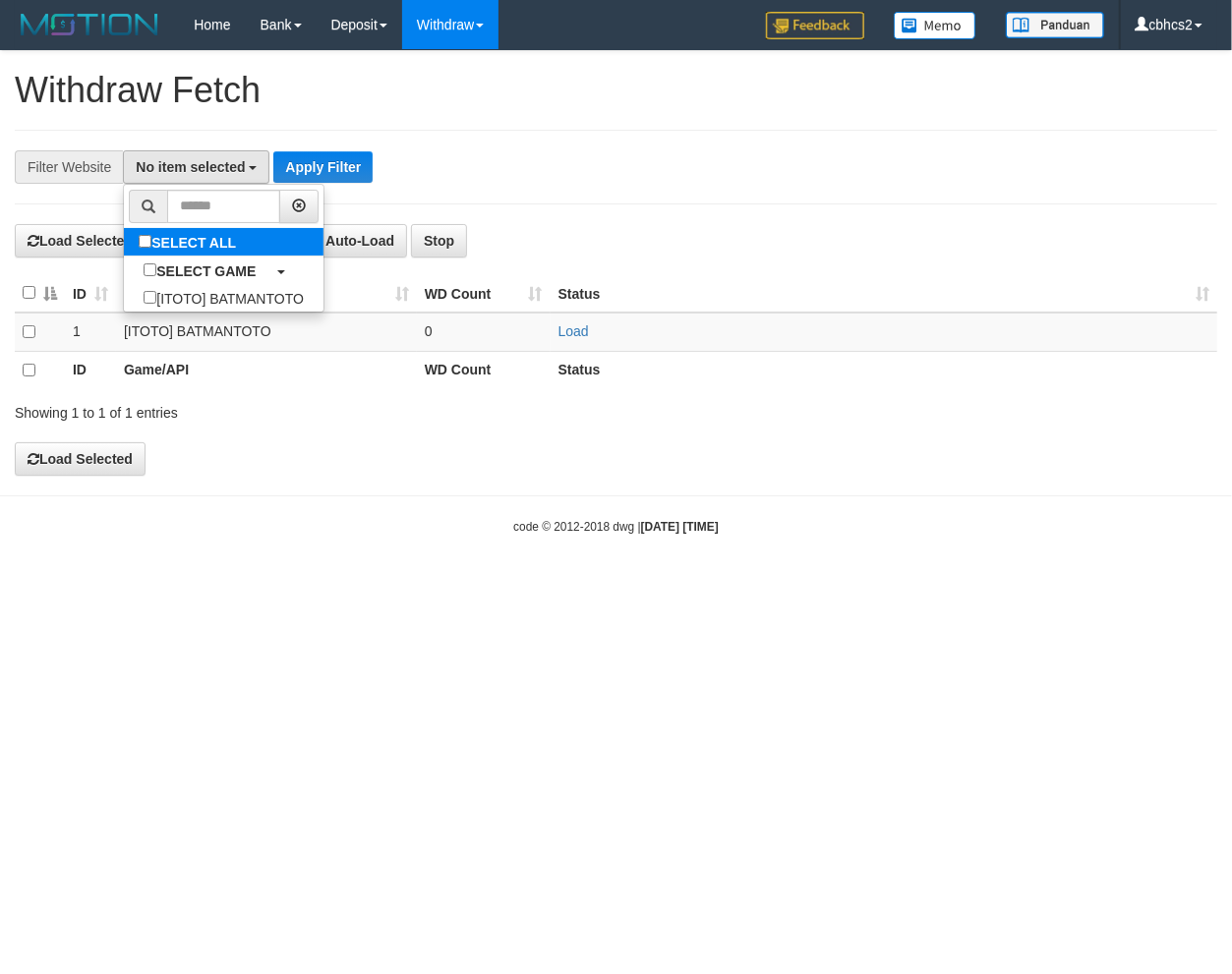 type 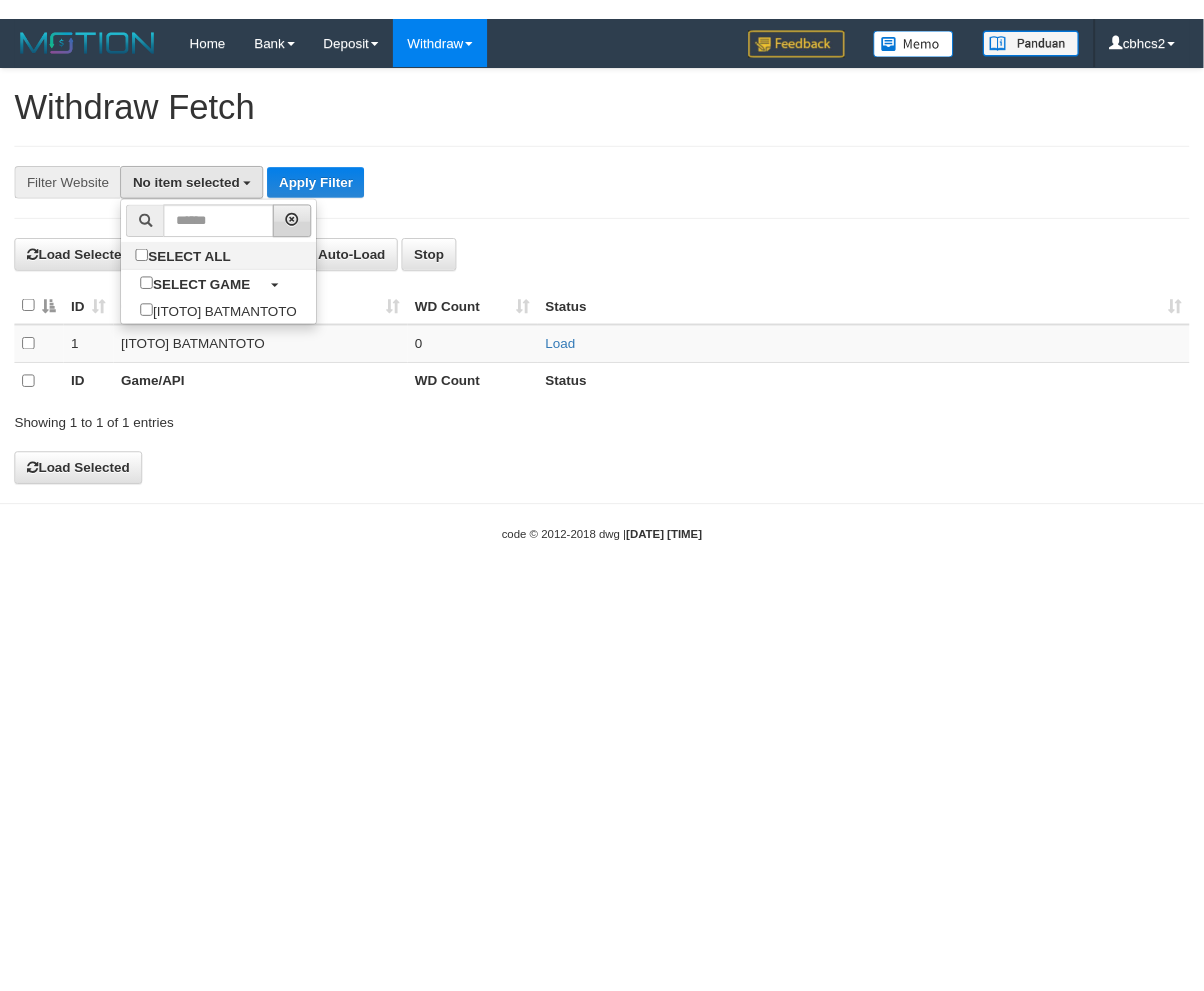 scroll, scrollTop: 17, scrollLeft: 0, axis: vertical 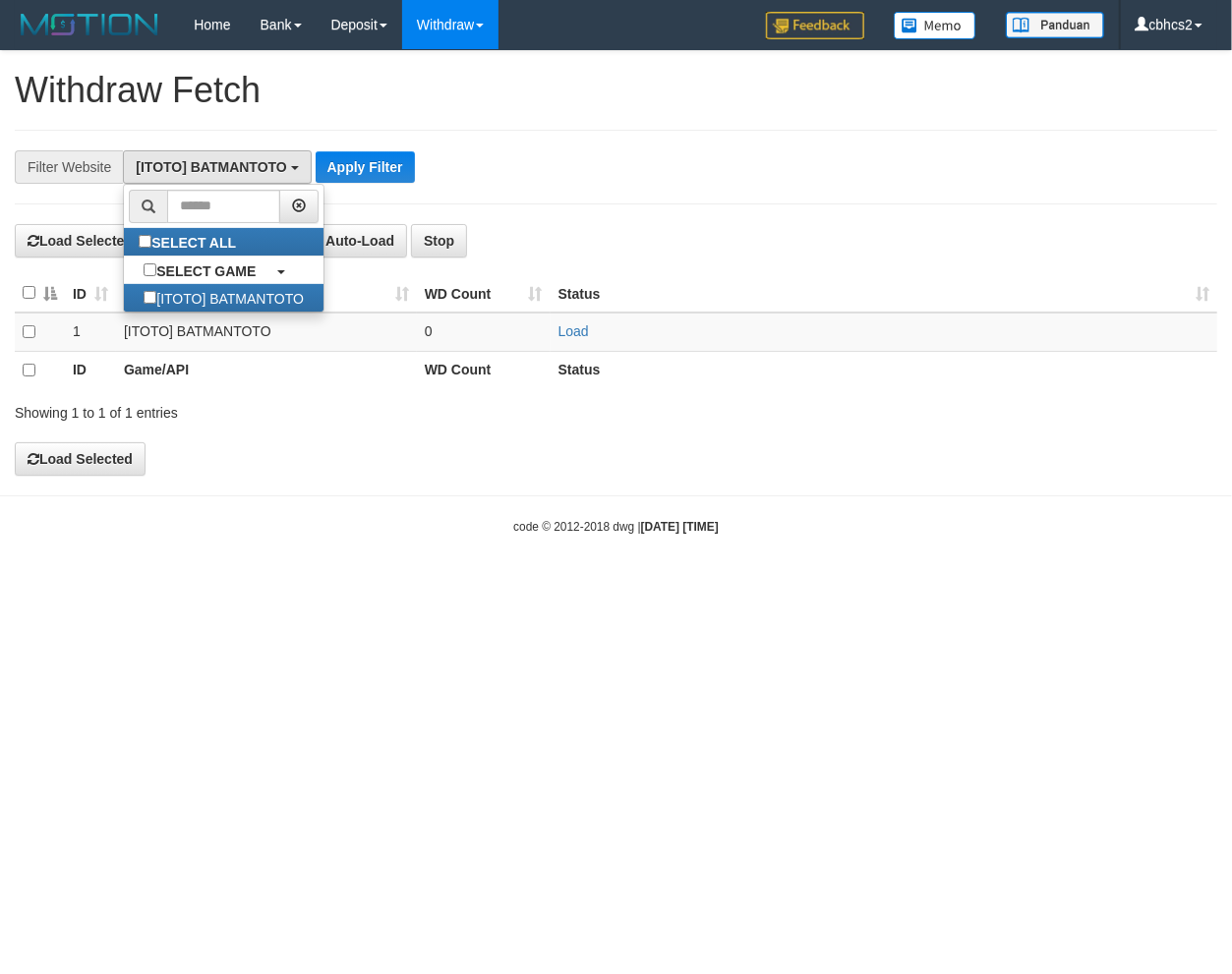 click on "Toggle navigation
Home
Bank
Account List
Load
By Website
Group
[ITOTO]													BATMANTOTO
Mutasi Bank
Search
Sync
Note Mutasi
Deposit
DPS Fetch
DPS List
History
PGA History
Note DPS -" at bounding box center (616, 292) 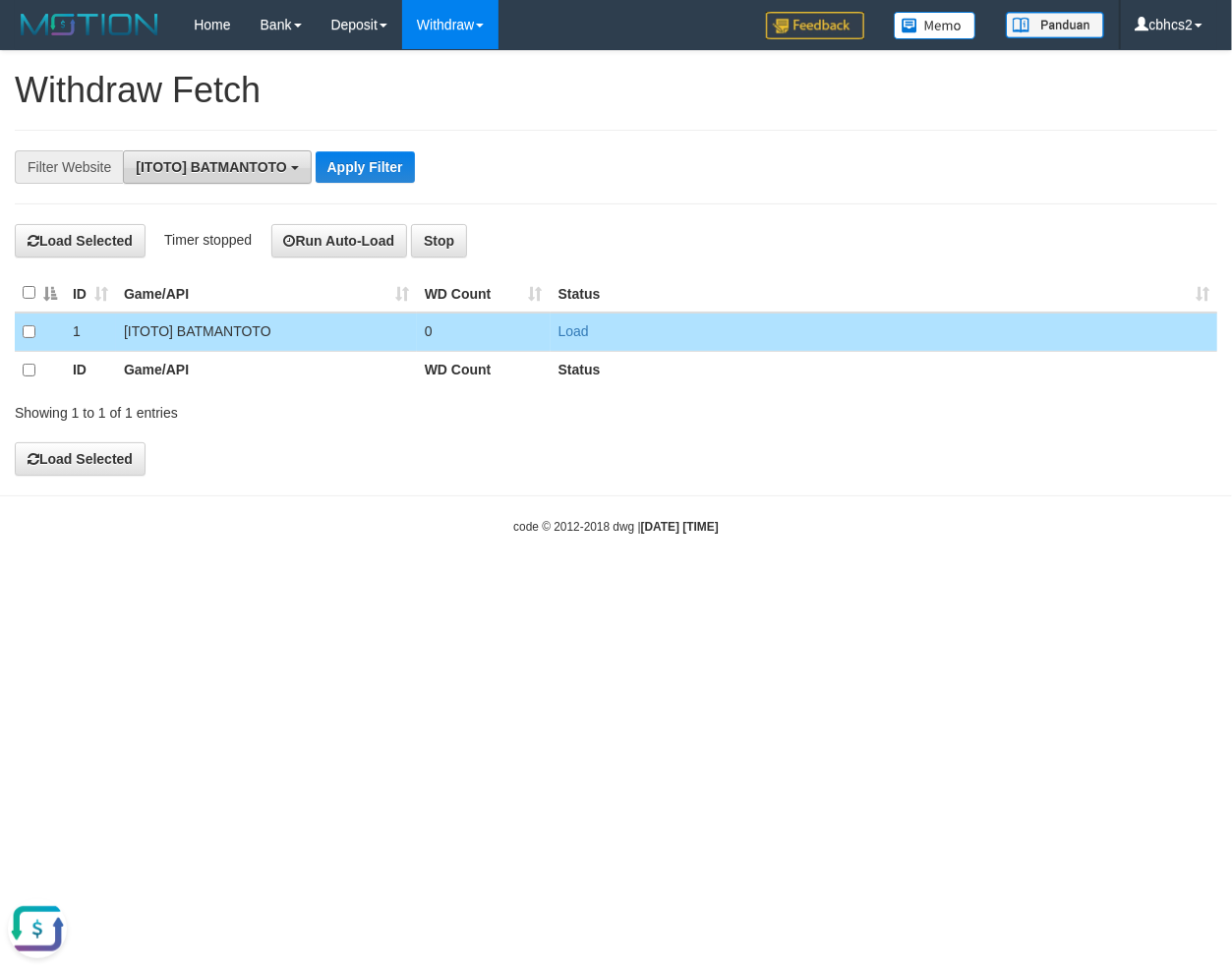 click on "[ITOTO] BATMANTOTO" at bounding box center (216, 167) 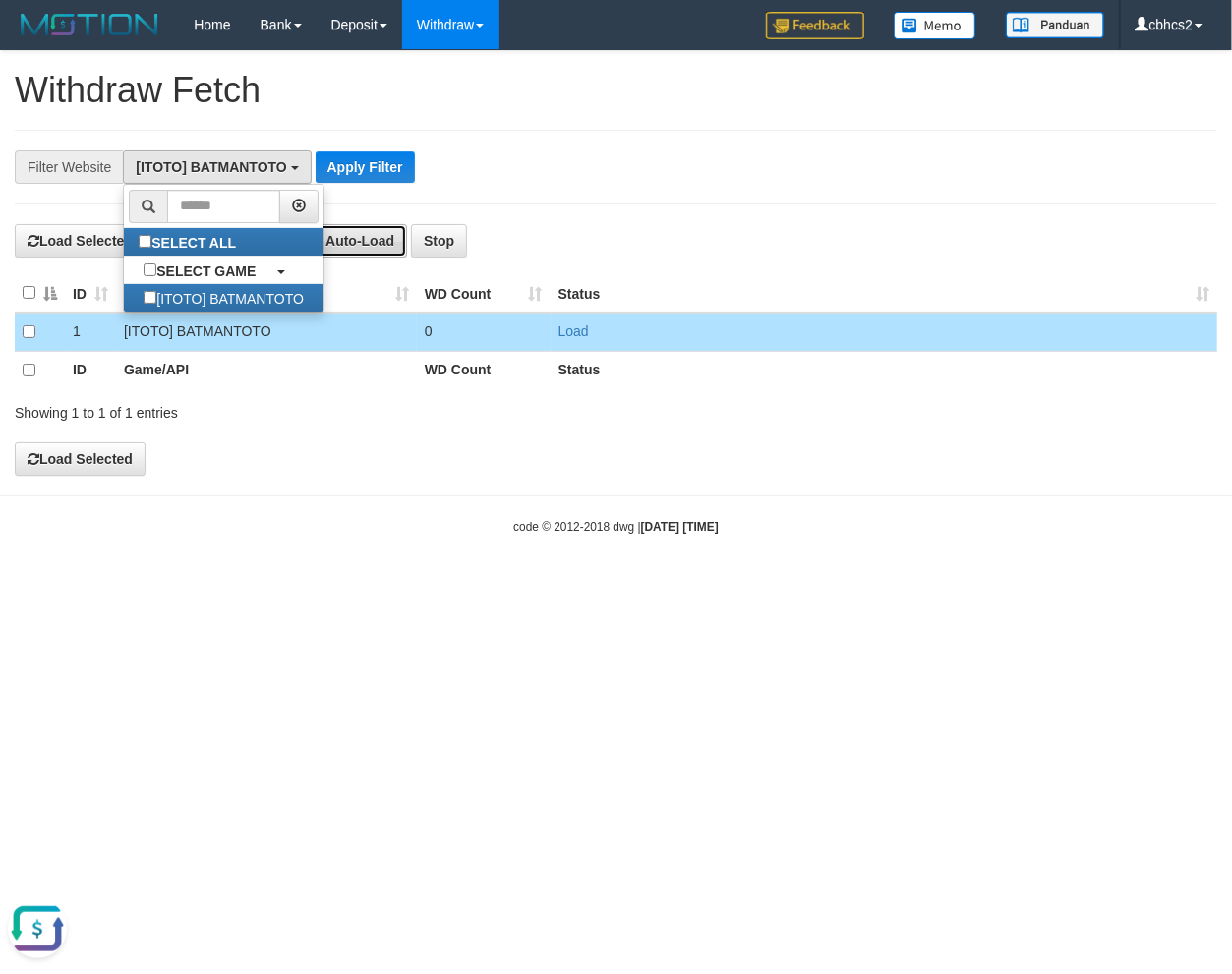 click on "Run Auto-Load" at bounding box center [339, 241] 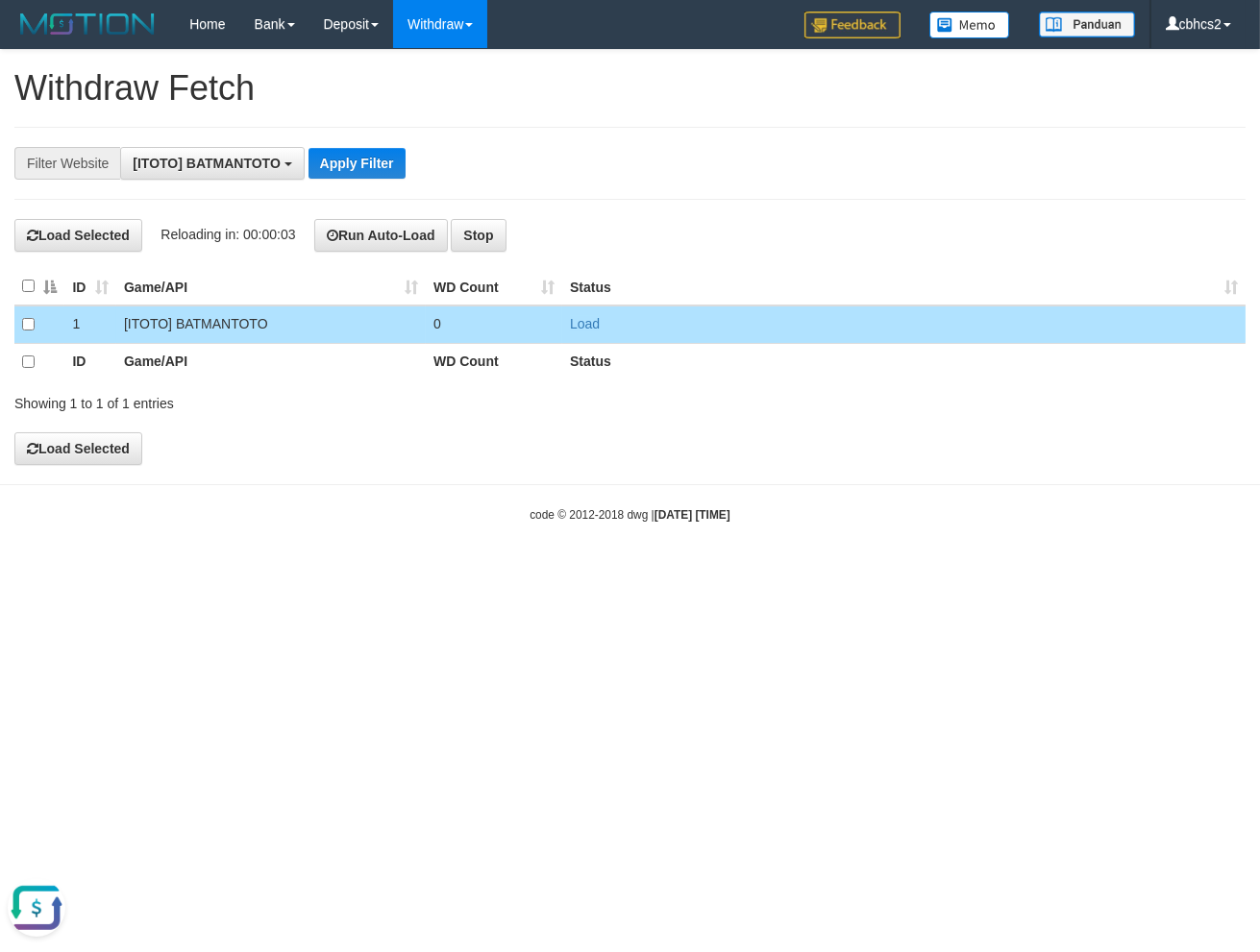 click on "Toggle navigation
Home
Bank
Account List
Load
By Website
Group
[ITOTO]													BATMANTOTO
Mutasi Bank
Search
Sync
Note Mutasi
Deposit
DPS Fetch
DPS List
History
PGA History
Note DPS -" at bounding box center [630, 285] 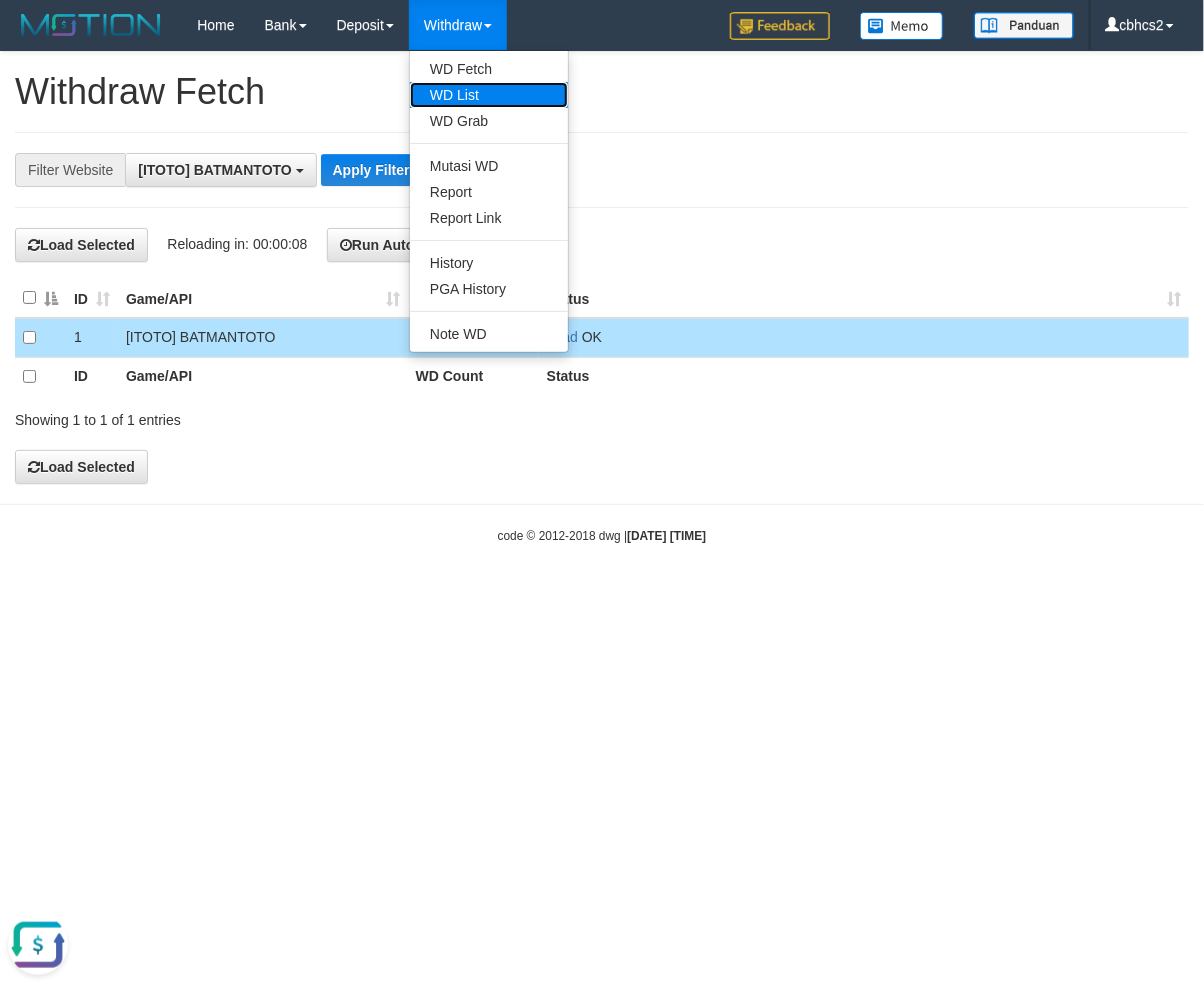 click on "WD List" at bounding box center (489, 95) 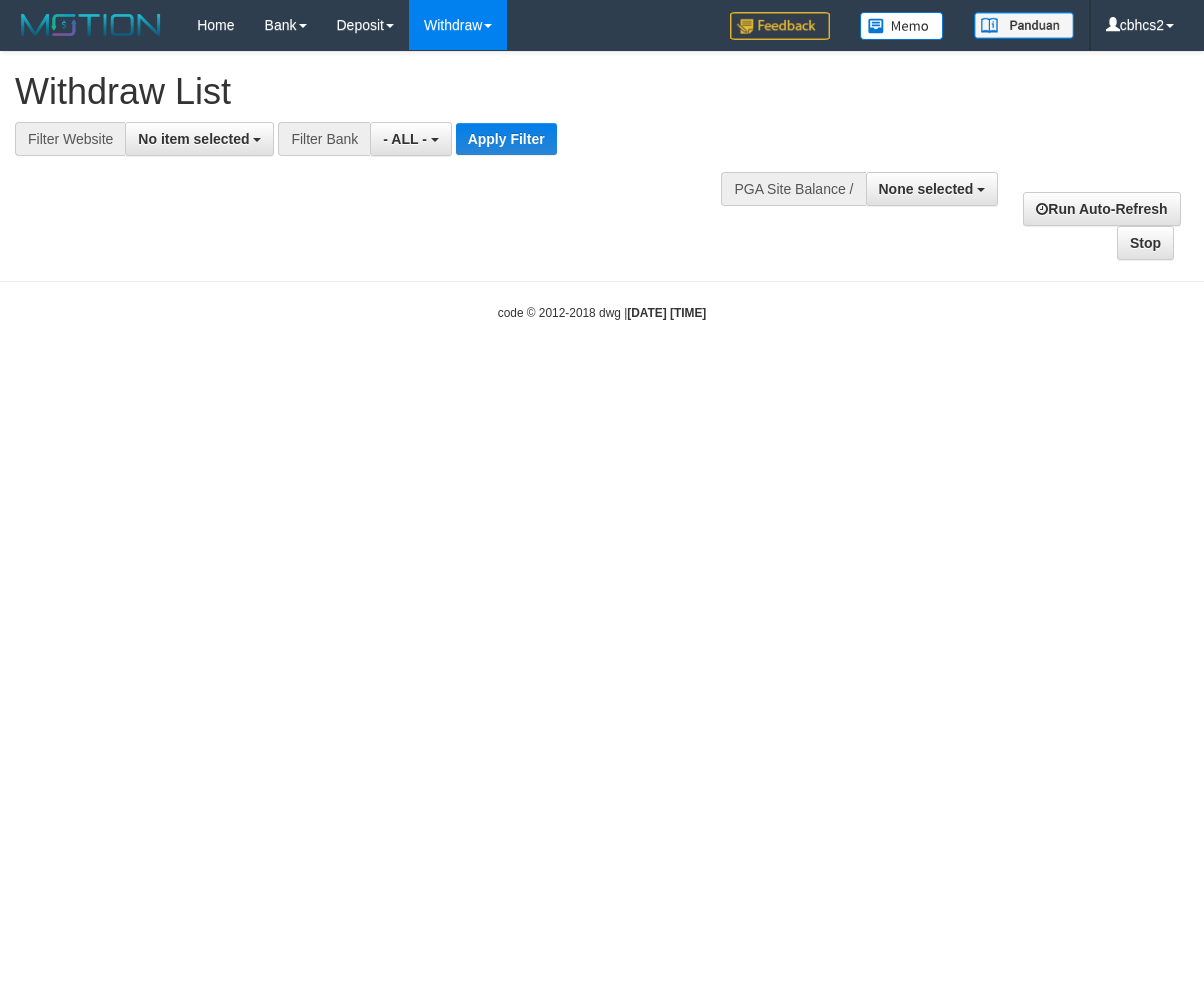select 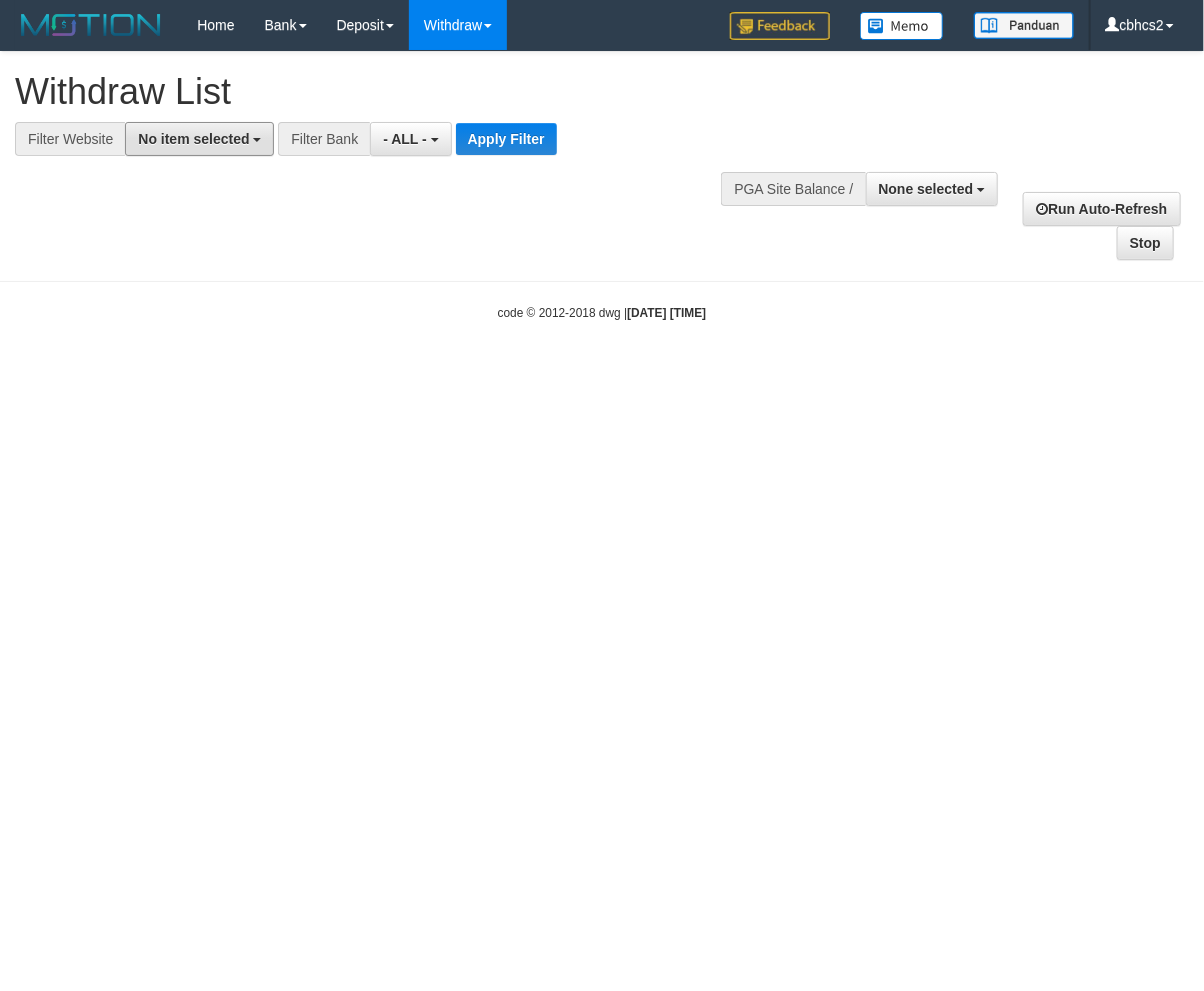 click on "No item selected" at bounding box center (193, 139) 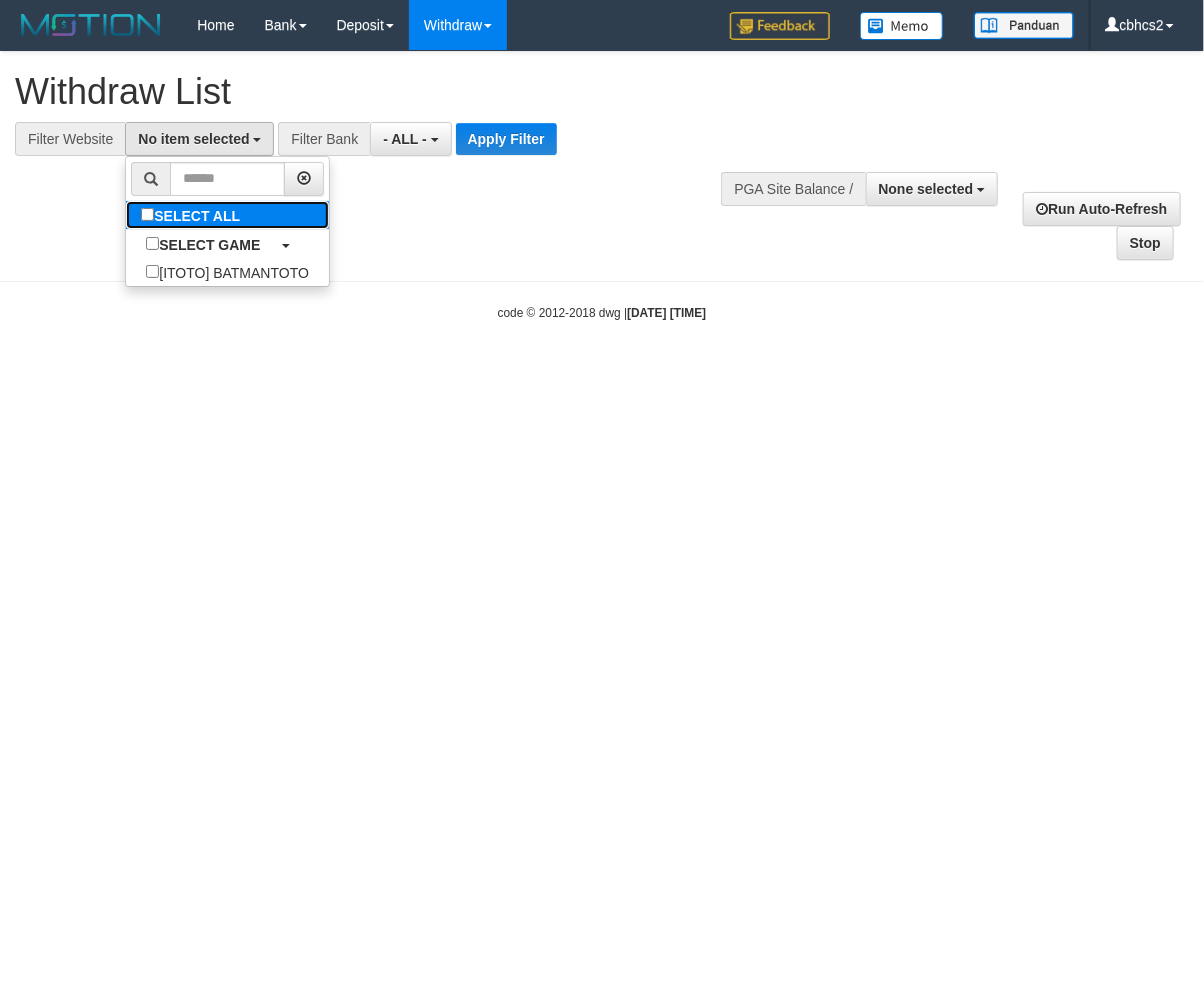 click on "SELECT ALL" at bounding box center [193, 215] 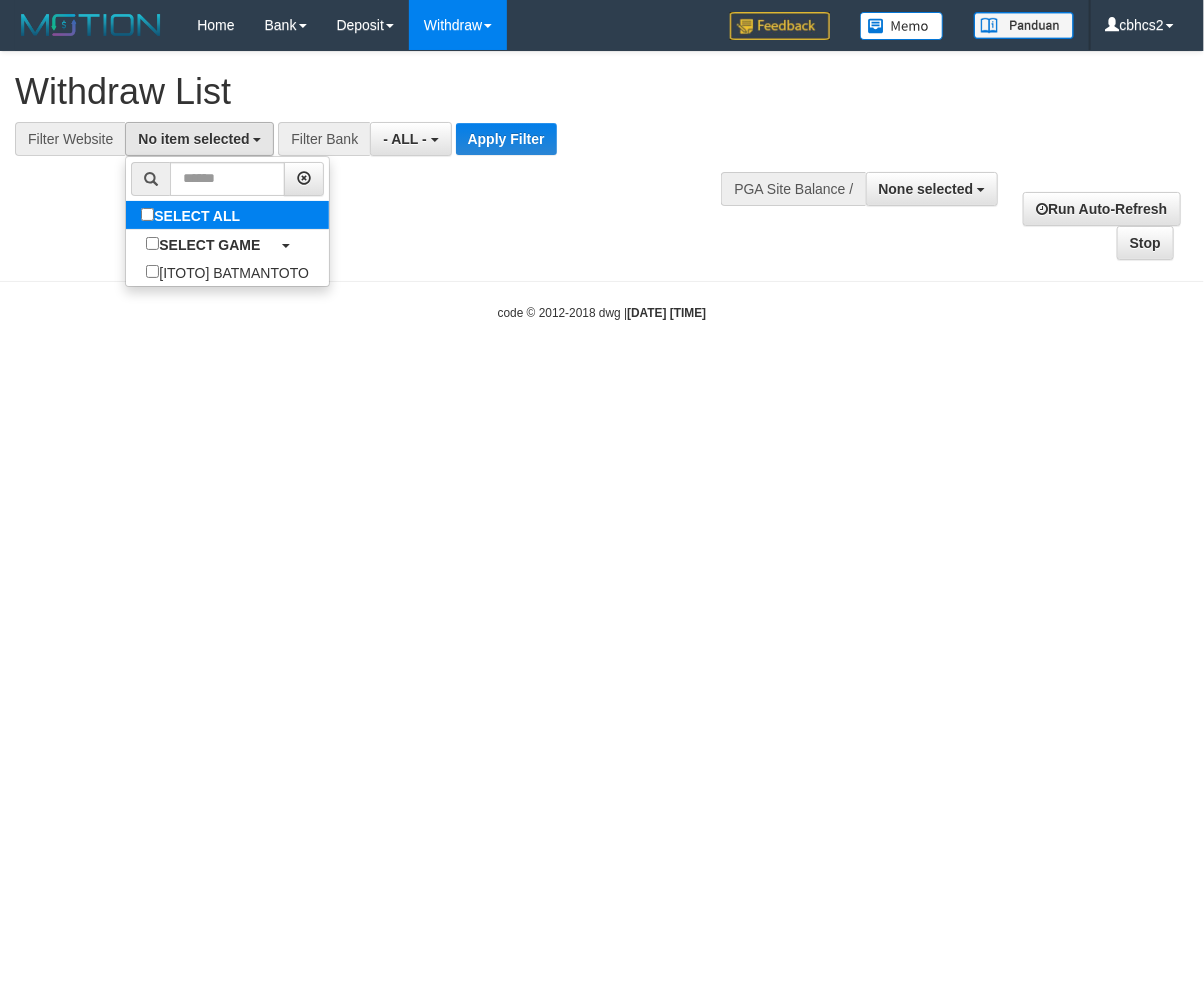 select on "****" 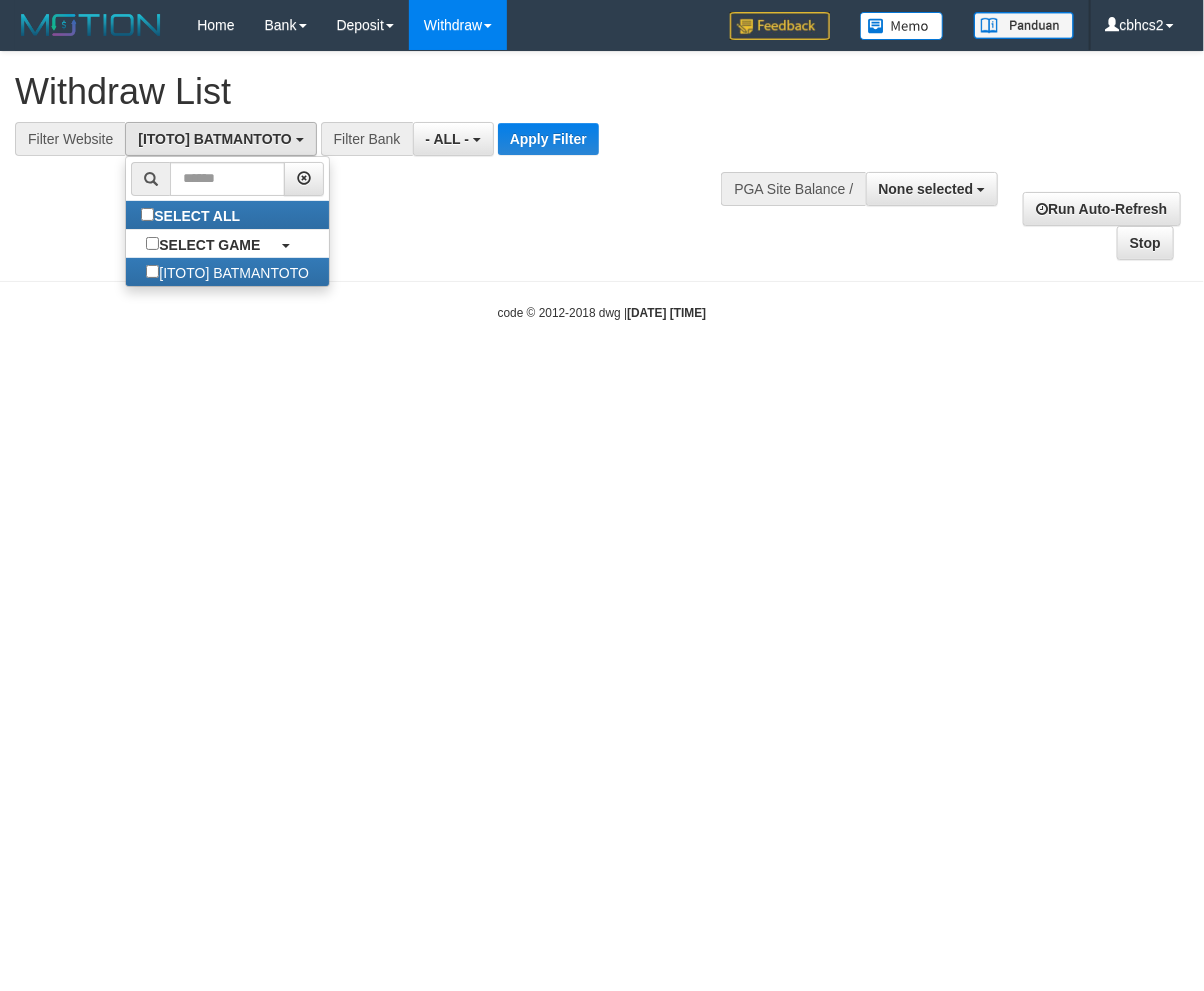 scroll, scrollTop: 17, scrollLeft: 0, axis: vertical 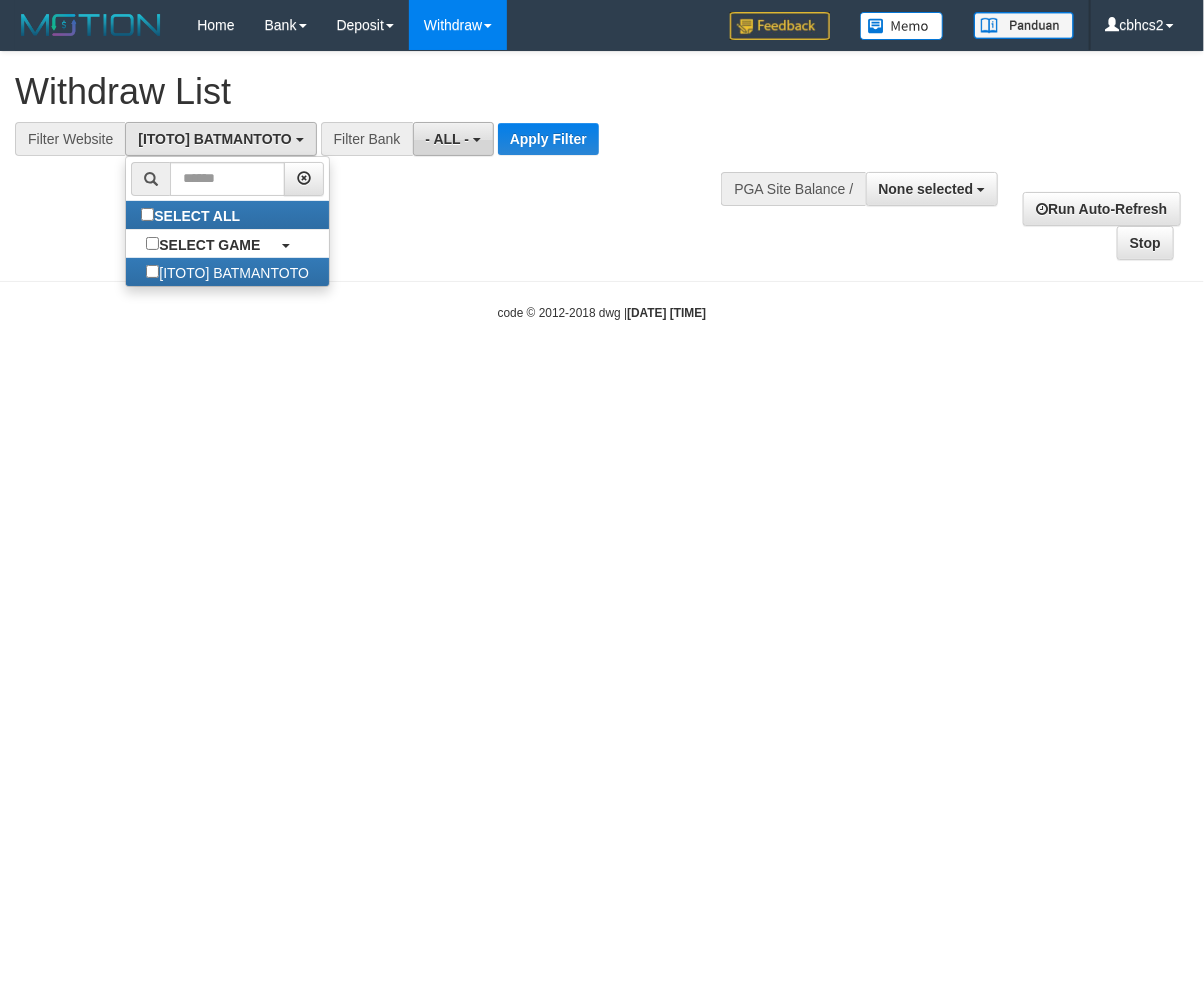 click on "- ALL -" at bounding box center [448, 139] 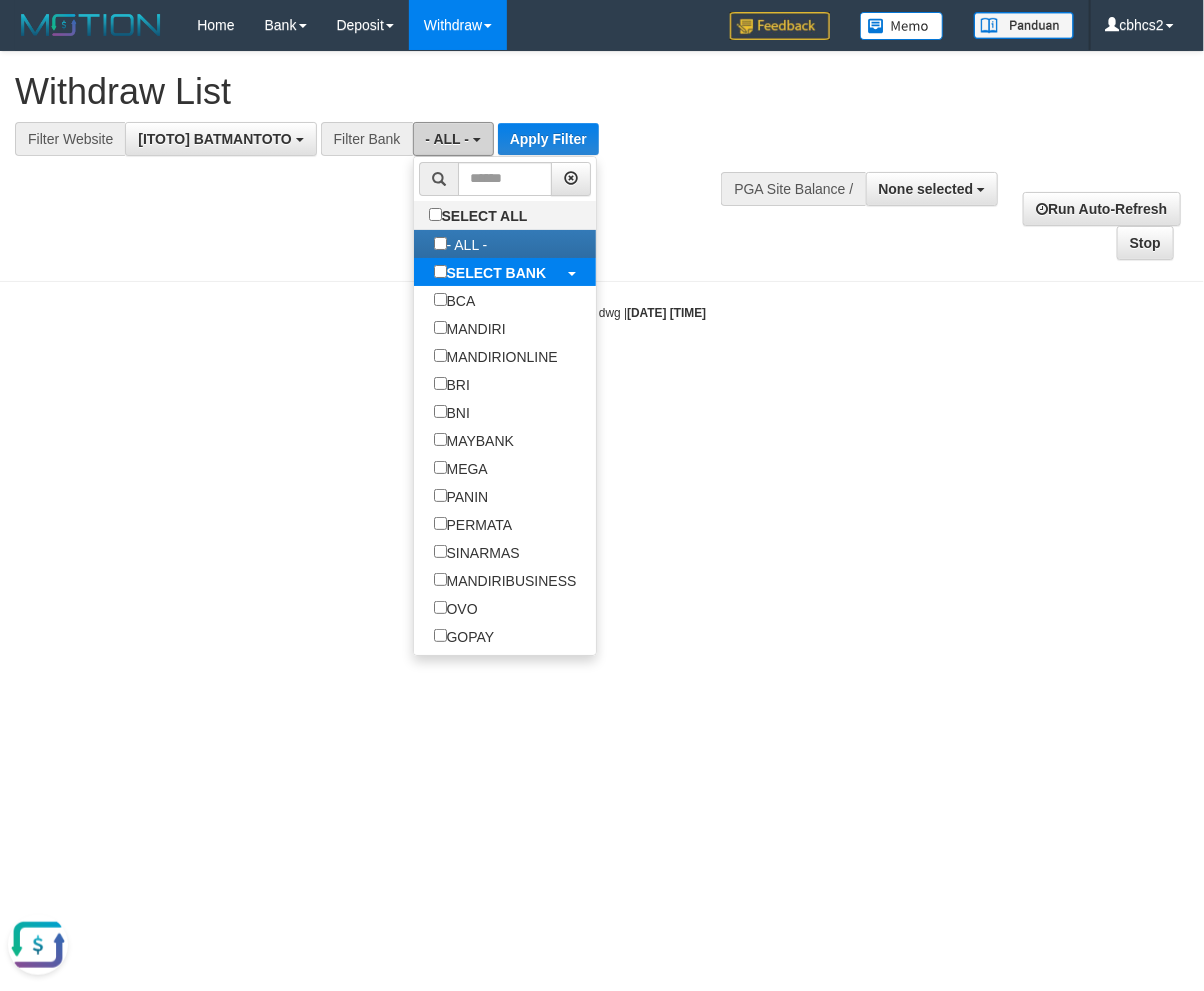 scroll, scrollTop: 0, scrollLeft: 0, axis: both 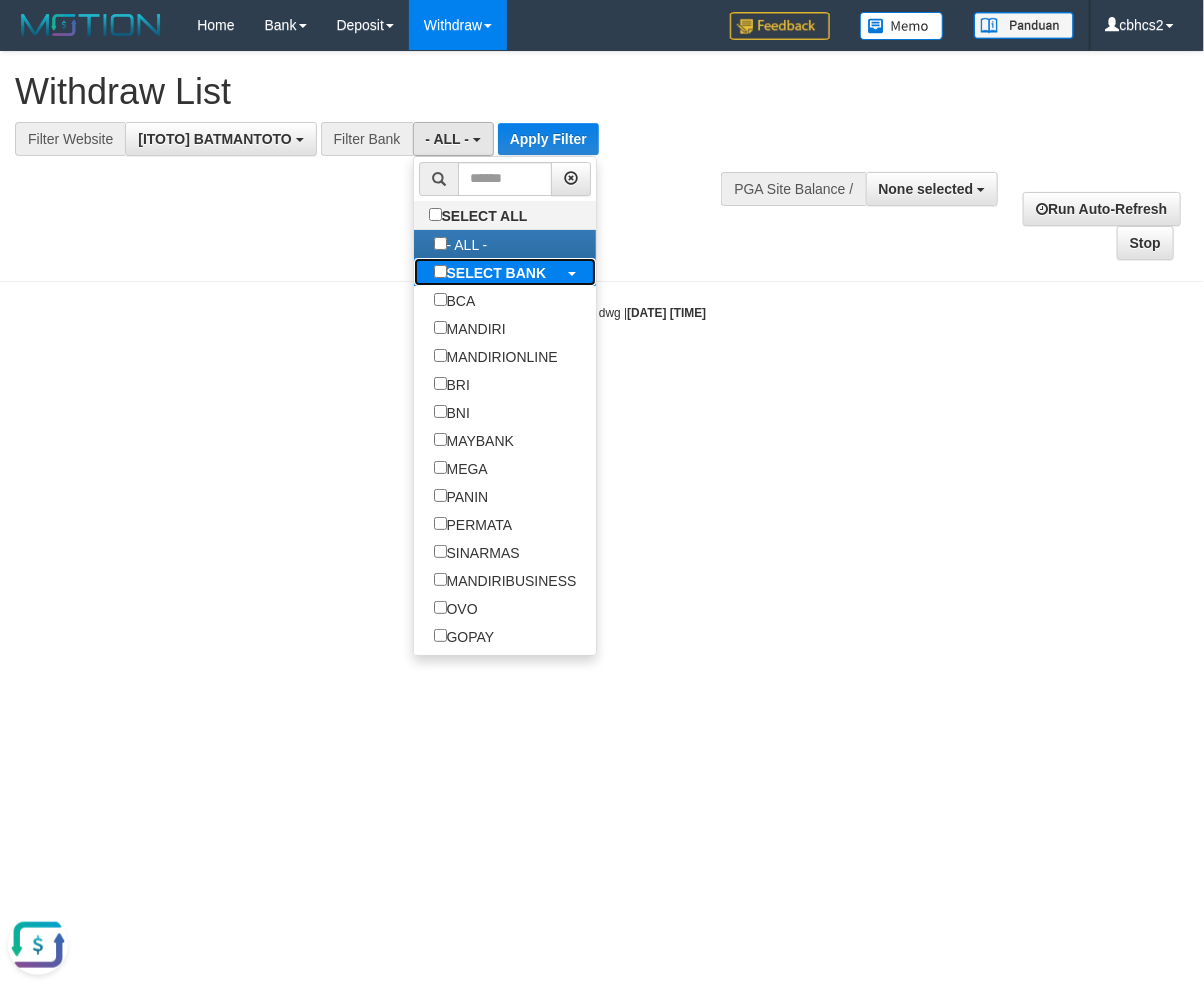 click on "SELECT BANK" at bounding box center (490, 272) 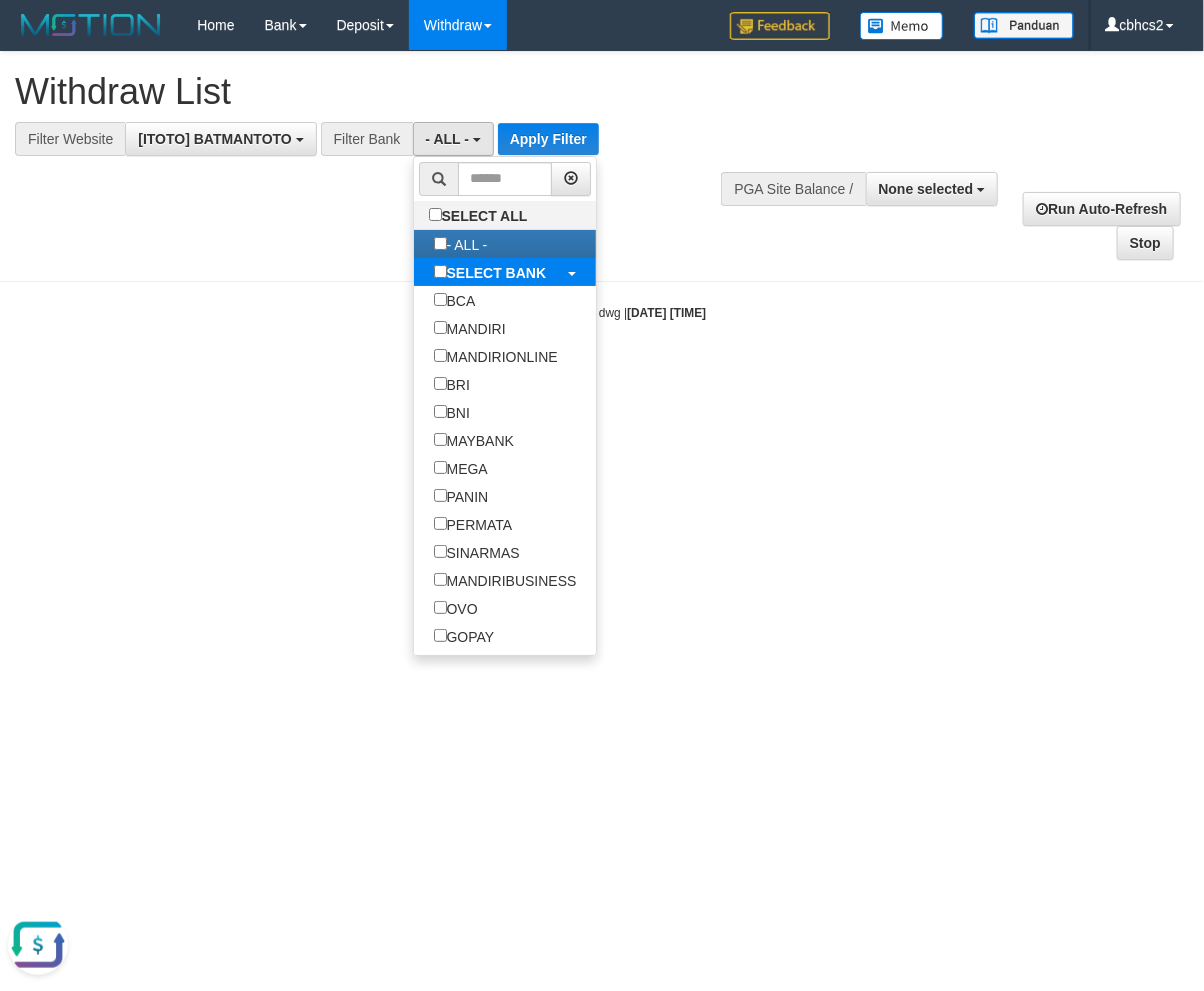 select on "***" 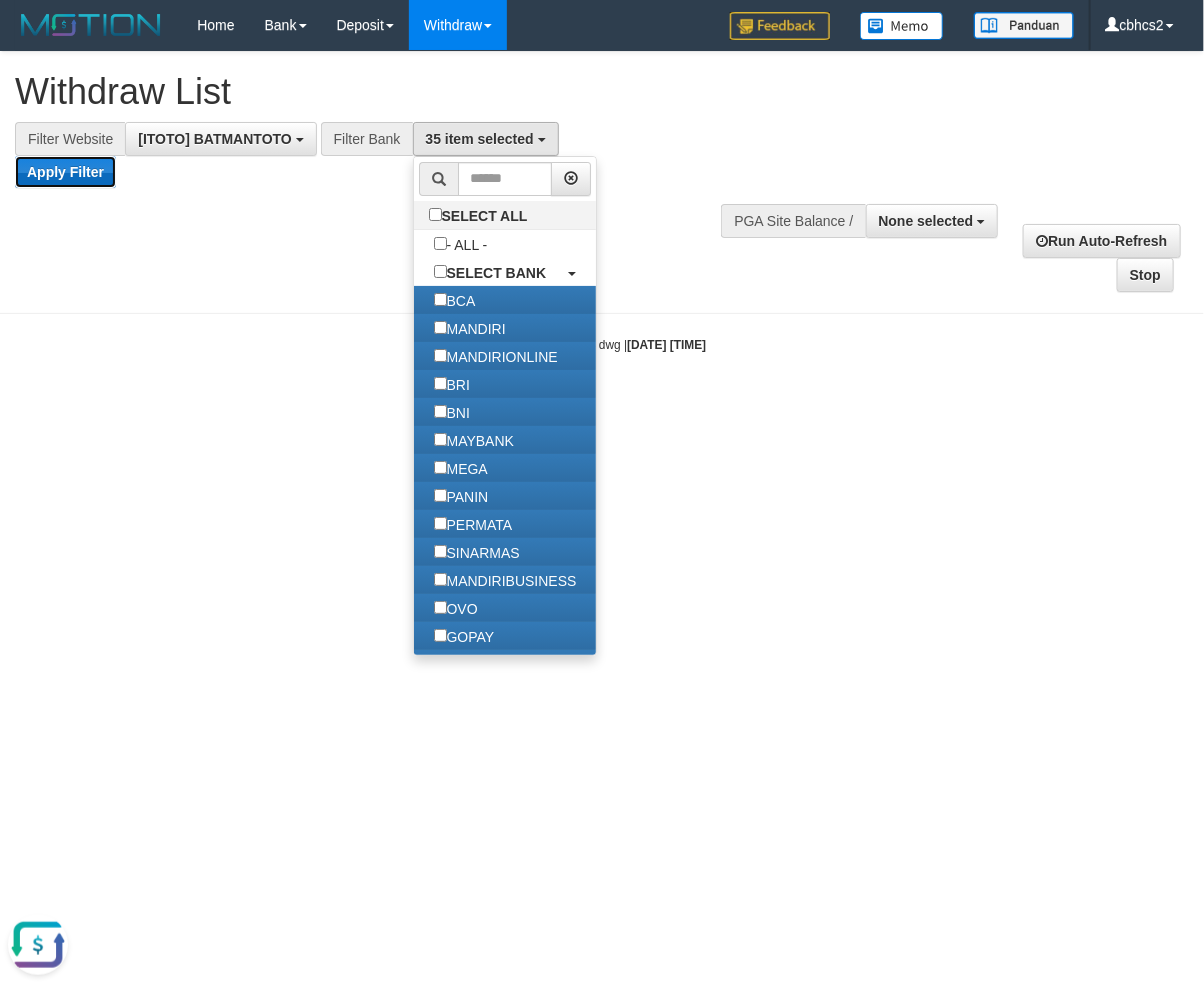 click on "Apply Filter" at bounding box center (65, 172) 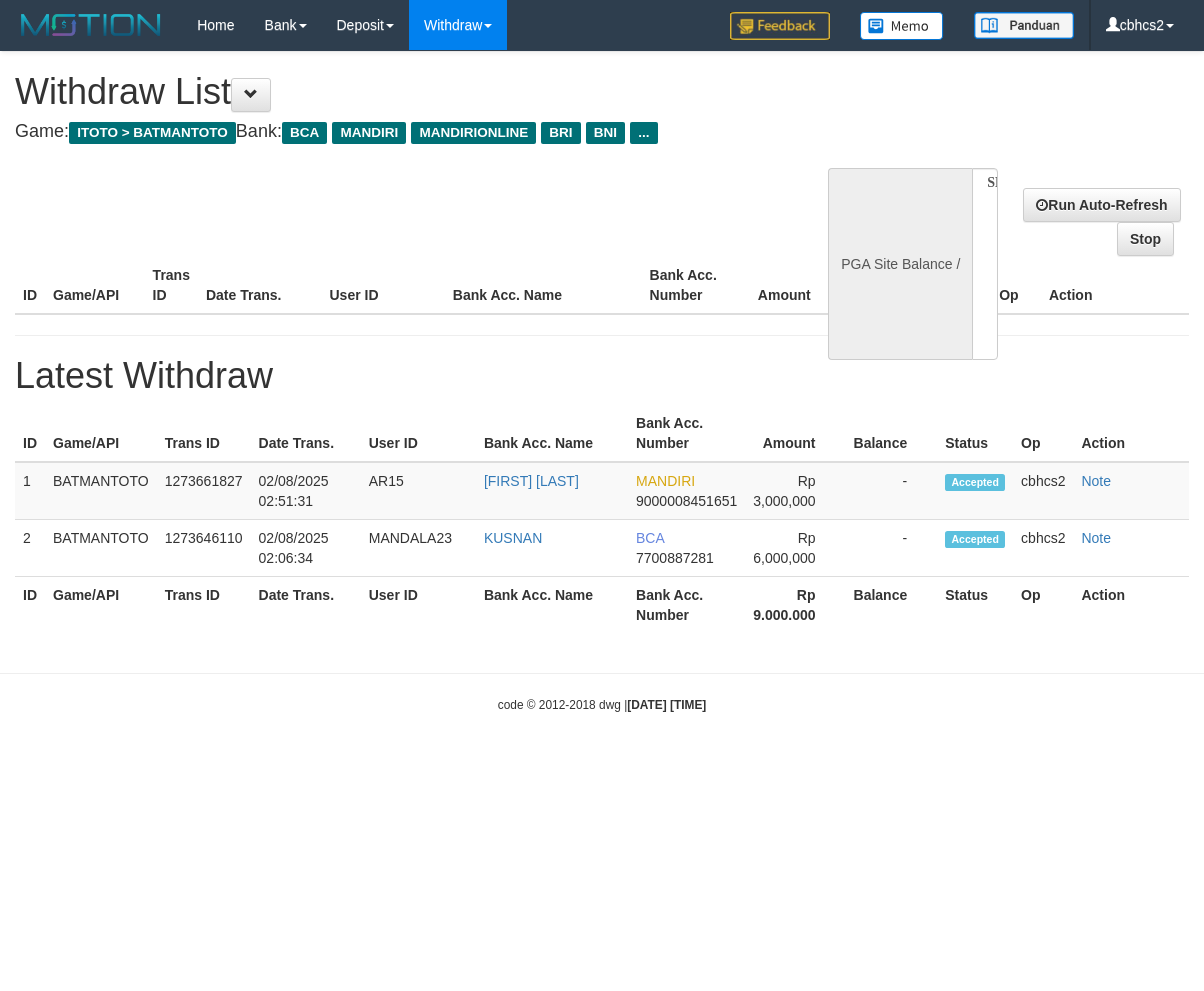 select 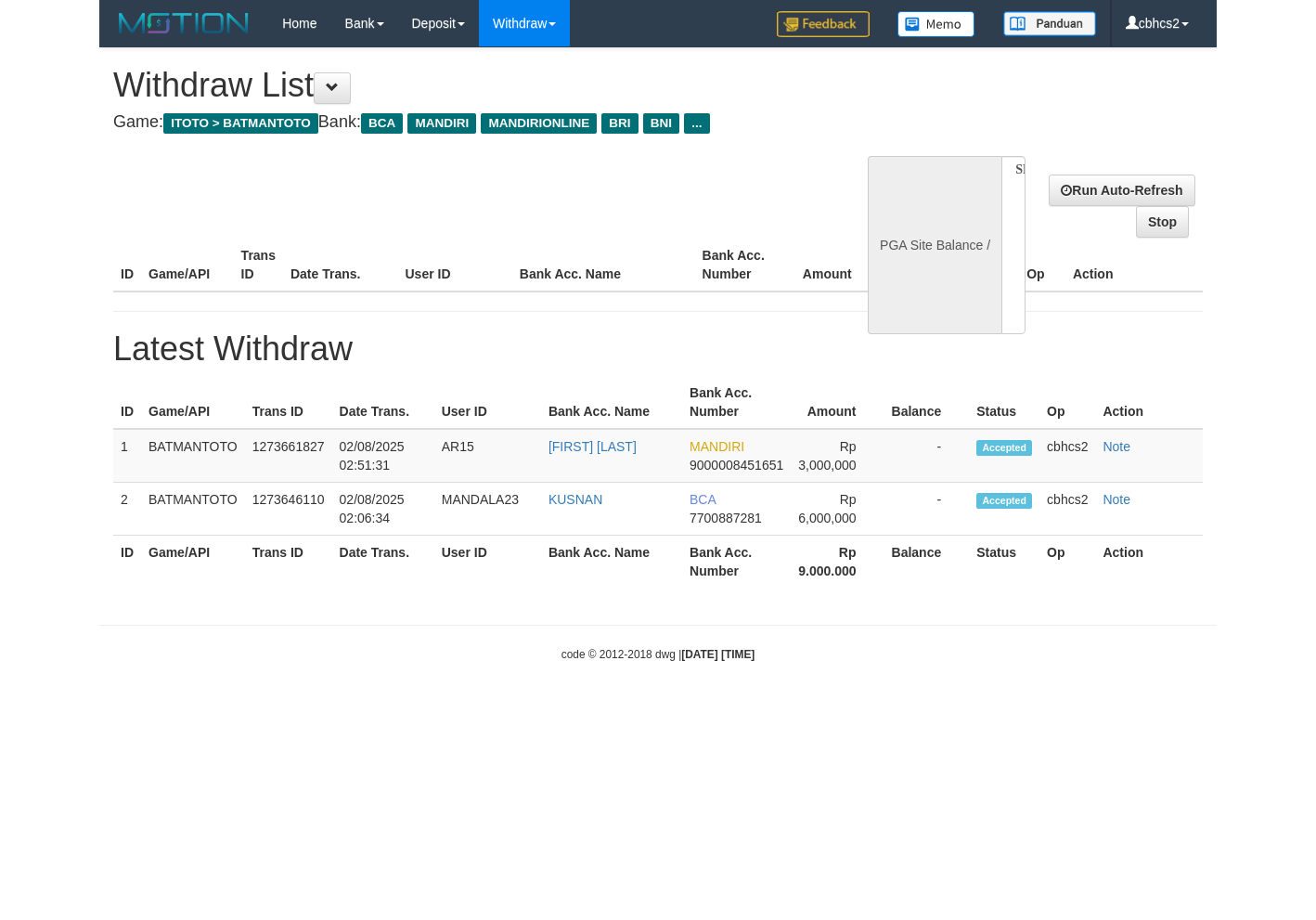scroll, scrollTop: 0, scrollLeft: 0, axis: both 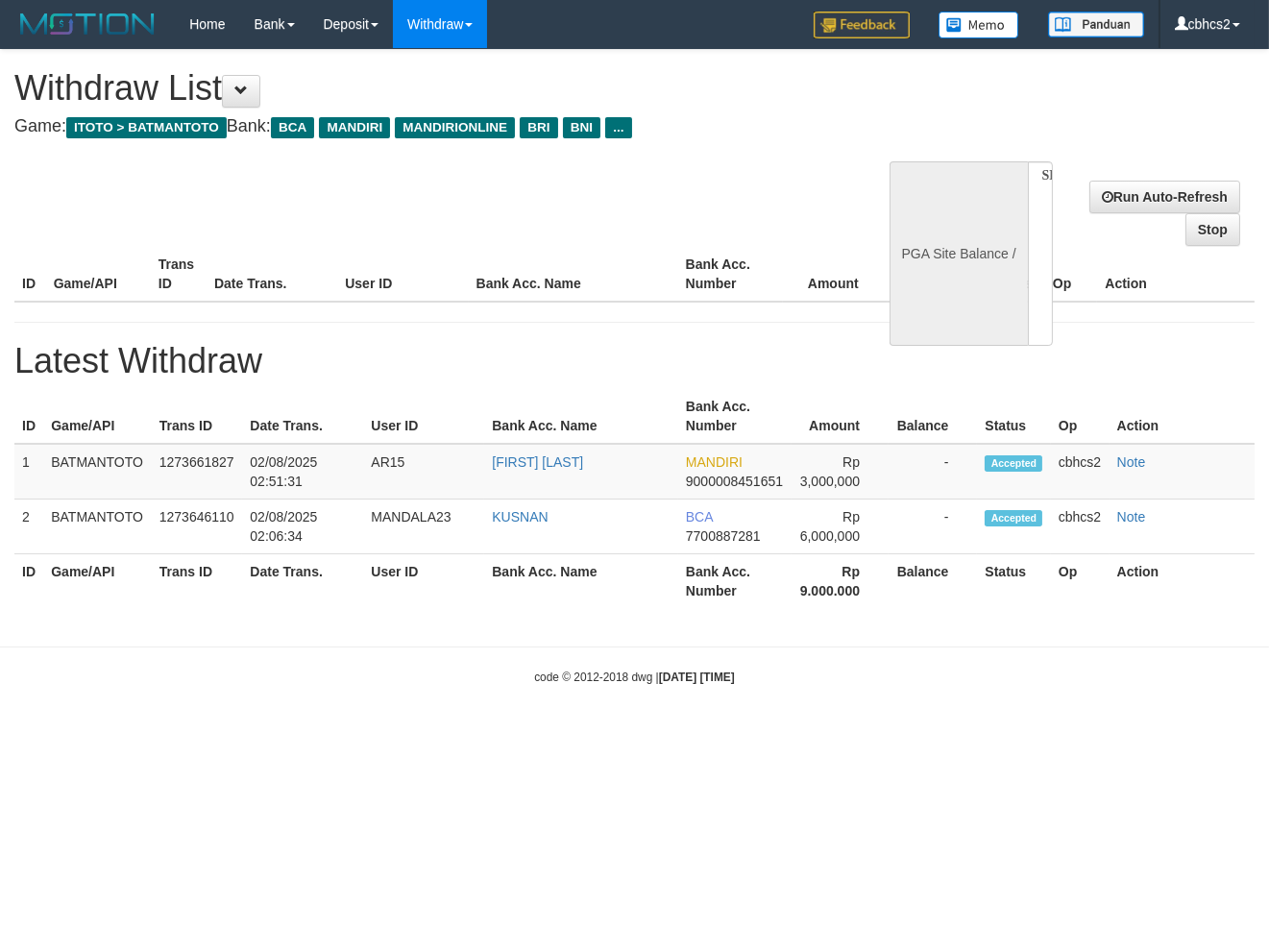 select on "**" 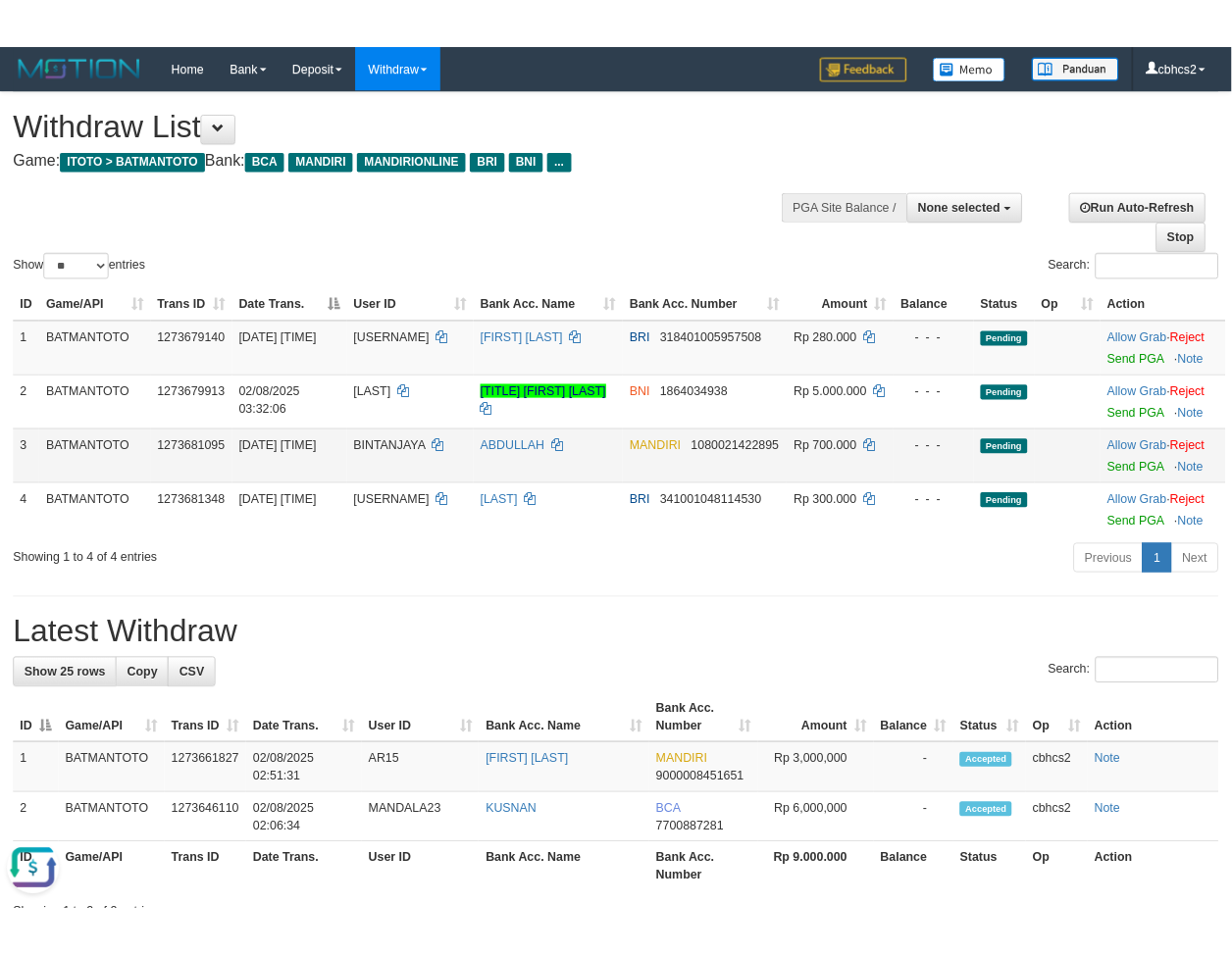 scroll, scrollTop: 0, scrollLeft: 0, axis: both 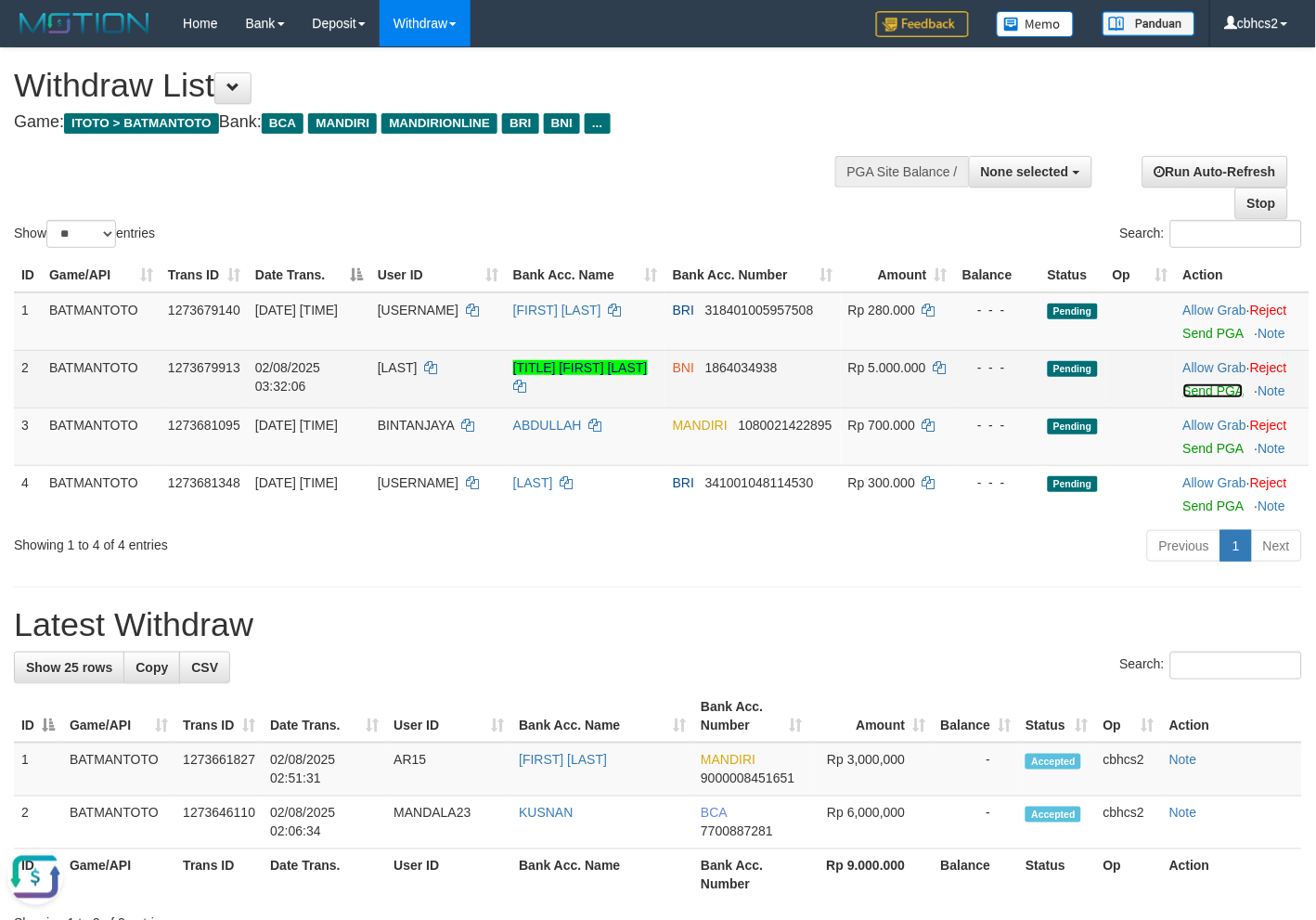 click on "Send PGA" at bounding box center (1213, 391) 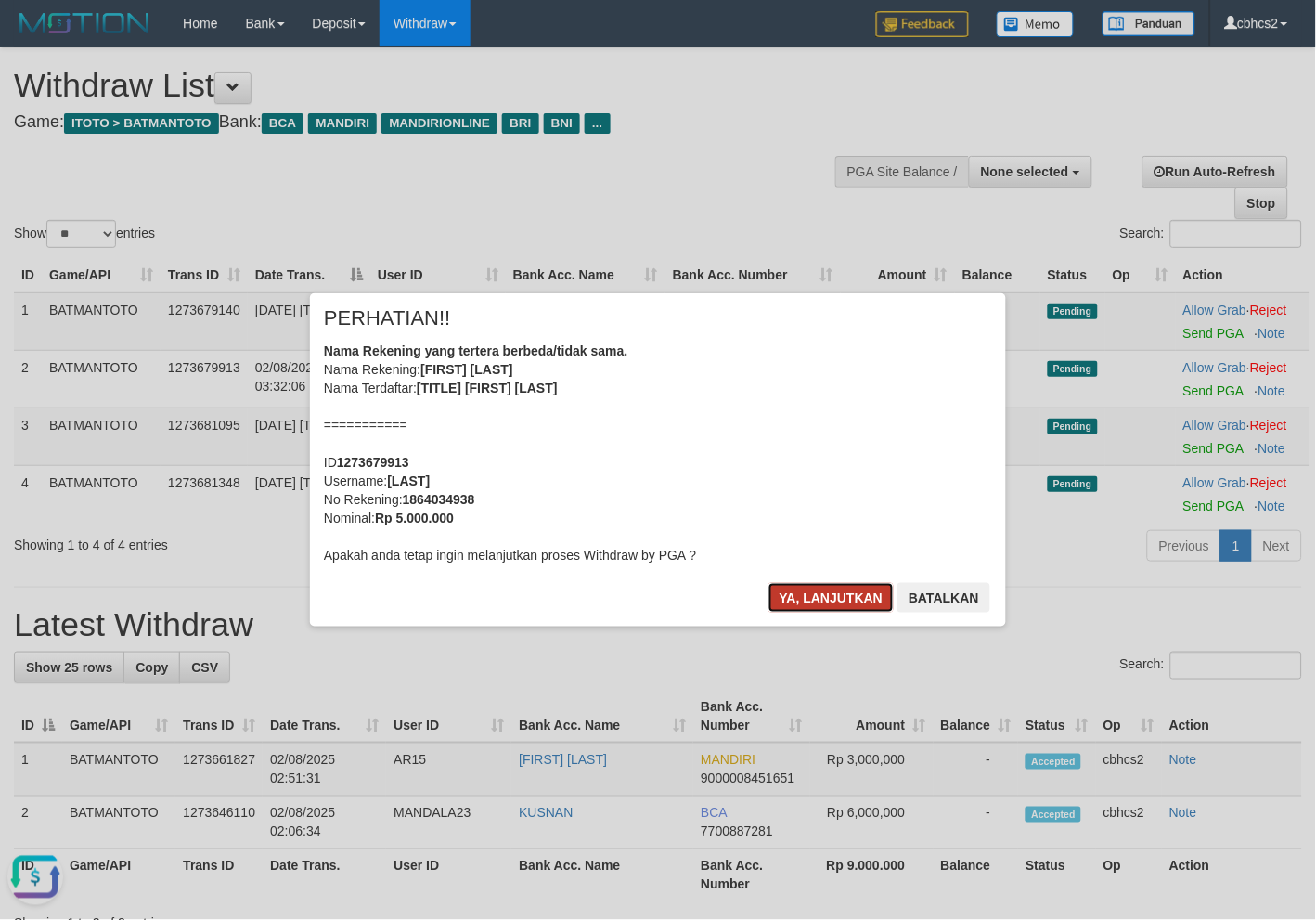 click on "Ya, lanjutkan" at bounding box center [832, 598] 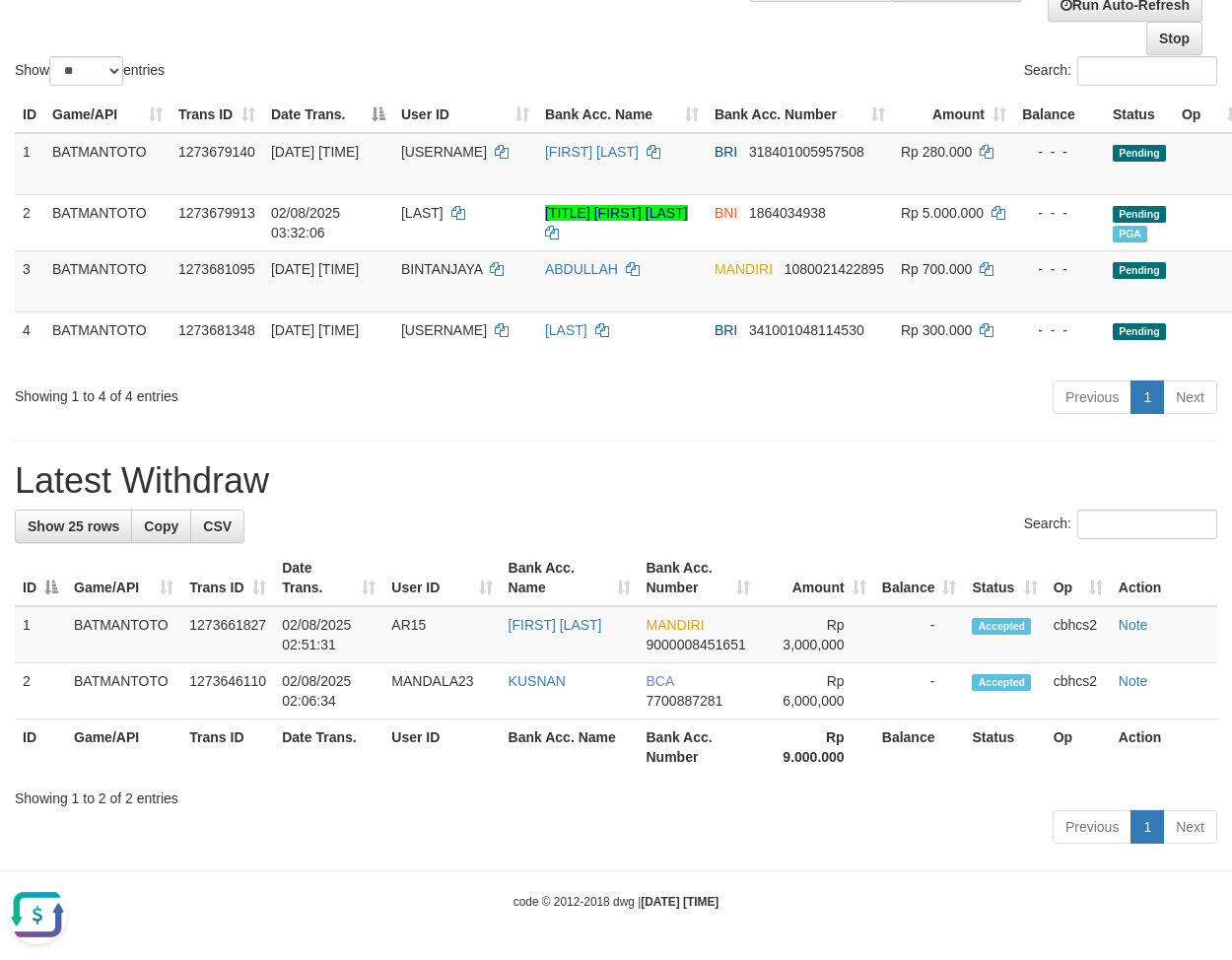 scroll, scrollTop: 258, scrollLeft: 0, axis: vertical 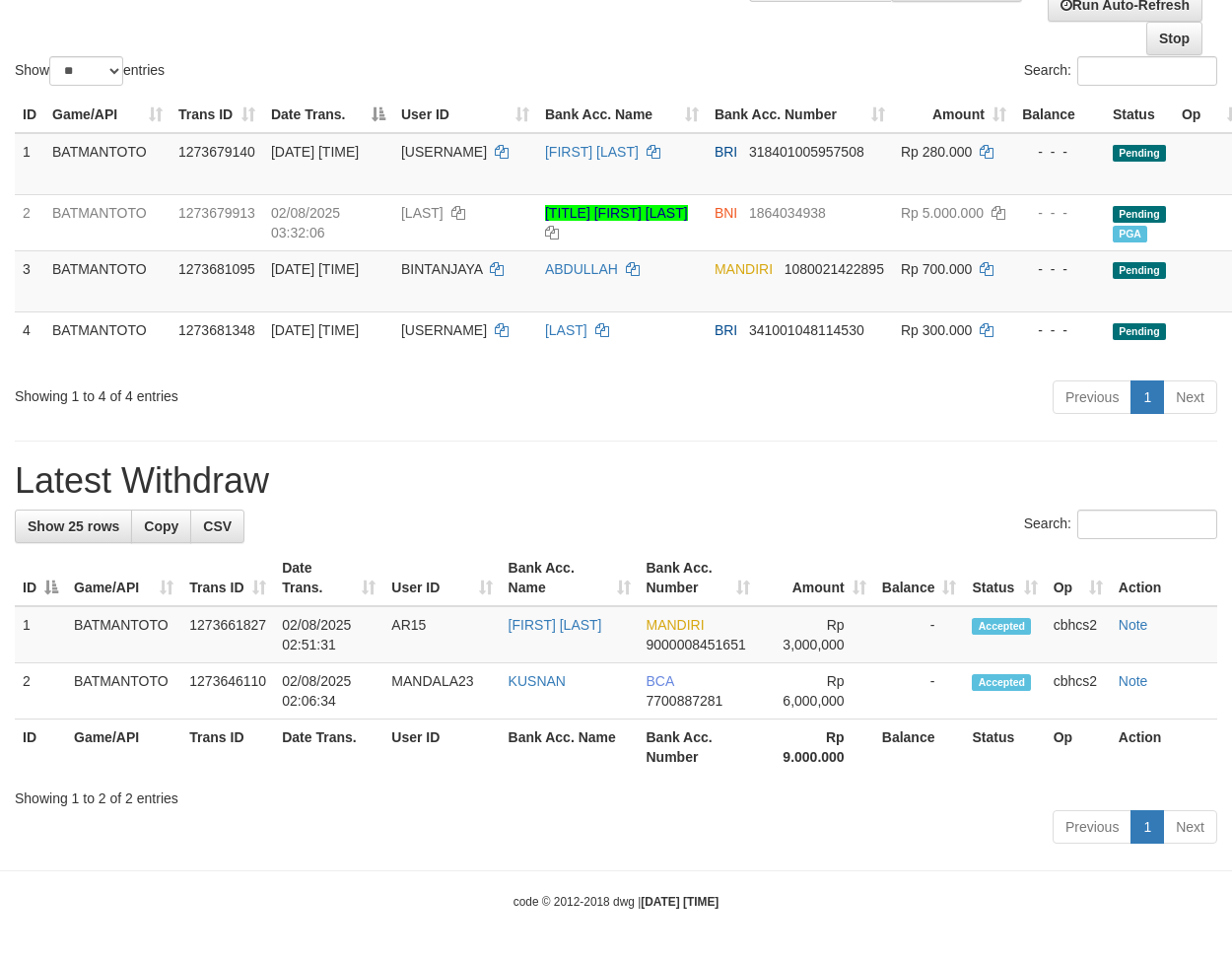 drag, startPoint x: 623, startPoint y: 453, endPoint x: 603, endPoint y: 453, distance: 20 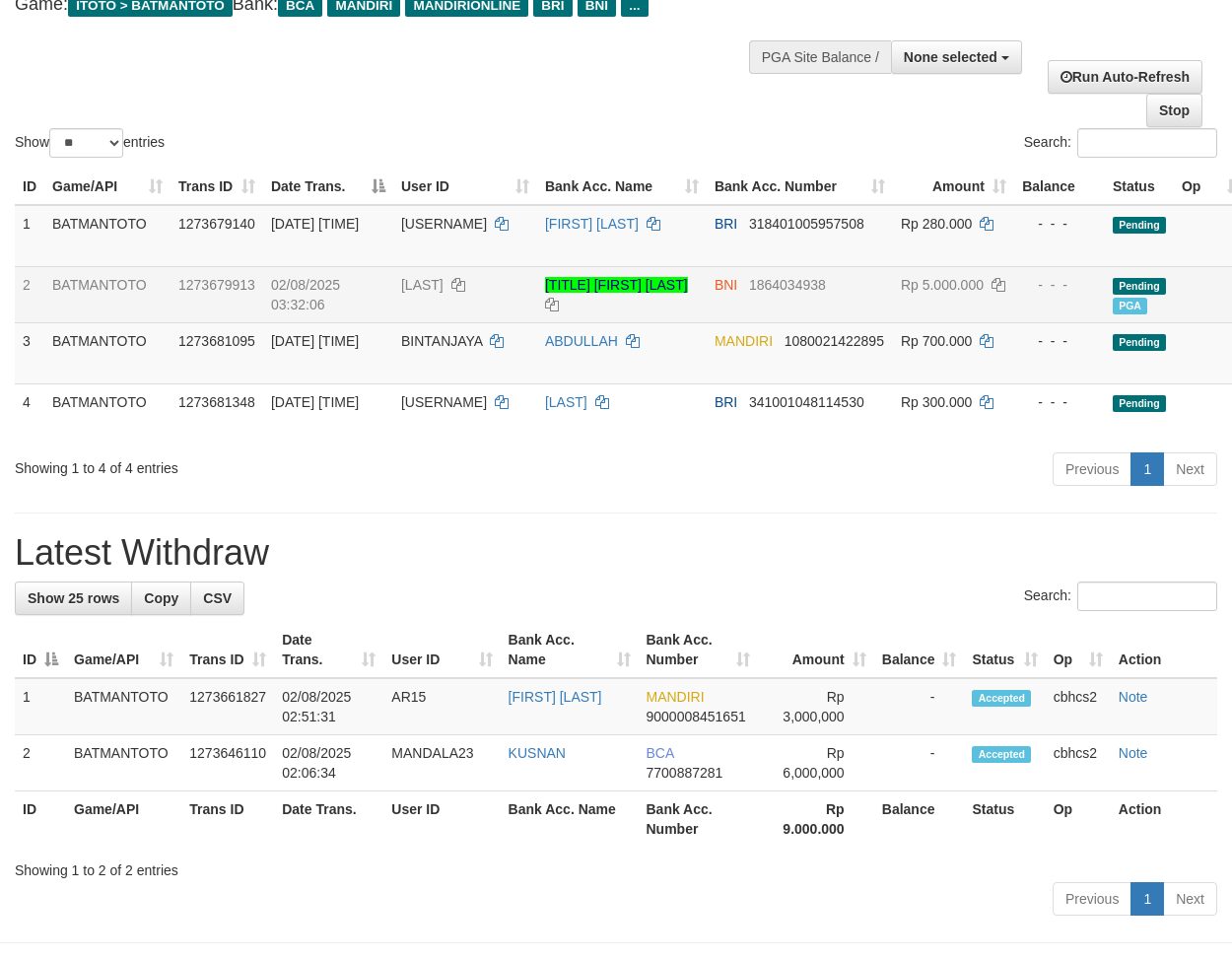 scroll, scrollTop: 0, scrollLeft: 0, axis: both 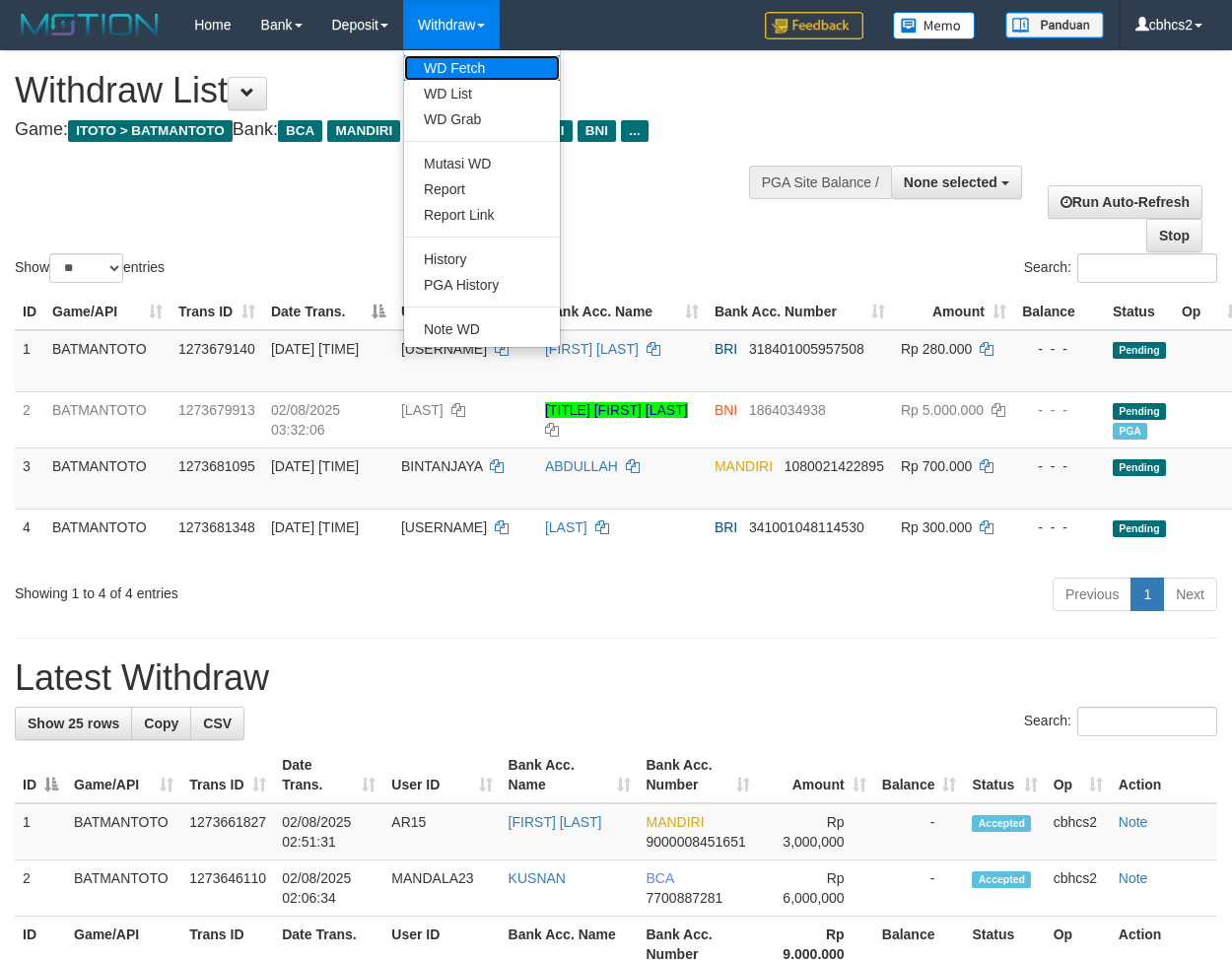 click on "WD Fetch" at bounding box center (482, 68) 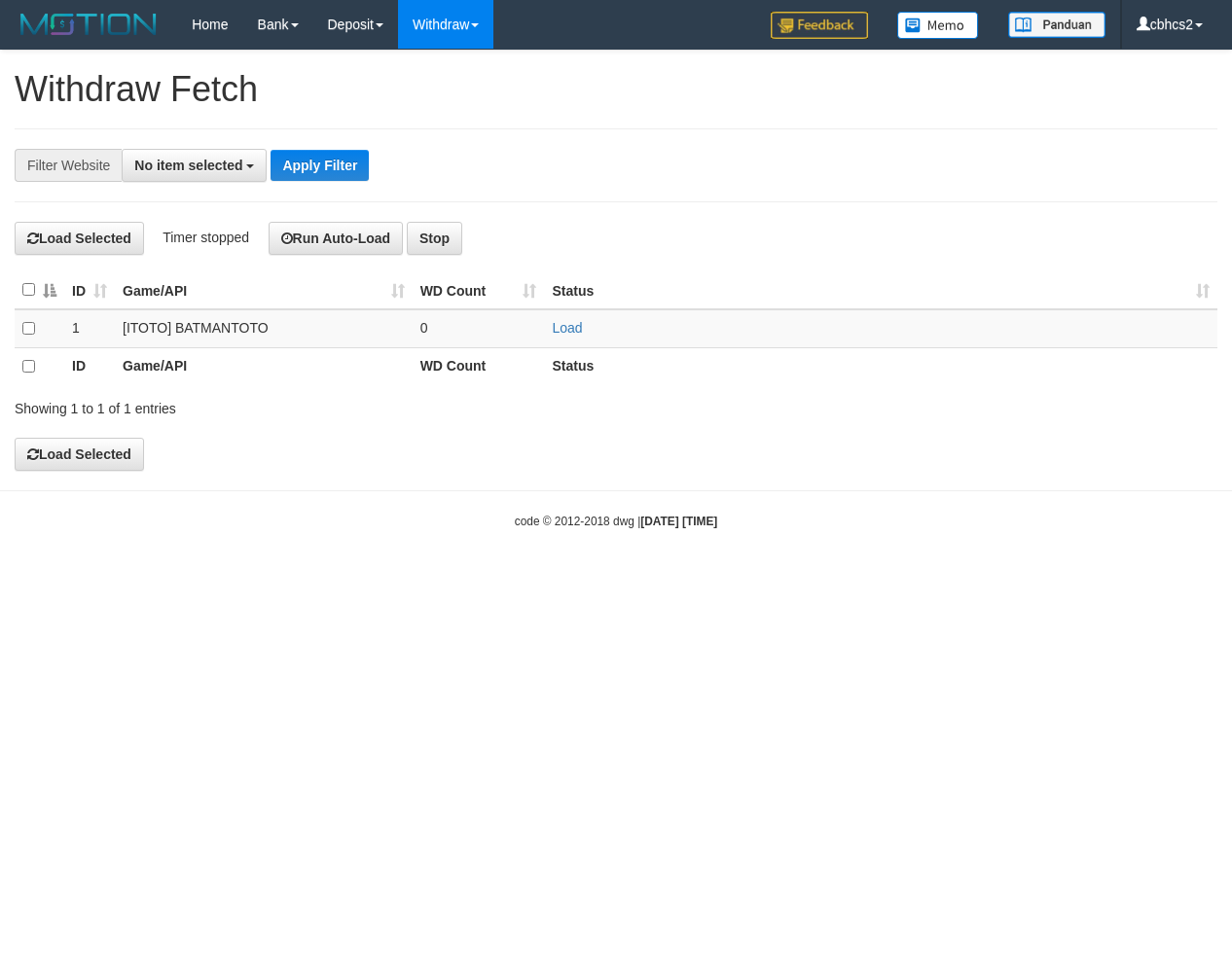 select 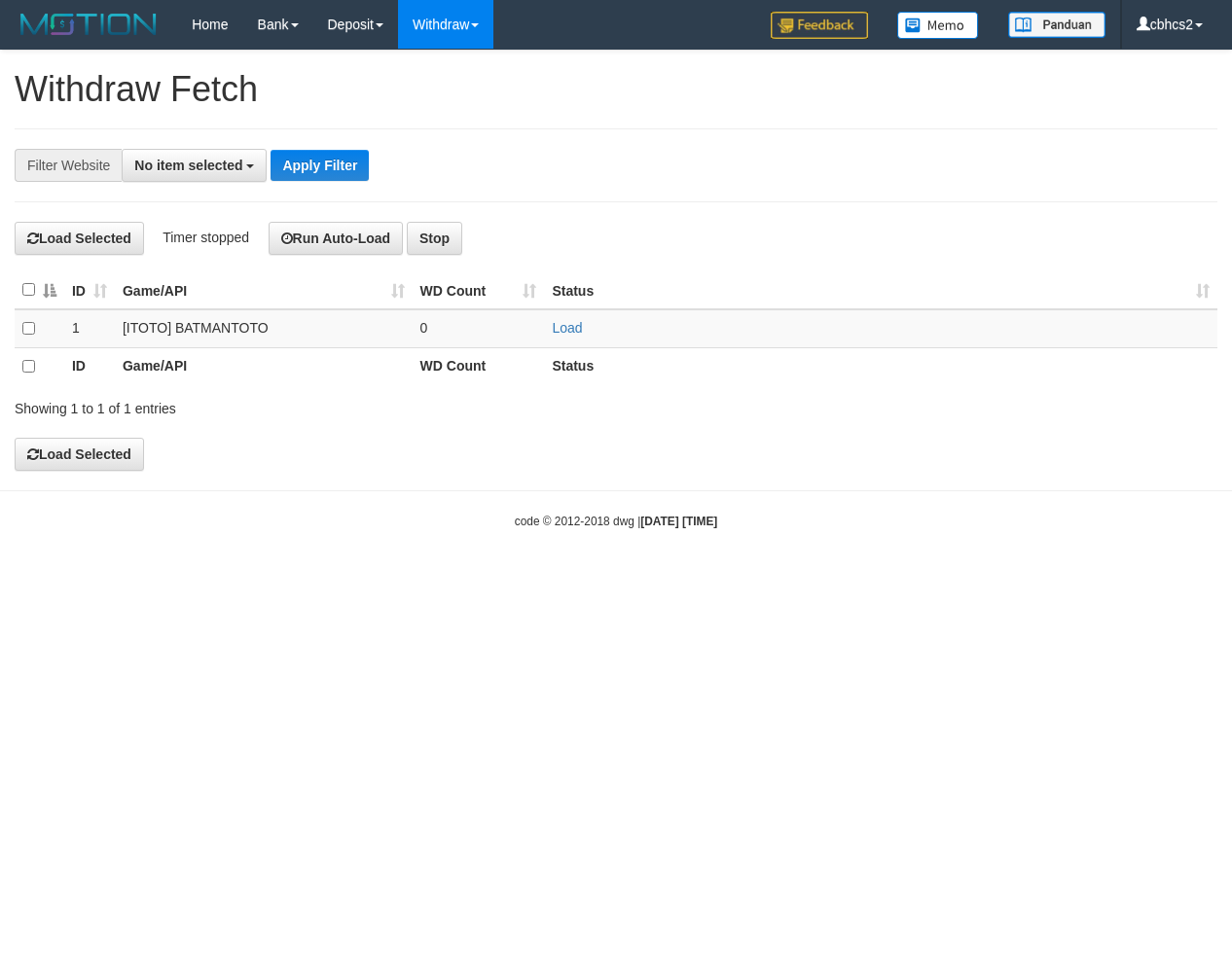 scroll, scrollTop: 0, scrollLeft: 0, axis: both 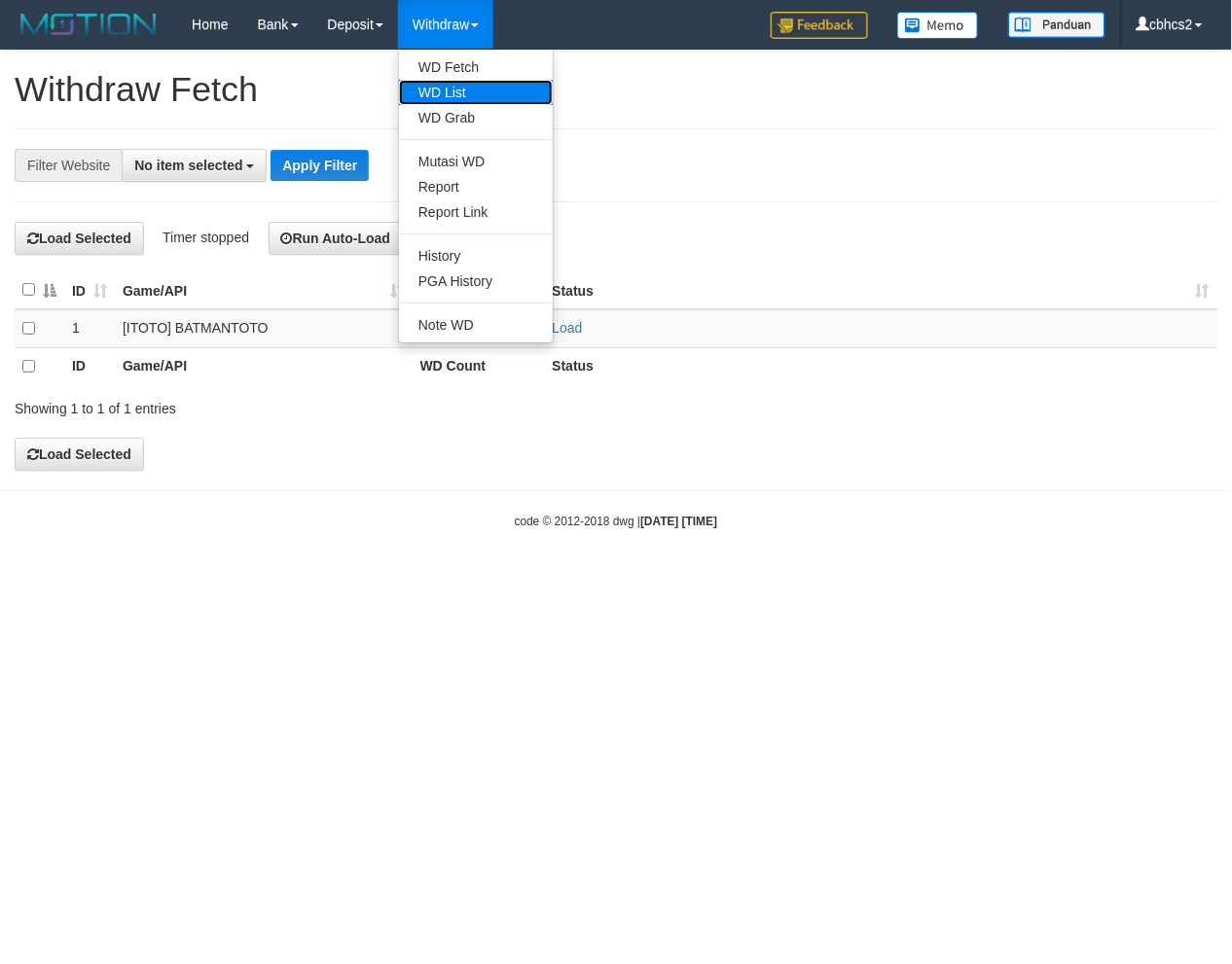 click on "WD List" at bounding box center (476, 92) 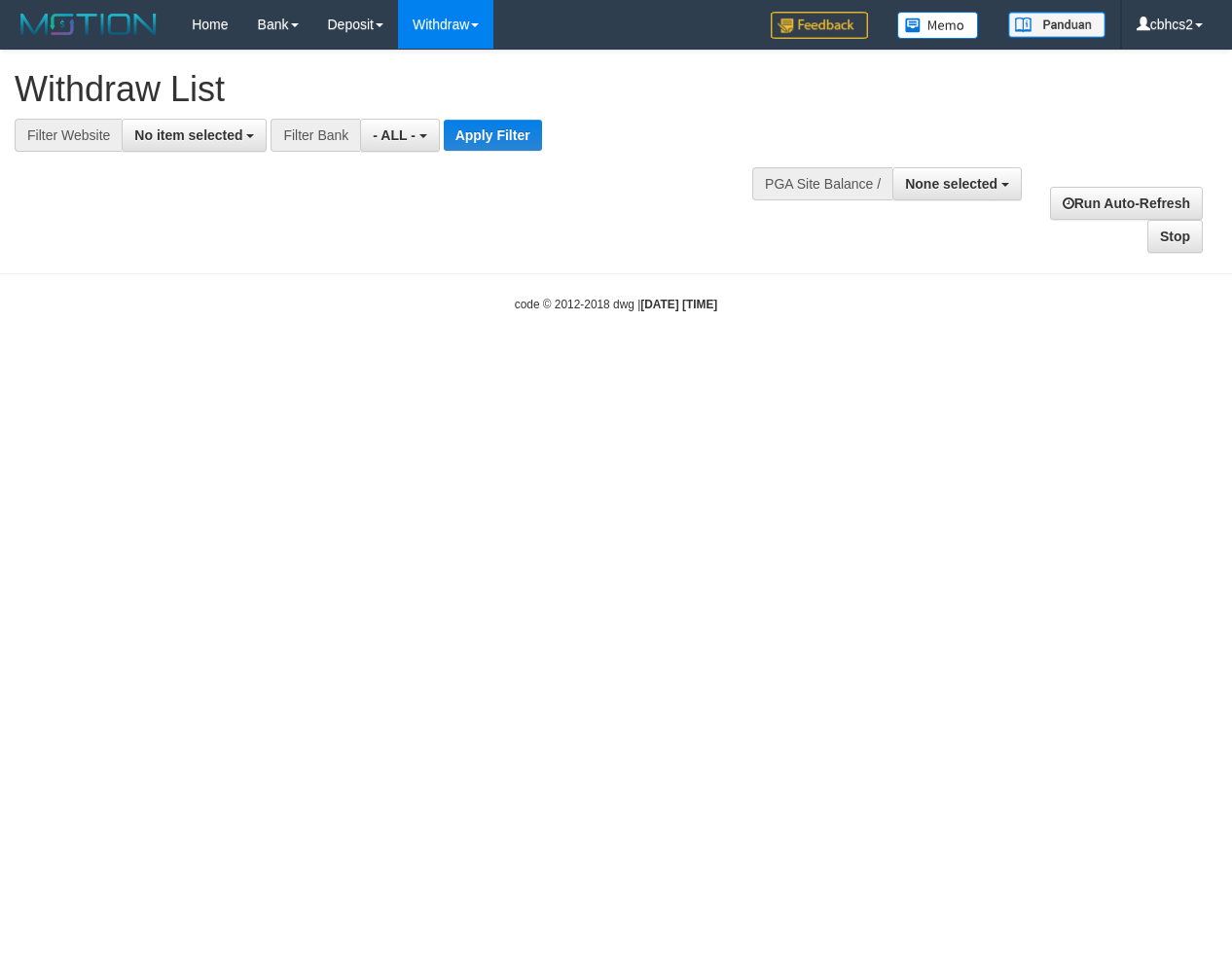 select 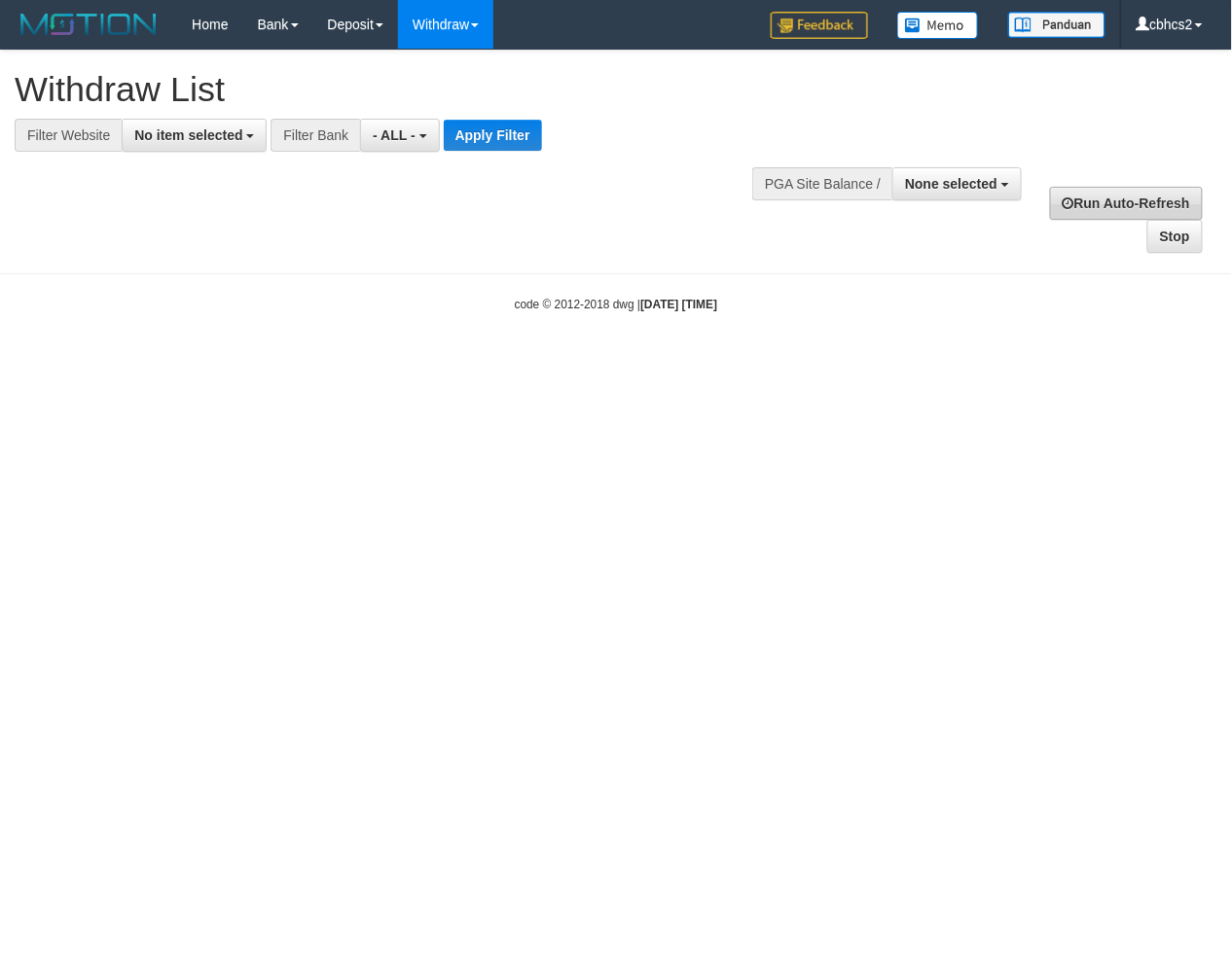scroll, scrollTop: 0, scrollLeft: 0, axis: both 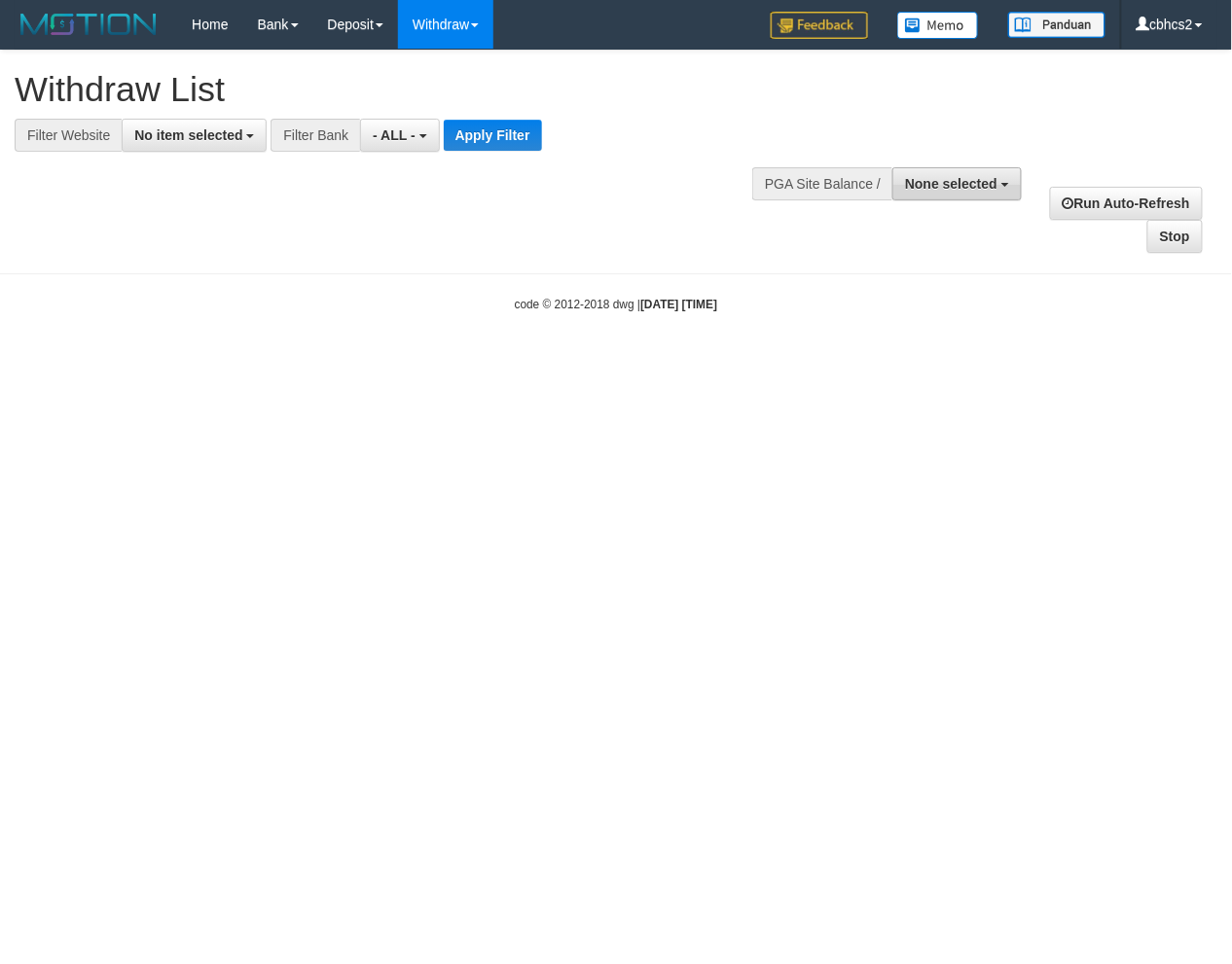 click on "None selected" at bounding box center (951, 184) 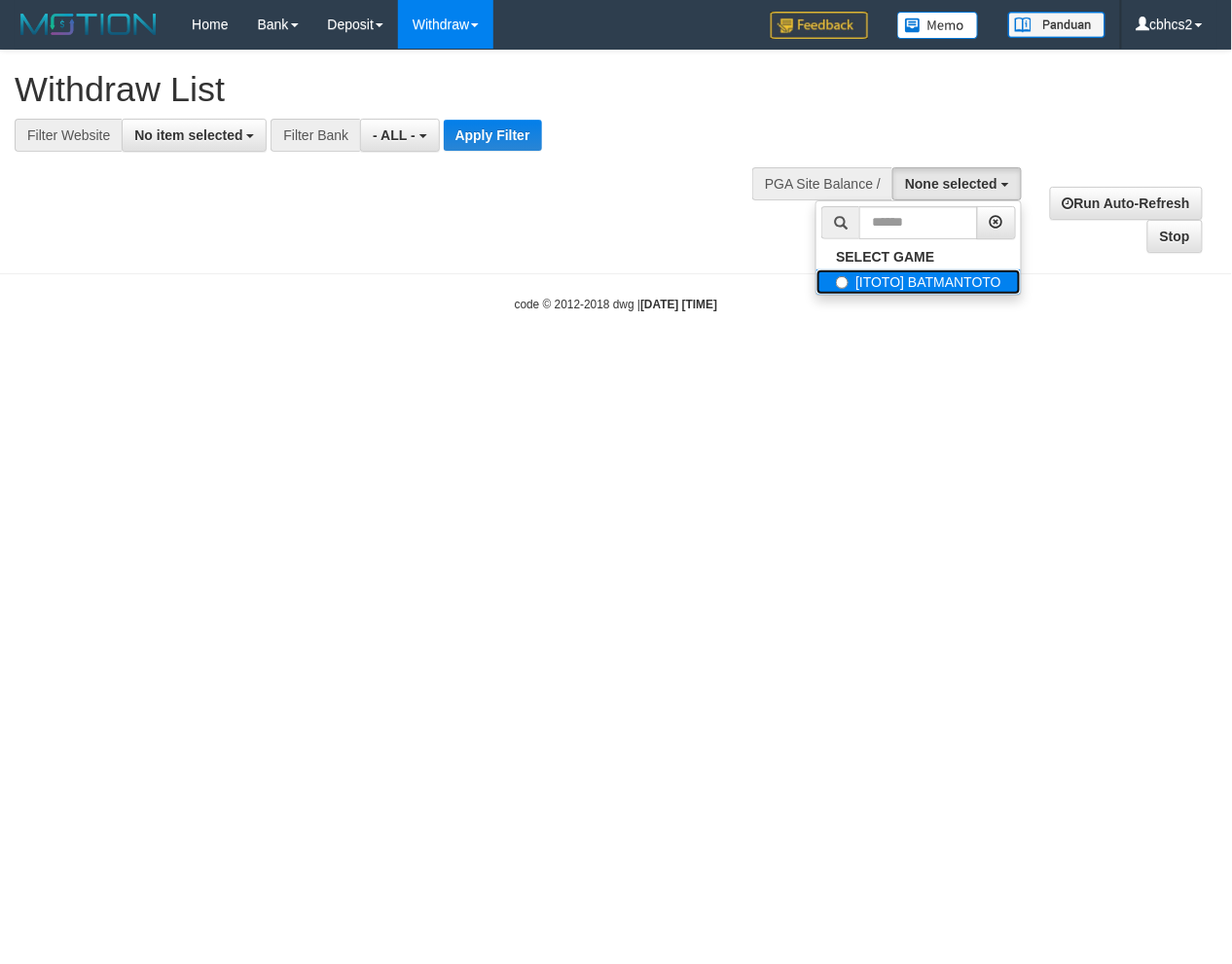 click on "[ITOTO] BATMANTOTO" at bounding box center [919, 282] 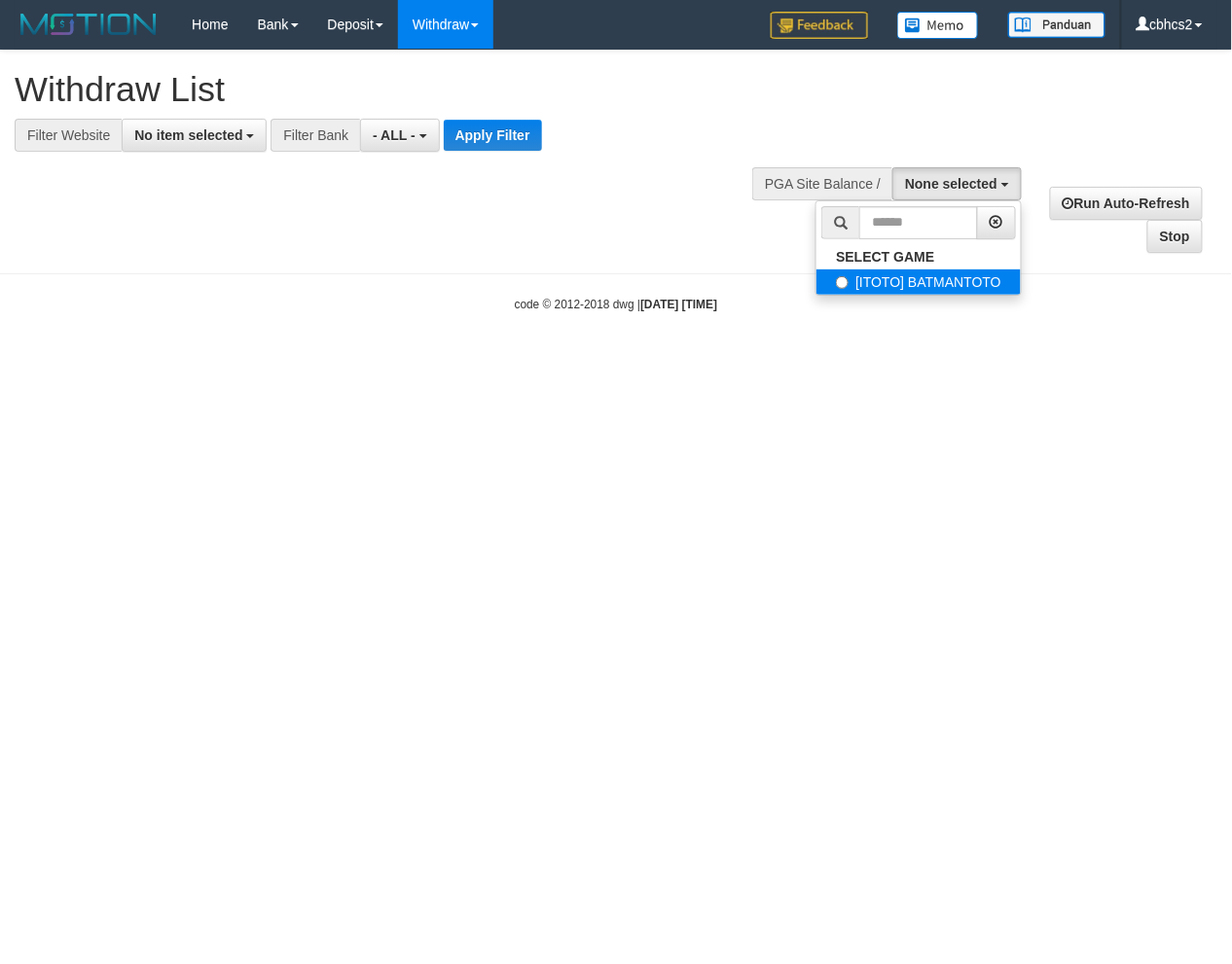 select on "****" 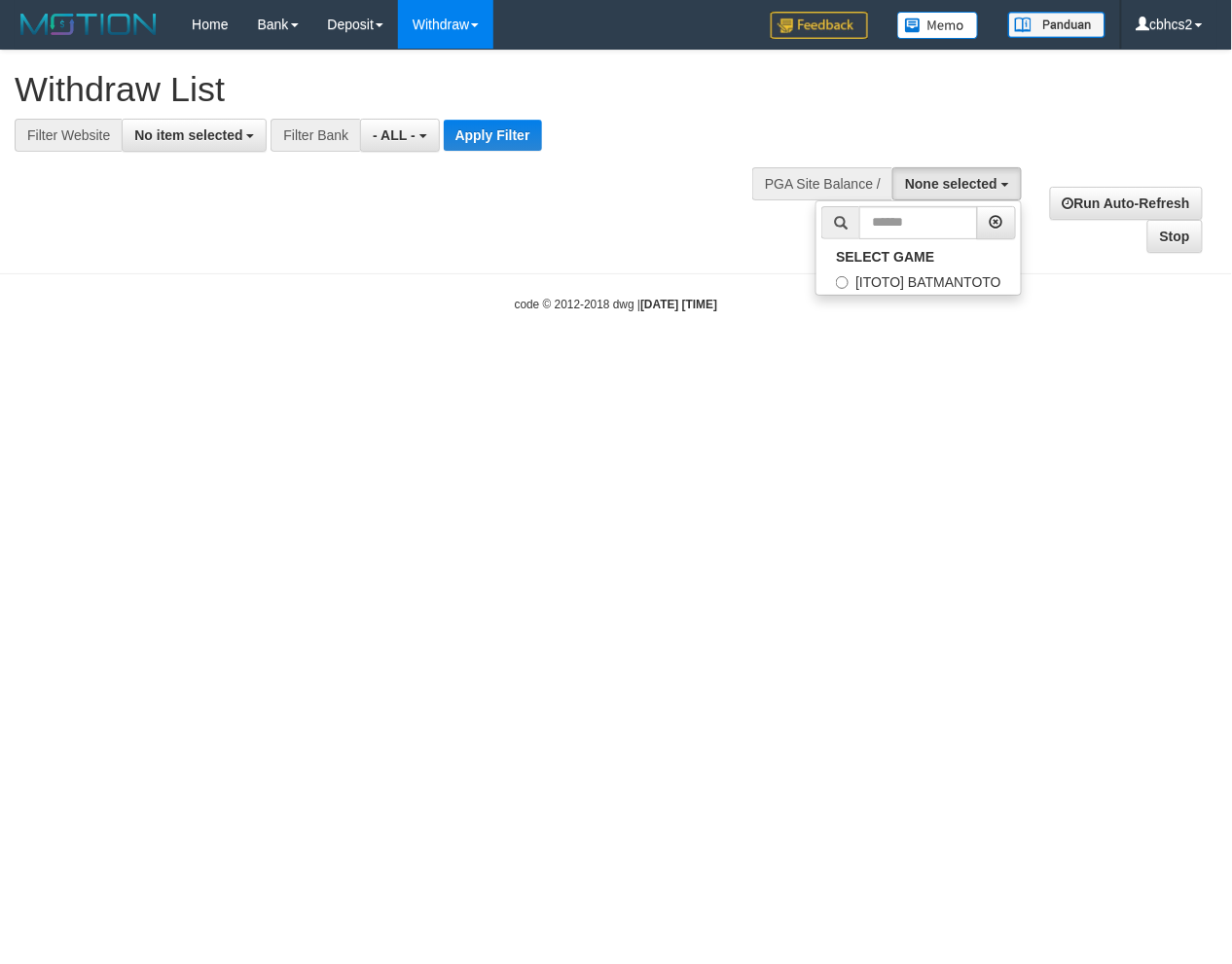 scroll, scrollTop: 17, scrollLeft: 0, axis: vertical 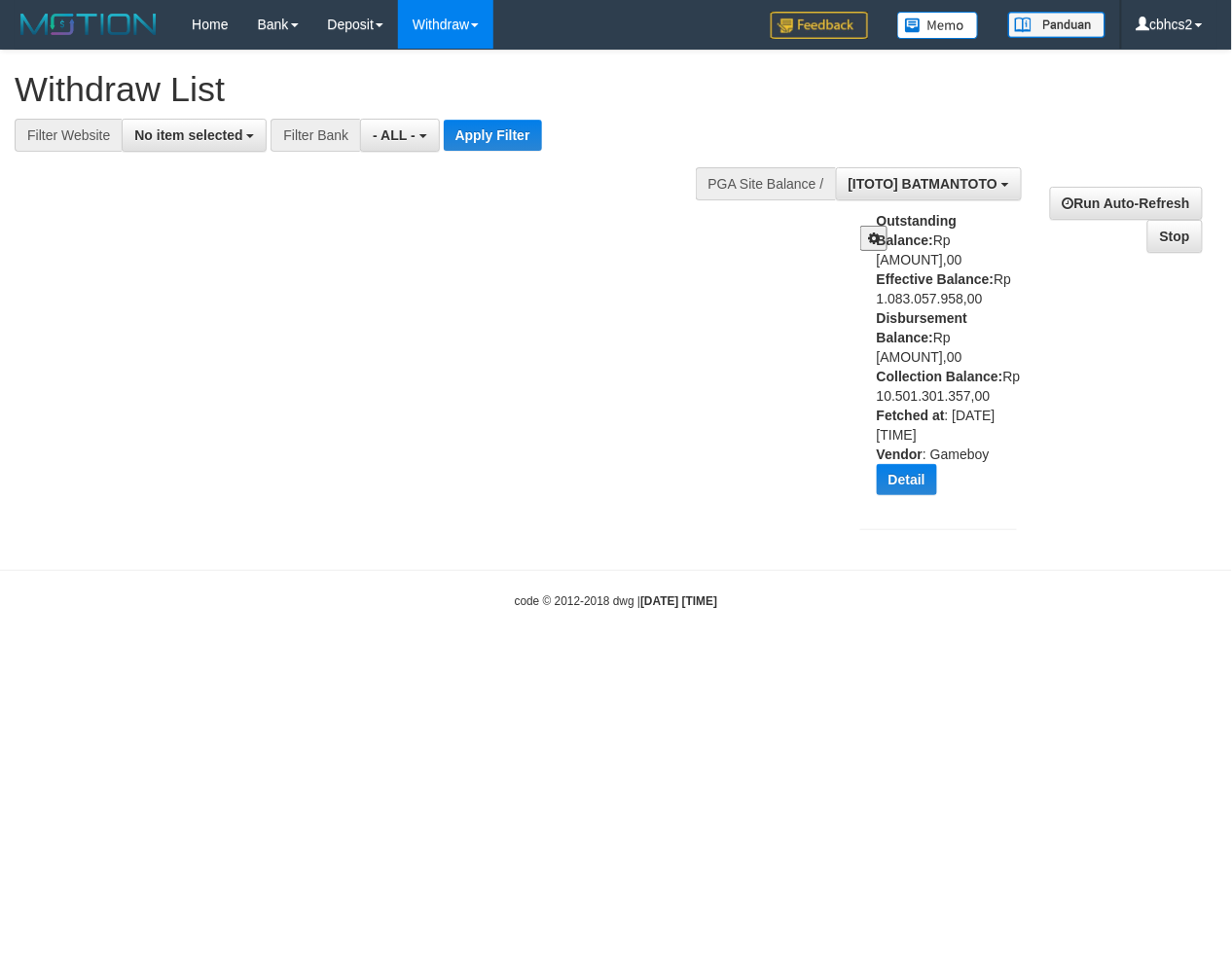 click on "Outstanding Balance:  Rp 392.059.813,00
Effective Balance:  Rp 1.083.057.958,00
Disbursement Balance:  Rp 100.269.000,00
Collection Balance:  Rp 10.501.301.357,00
Fetched at : 2025-08-02 03:45:36
Vendor : Gameboy
Detail
Vendor Name
Outstanding Balance
Effective Balance
Disbursment Balance
Collection Balance
No data found
Fetched at:   2025-08-02 03:45:36
Vendor:   Gameboy" at bounding box center [954, 360] 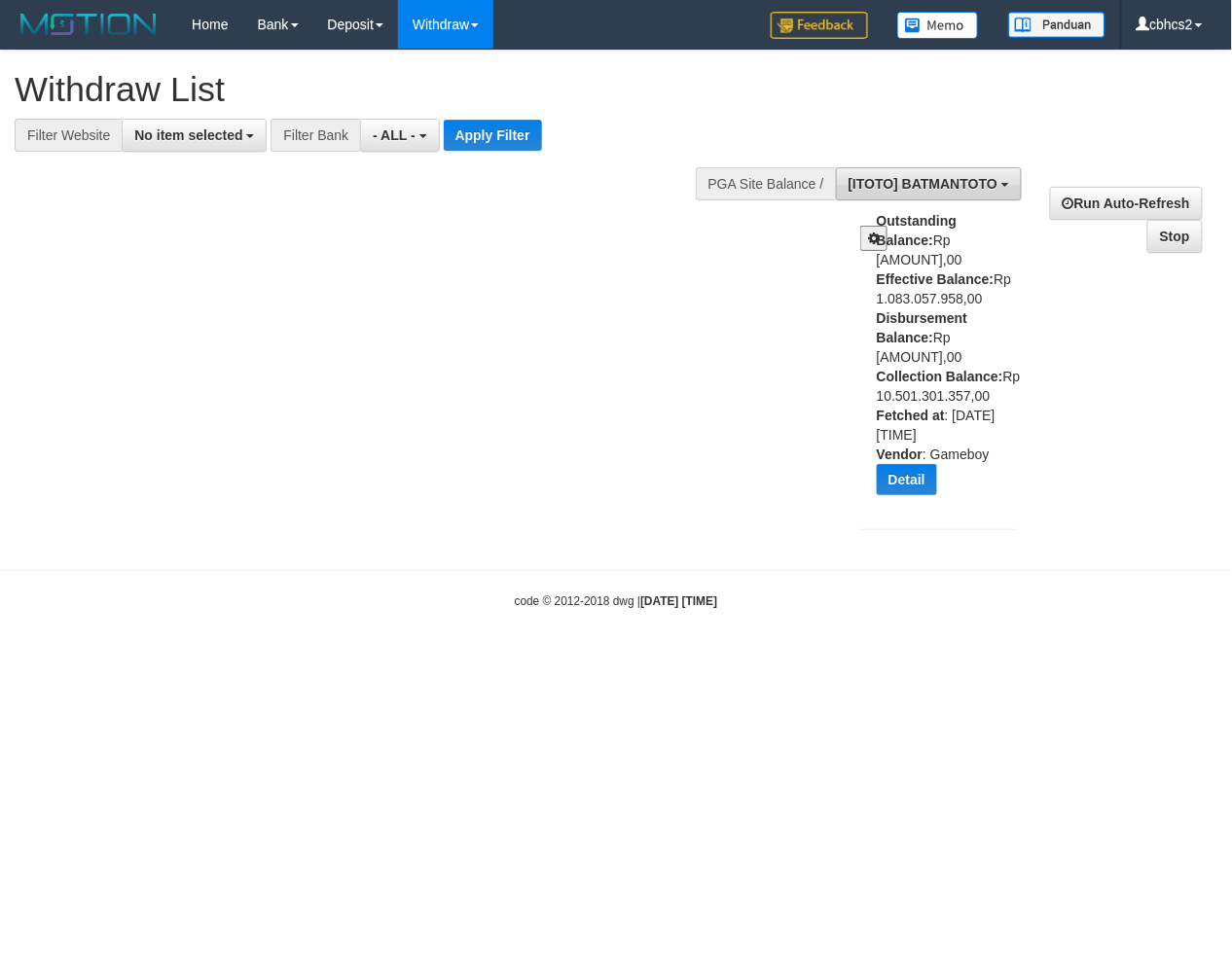 click on "[ITOTO] BATMANTOTO" at bounding box center [928, 184] 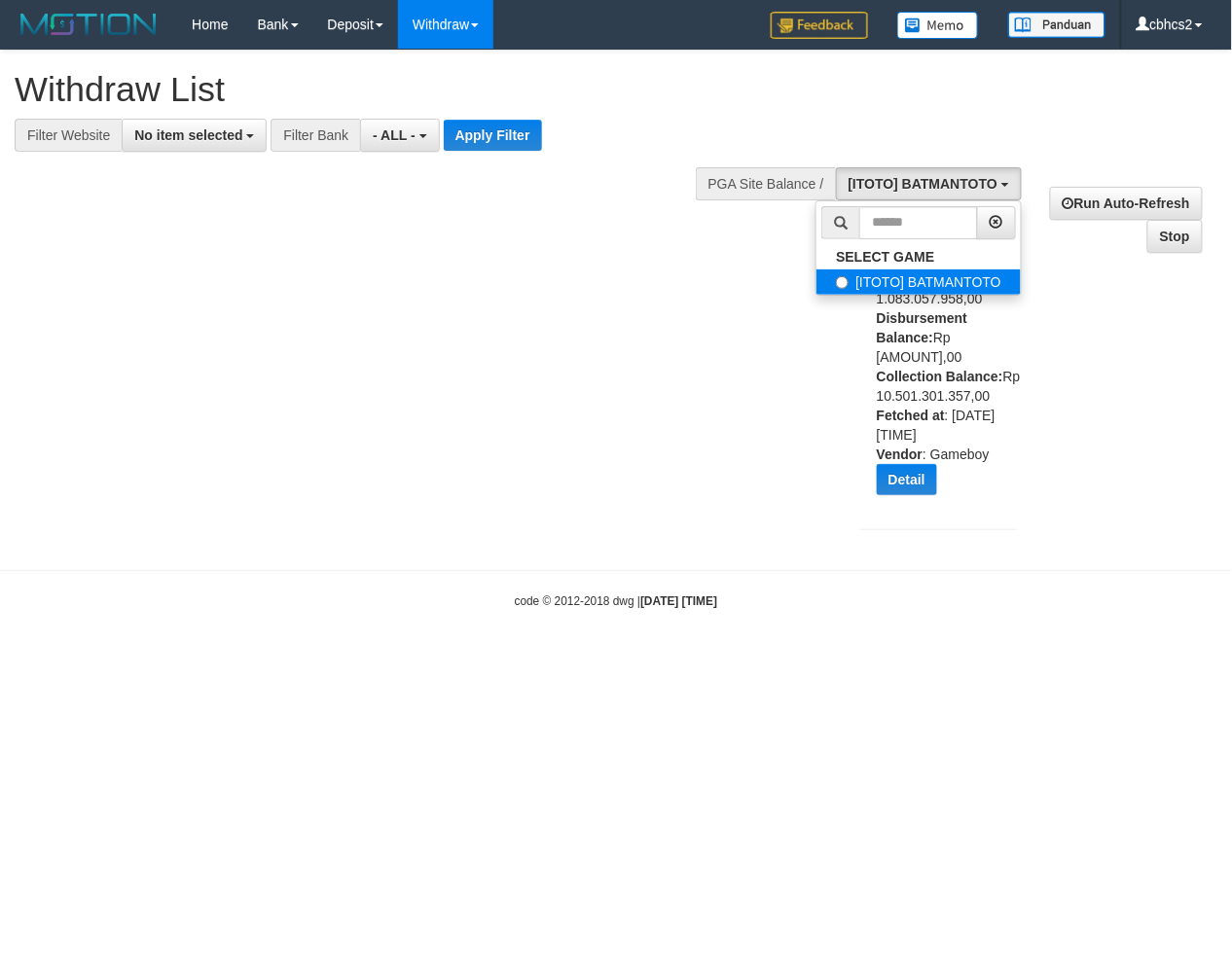 click on "[ITOTO] BATMANTOTO" at bounding box center [919, 282] 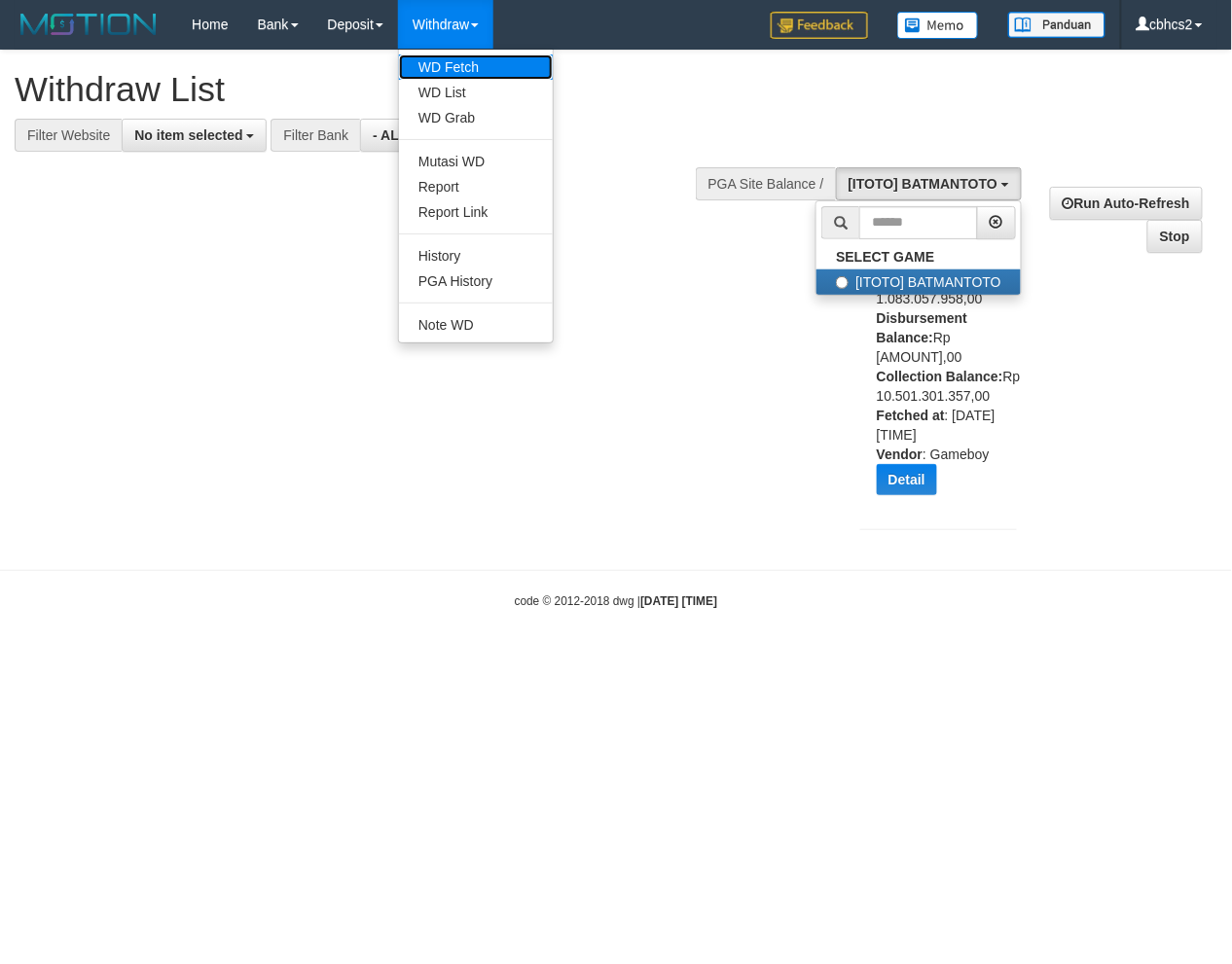 click on "WD Fetch" at bounding box center (476, 67) 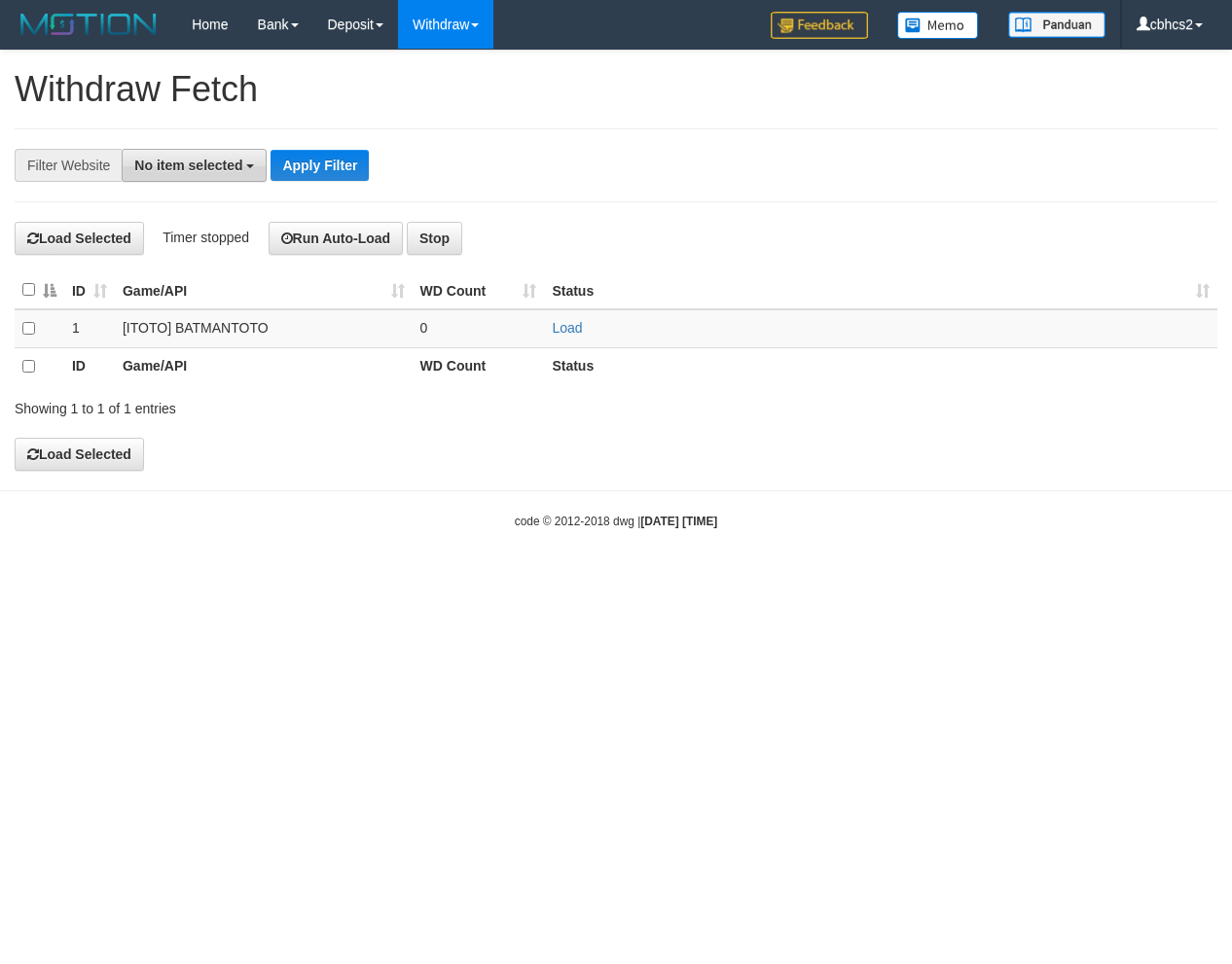 scroll, scrollTop: 0, scrollLeft: 0, axis: both 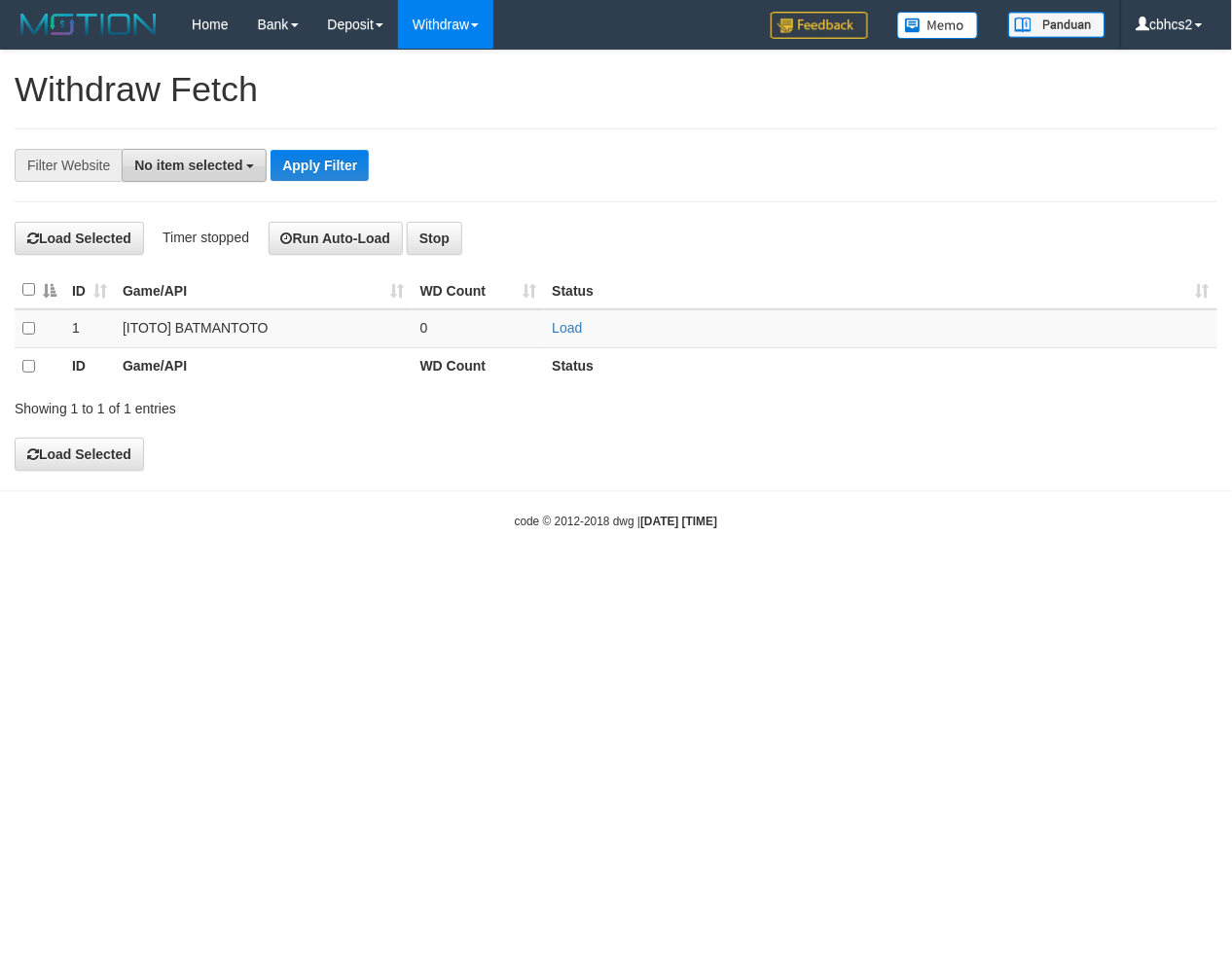 click on "No item selected" at bounding box center [194, 165] 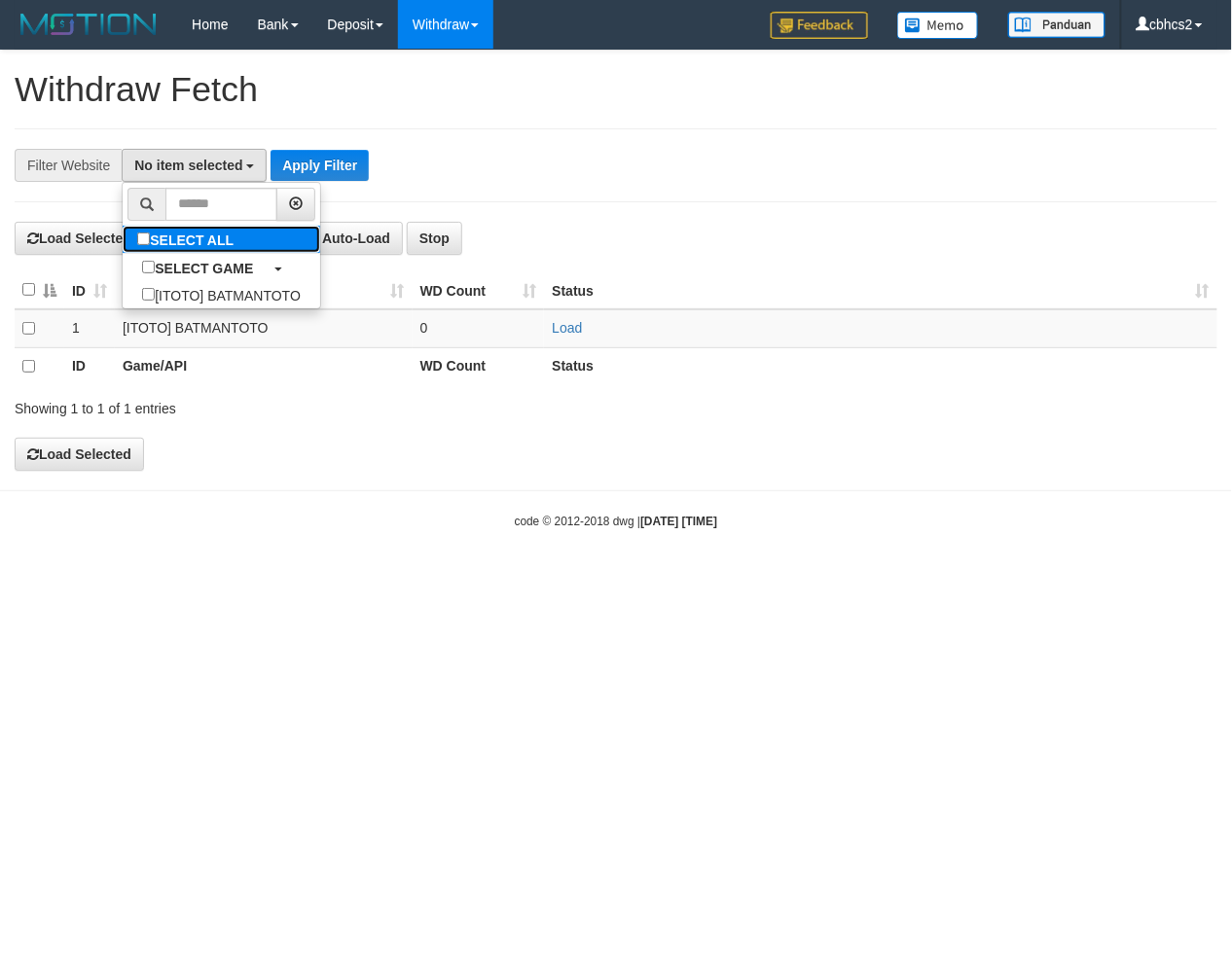 click on "SELECT ALL" at bounding box center (188, 239) 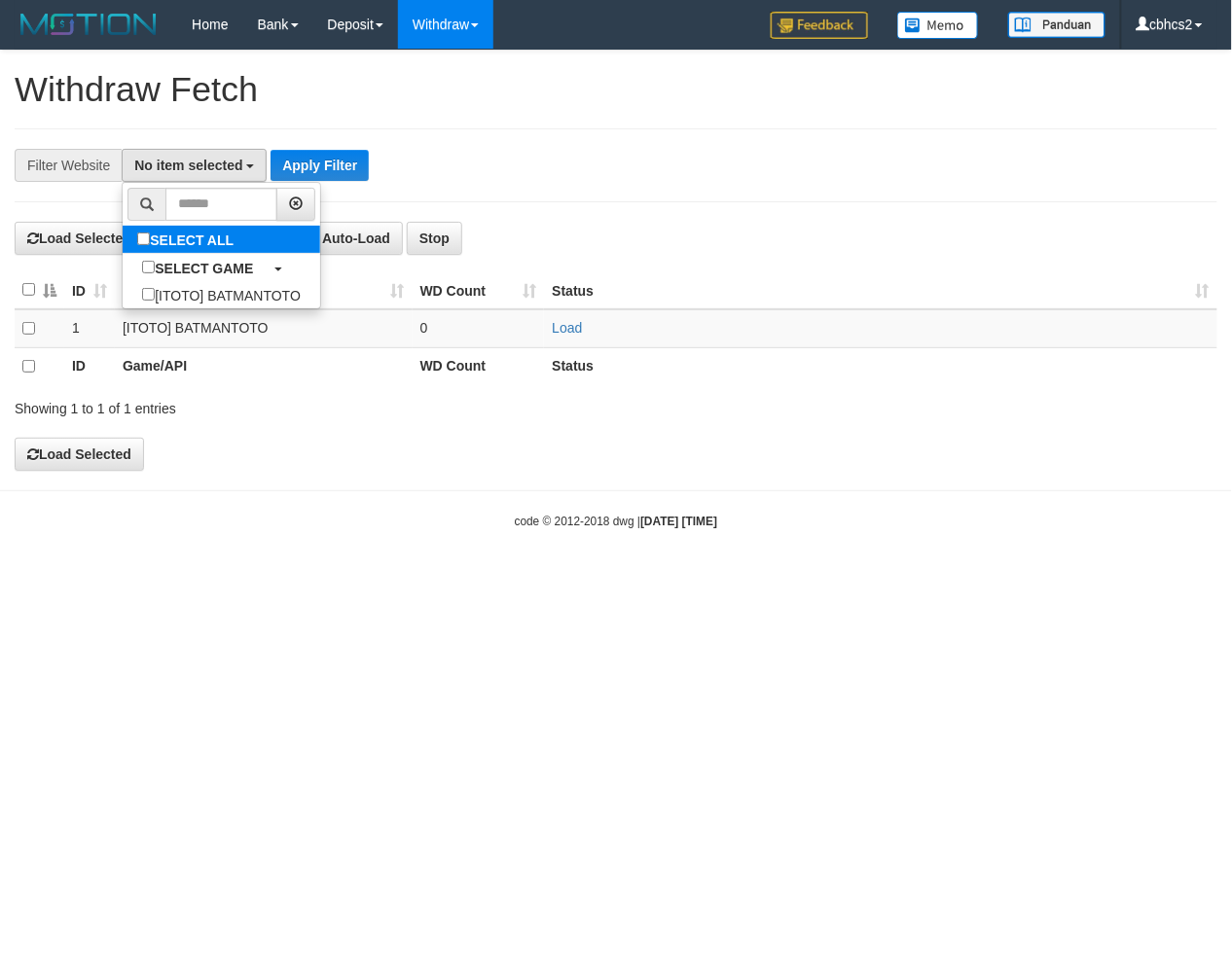 select on "****" 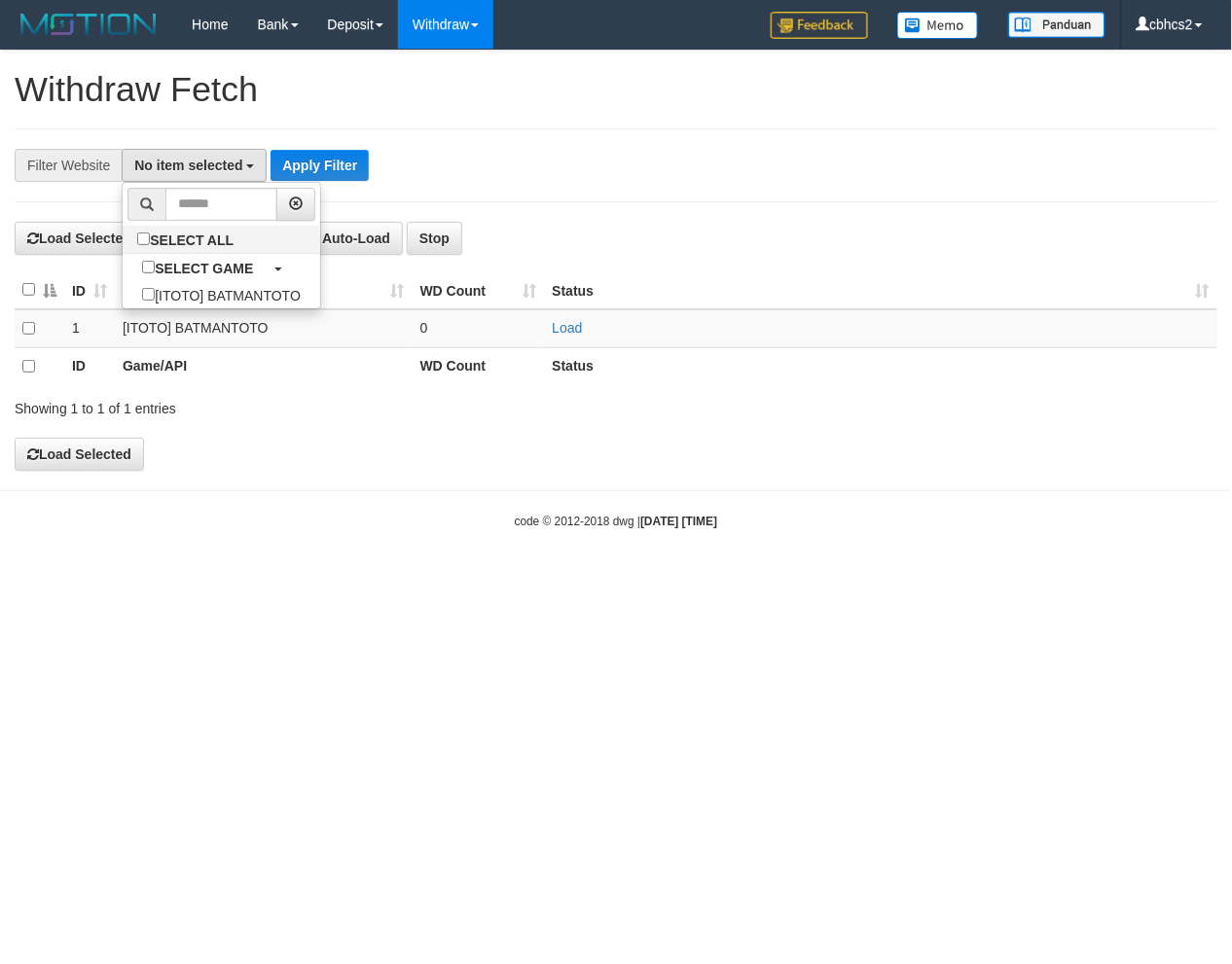scroll, scrollTop: 17, scrollLeft: 0, axis: vertical 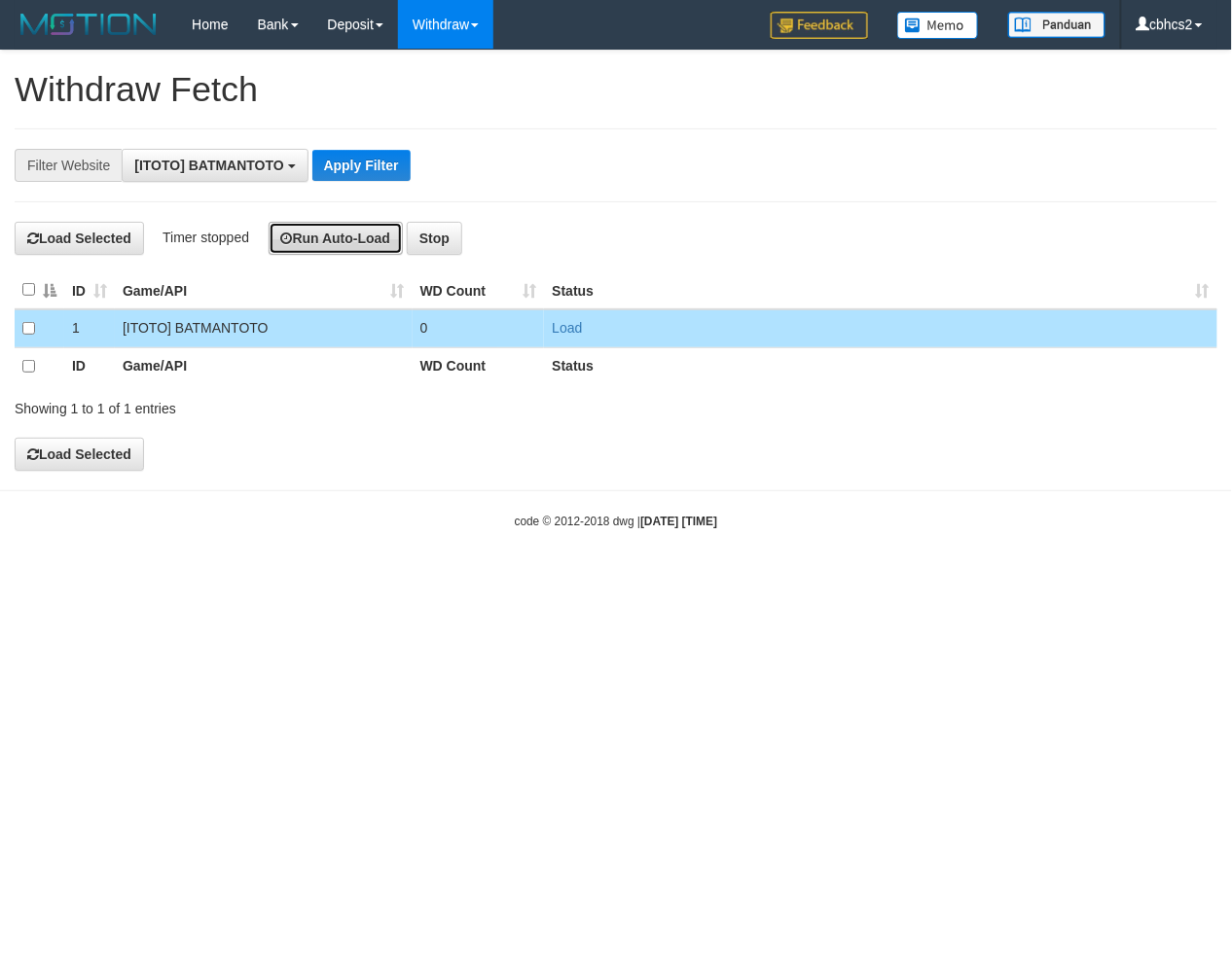 click on "Run Auto-Load" at bounding box center [336, 238] 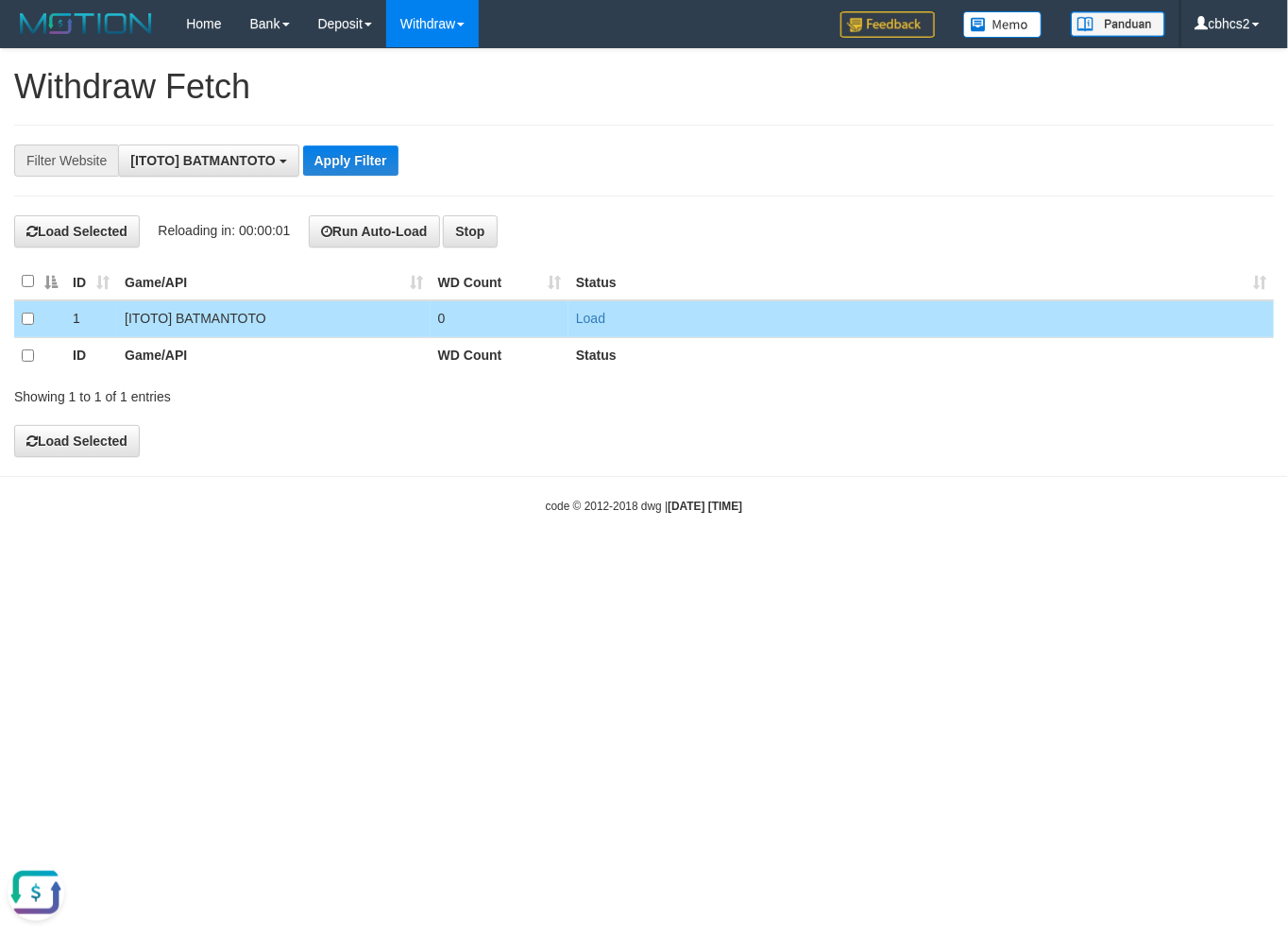 click on "Toggle navigation
Home
Bank
Account List
Load
By Website
Group
[ITOTO]													BATMANTOTO
Mutasi Bank
Search
Sync
Note Mutasi
Deposit
DPS Fetch
DPS List
History
PGA History
Note DPS -" at bounding box center [644, 281] 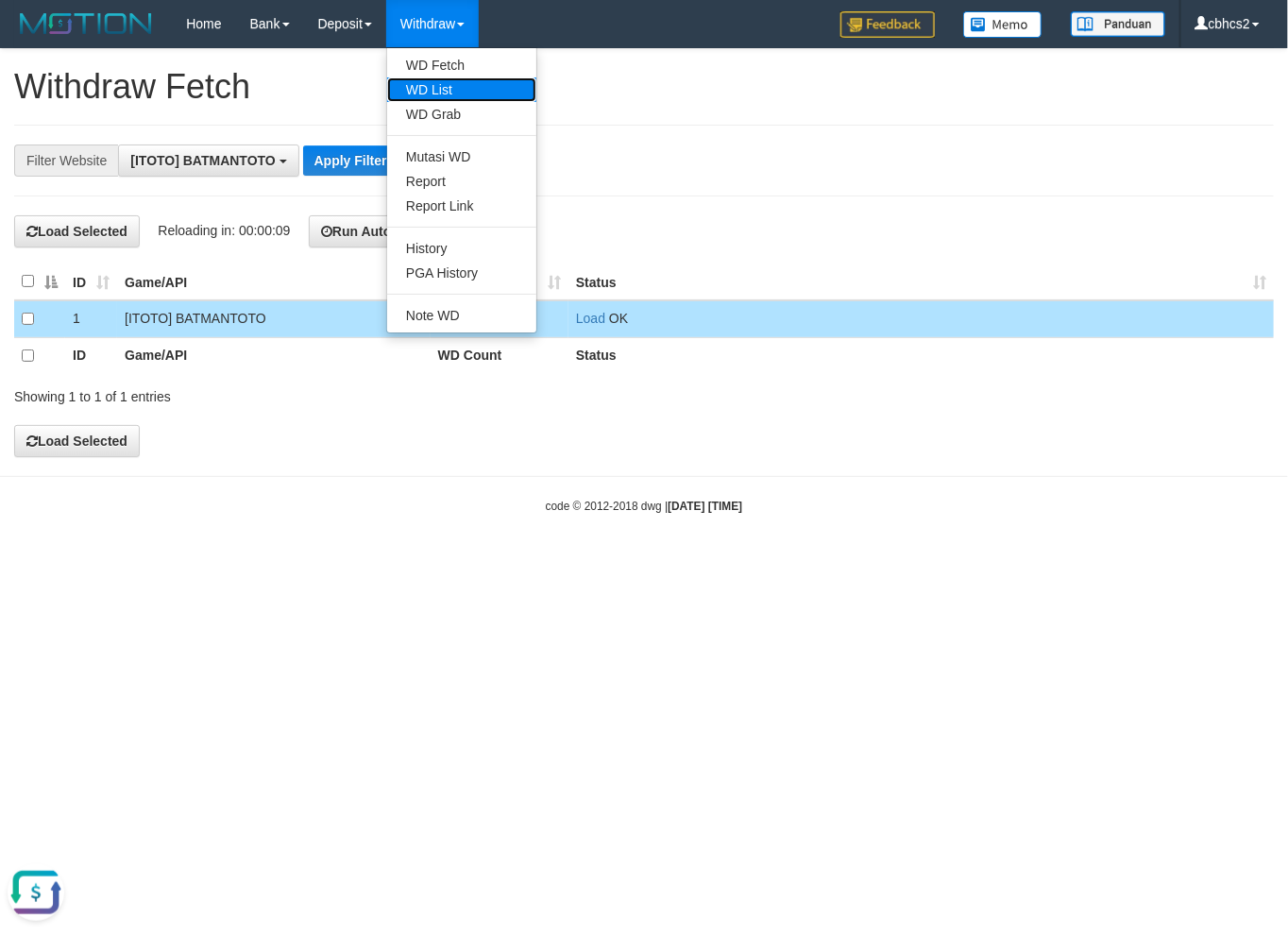 click on "WD List" at bounding box center (462, 90) 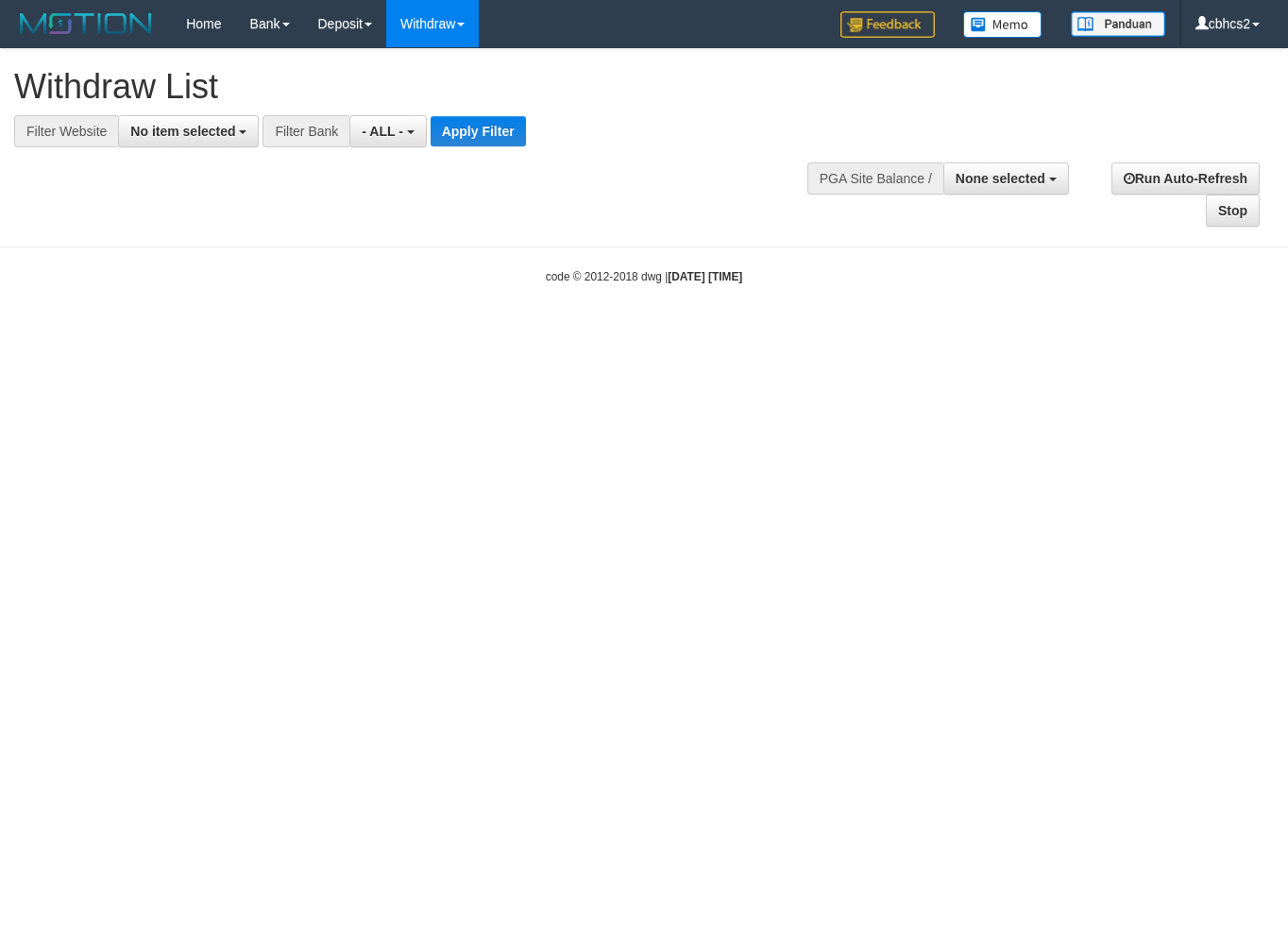 select 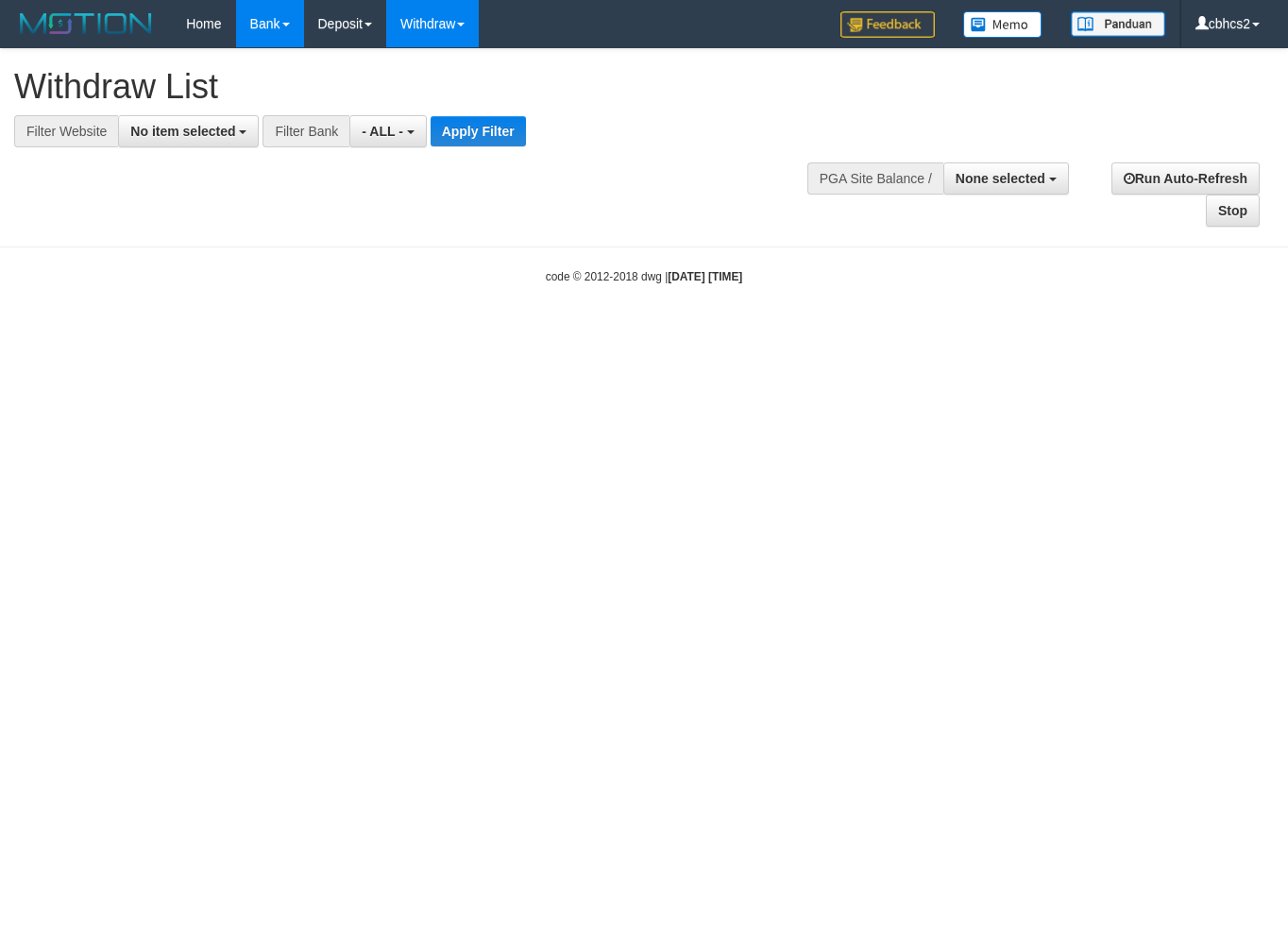 scroll, scrollTop: 0, scrollLeft: 0, axis: both 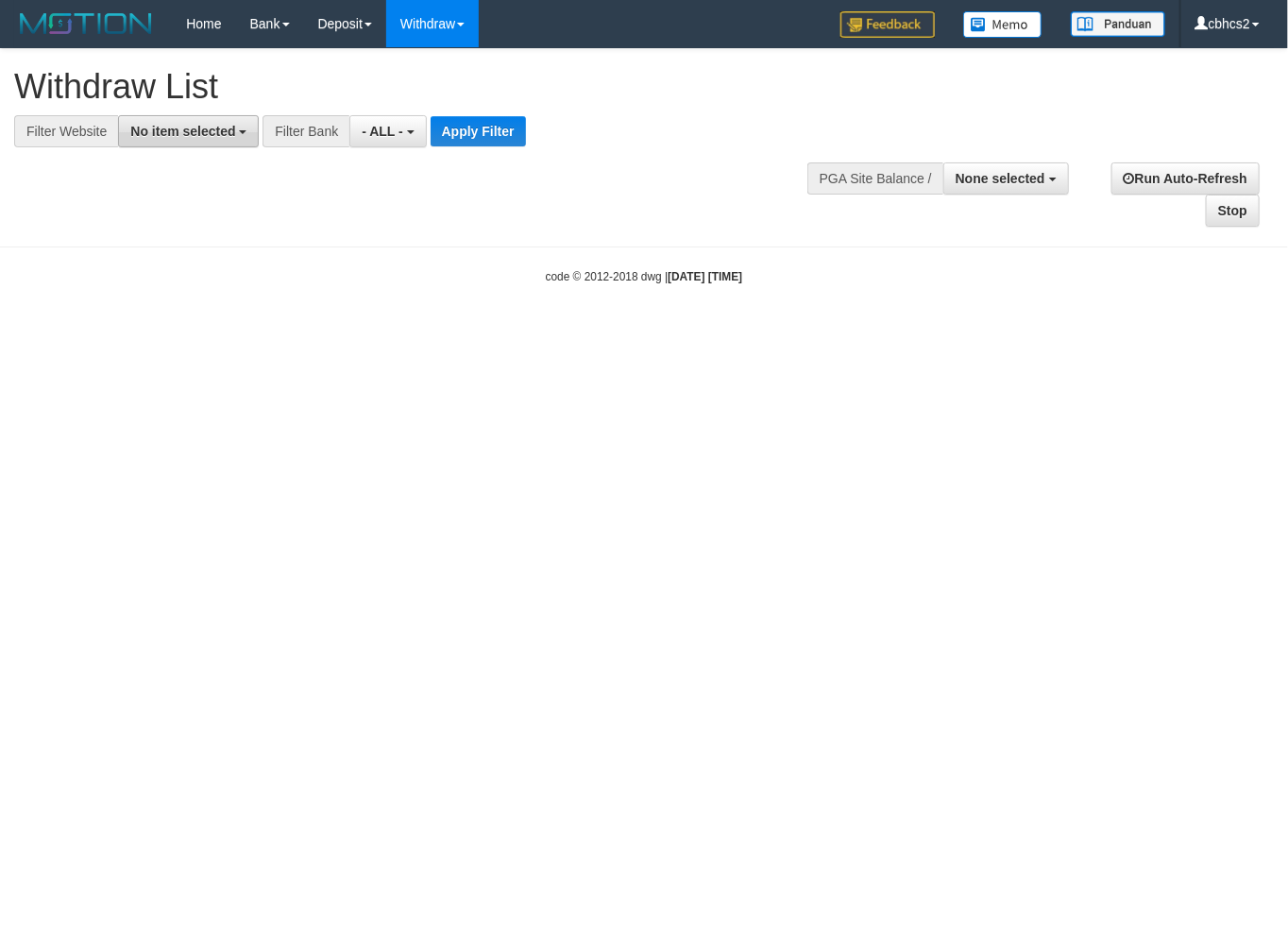 click on "No item selected" at bounding box center [182, 131] 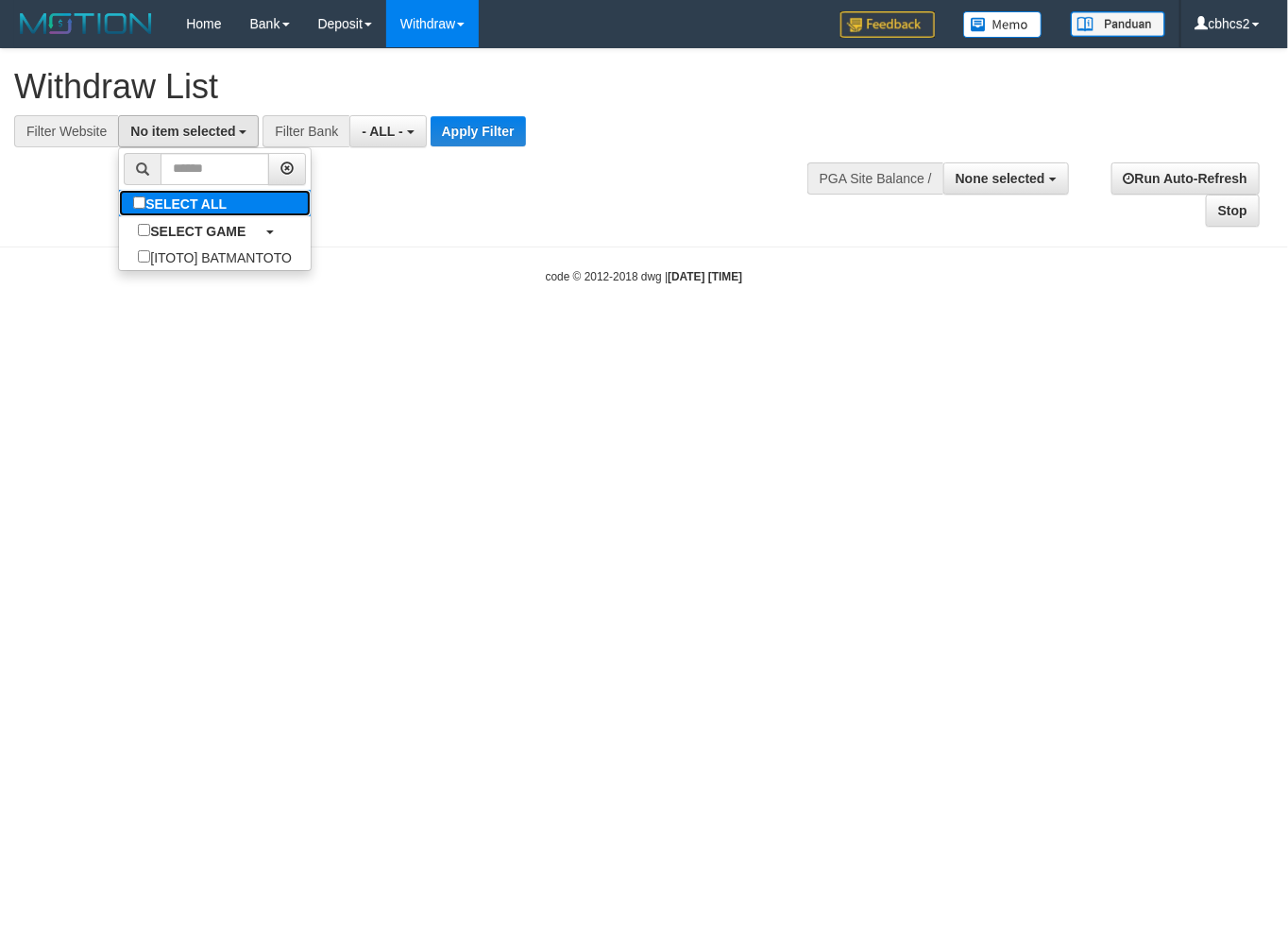 drag, startPoint x: 215, startPoint y: 206, endPoint x: 284, endPoint y: 198, distance: 69.46222 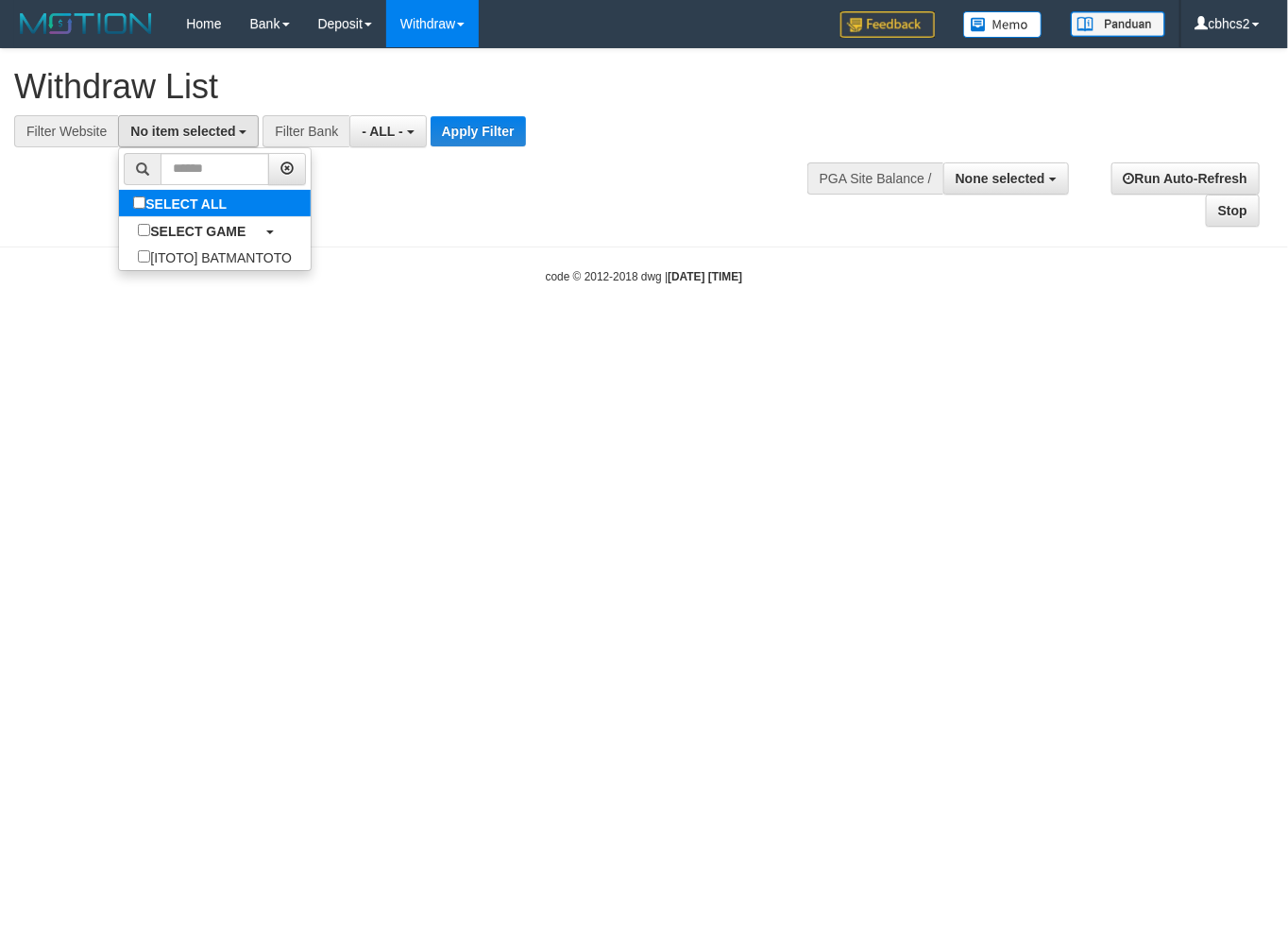 select on "****" 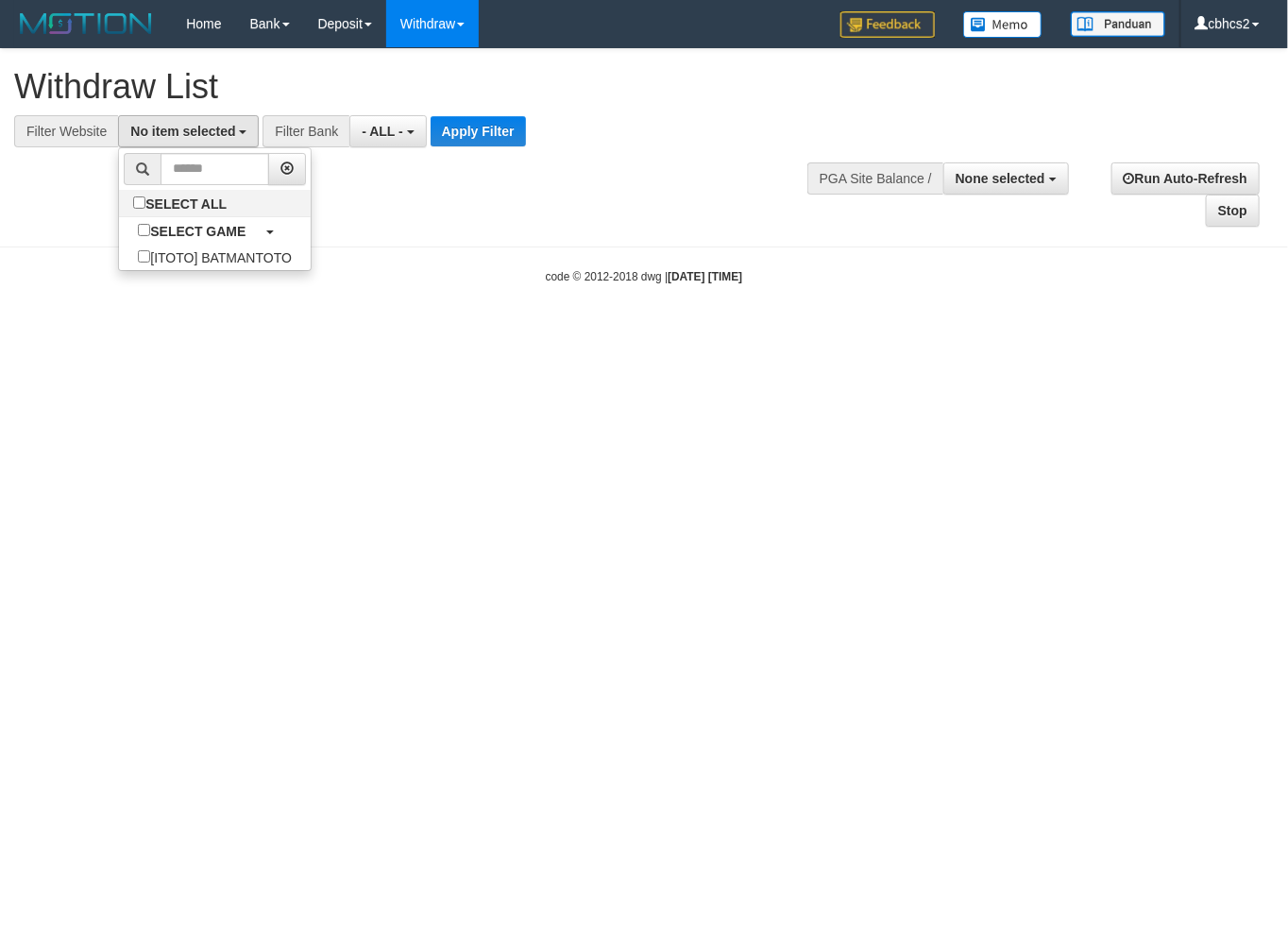 scroll, scrollTop: 16, scrollLeft: 0, axis: vertical 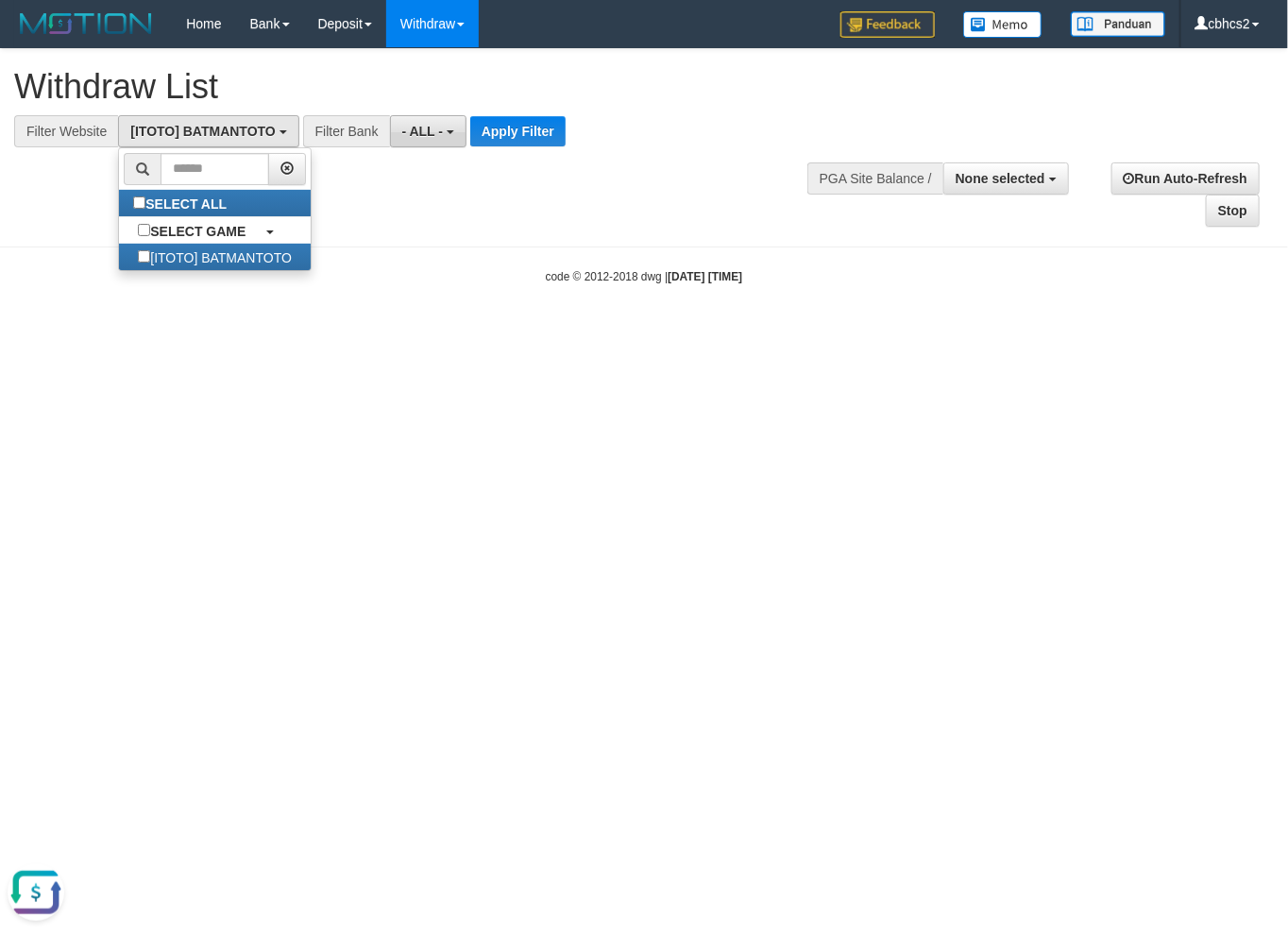 click on "- ALL -" at bounding box center (428, 131) 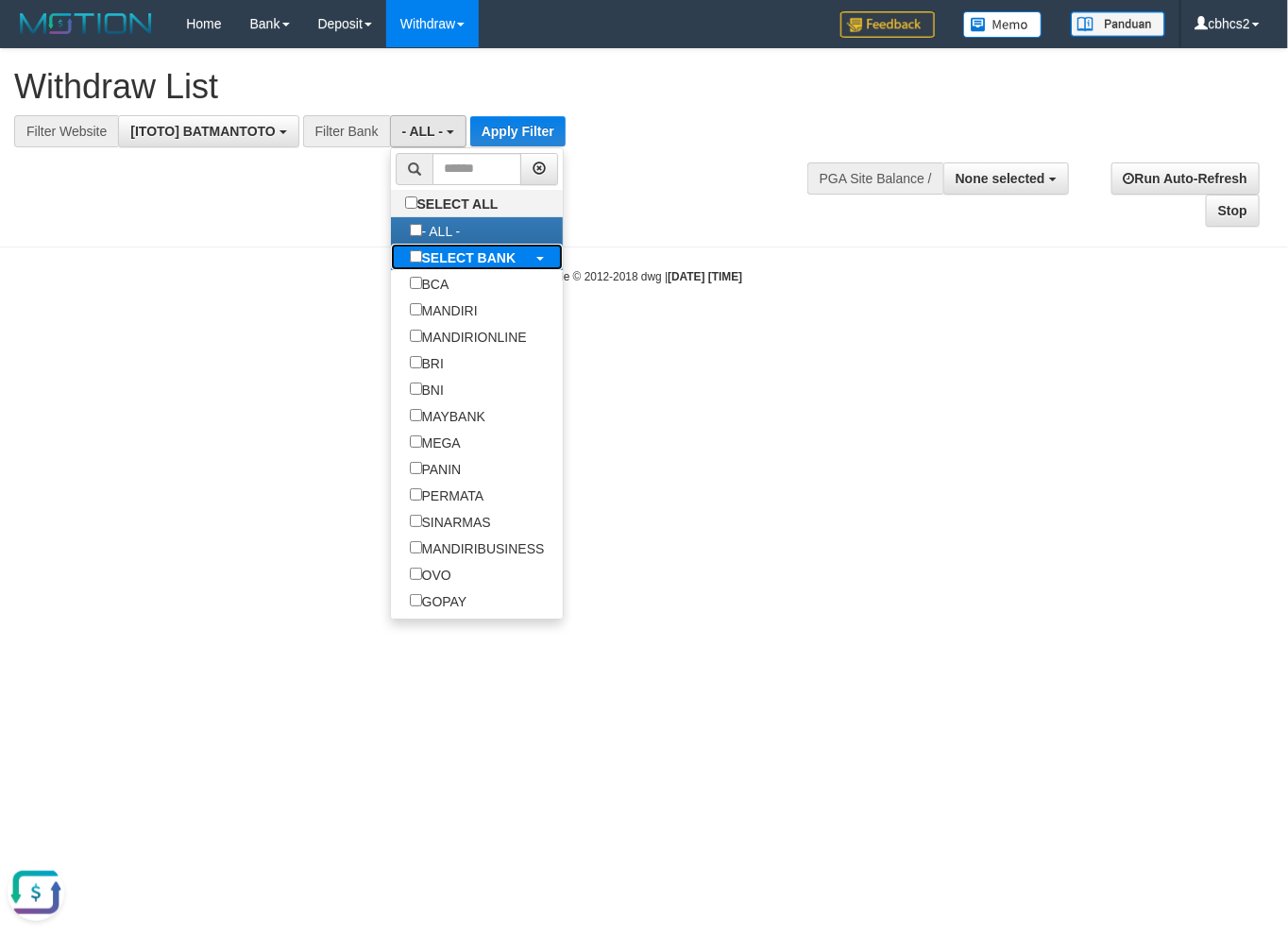 click on "SELECT BANK" at bounding box center (463, 257) 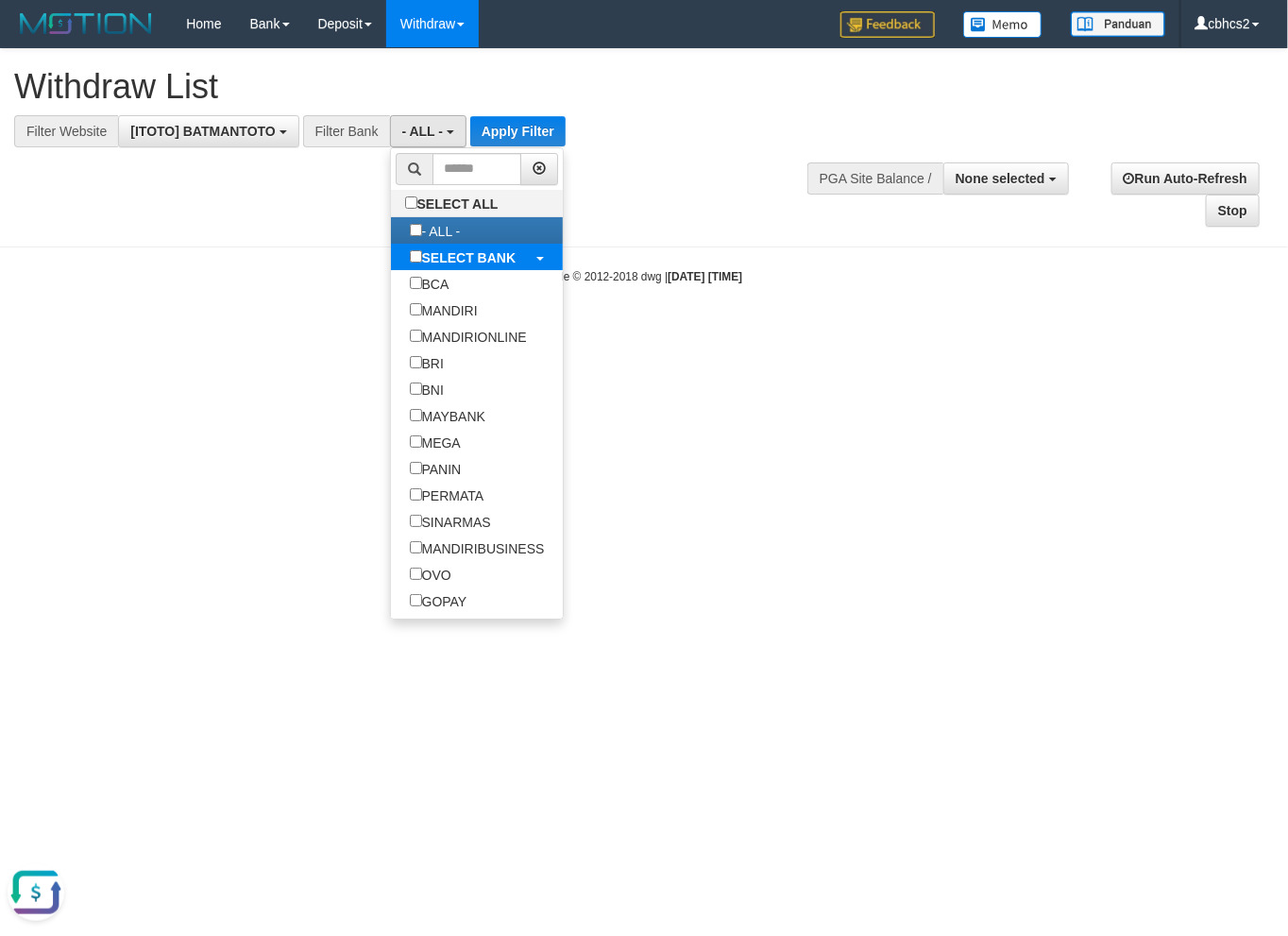 select on "***" 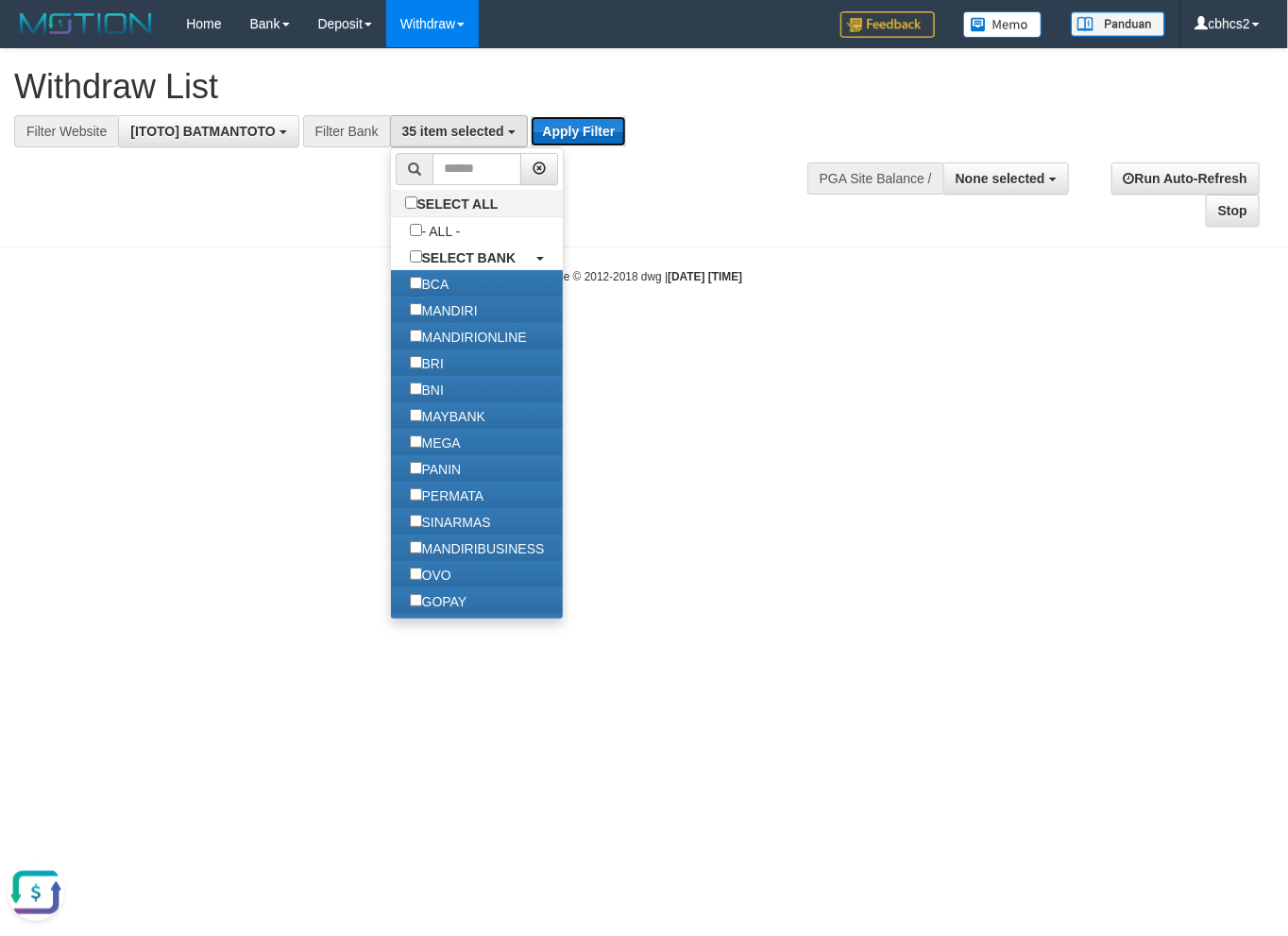click on "Apply Filter" at bounding box center (578, 131) 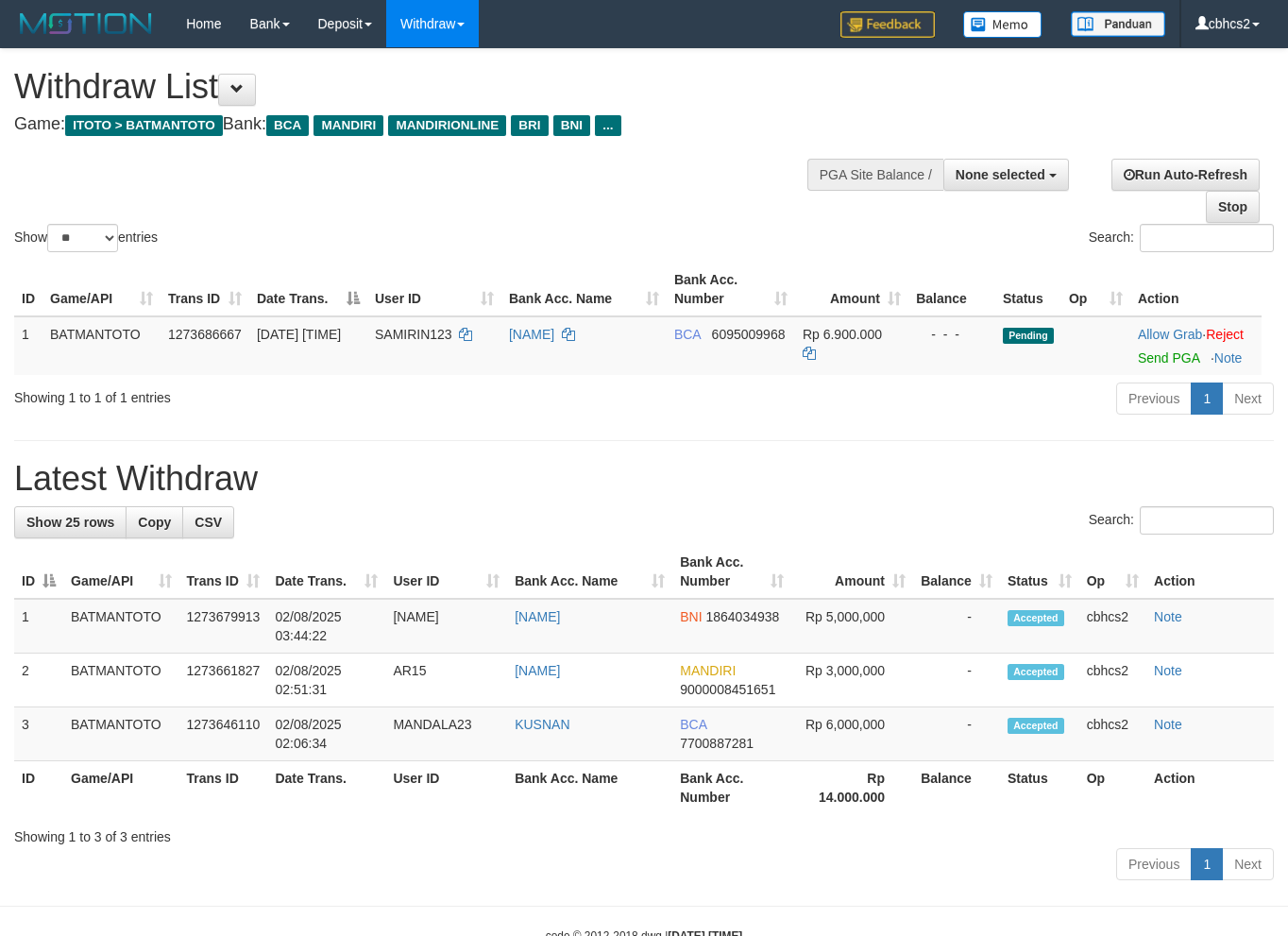 select 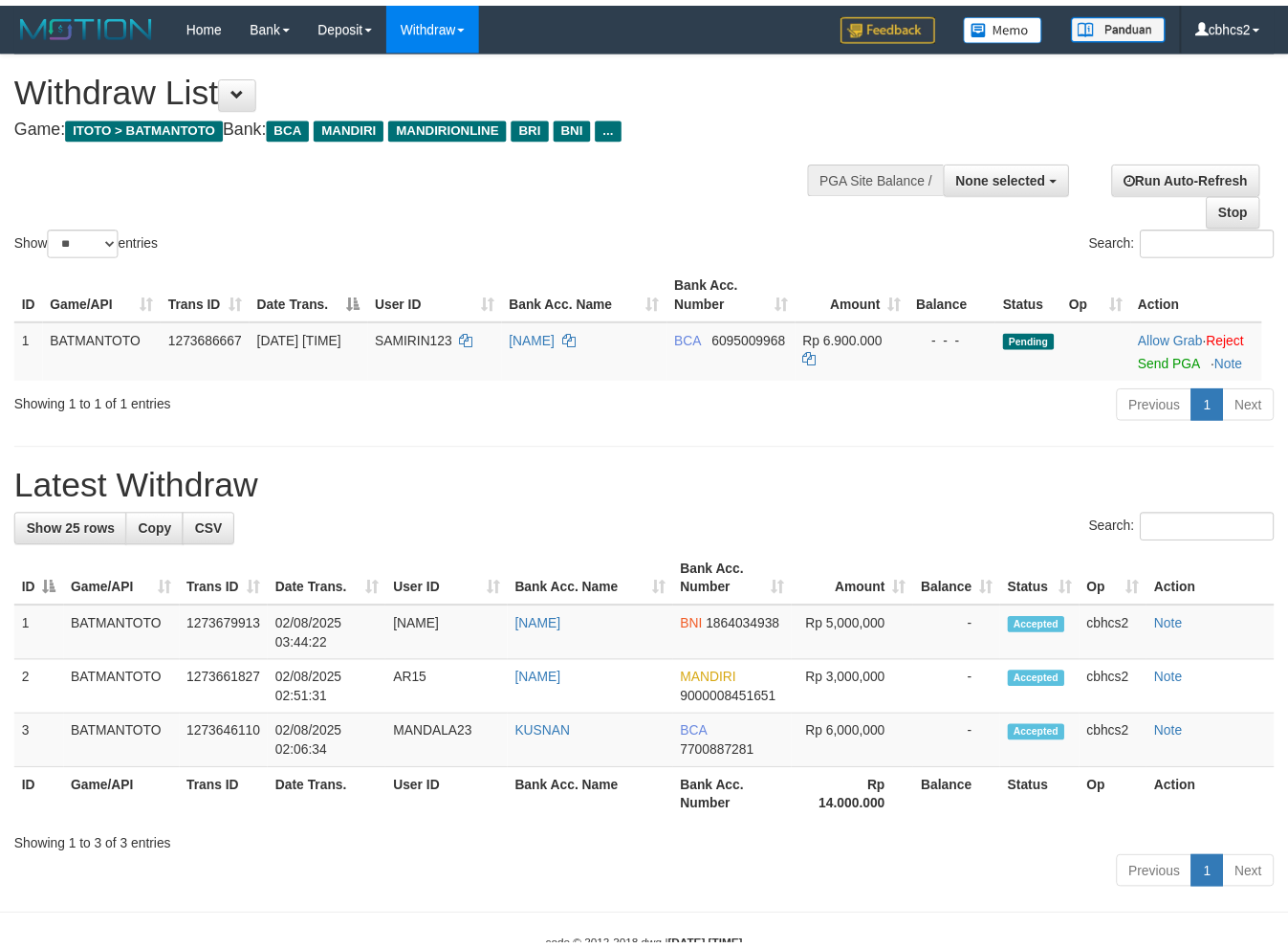 scroll, scrollTop: 0, scrollLeft: 0, axis: both 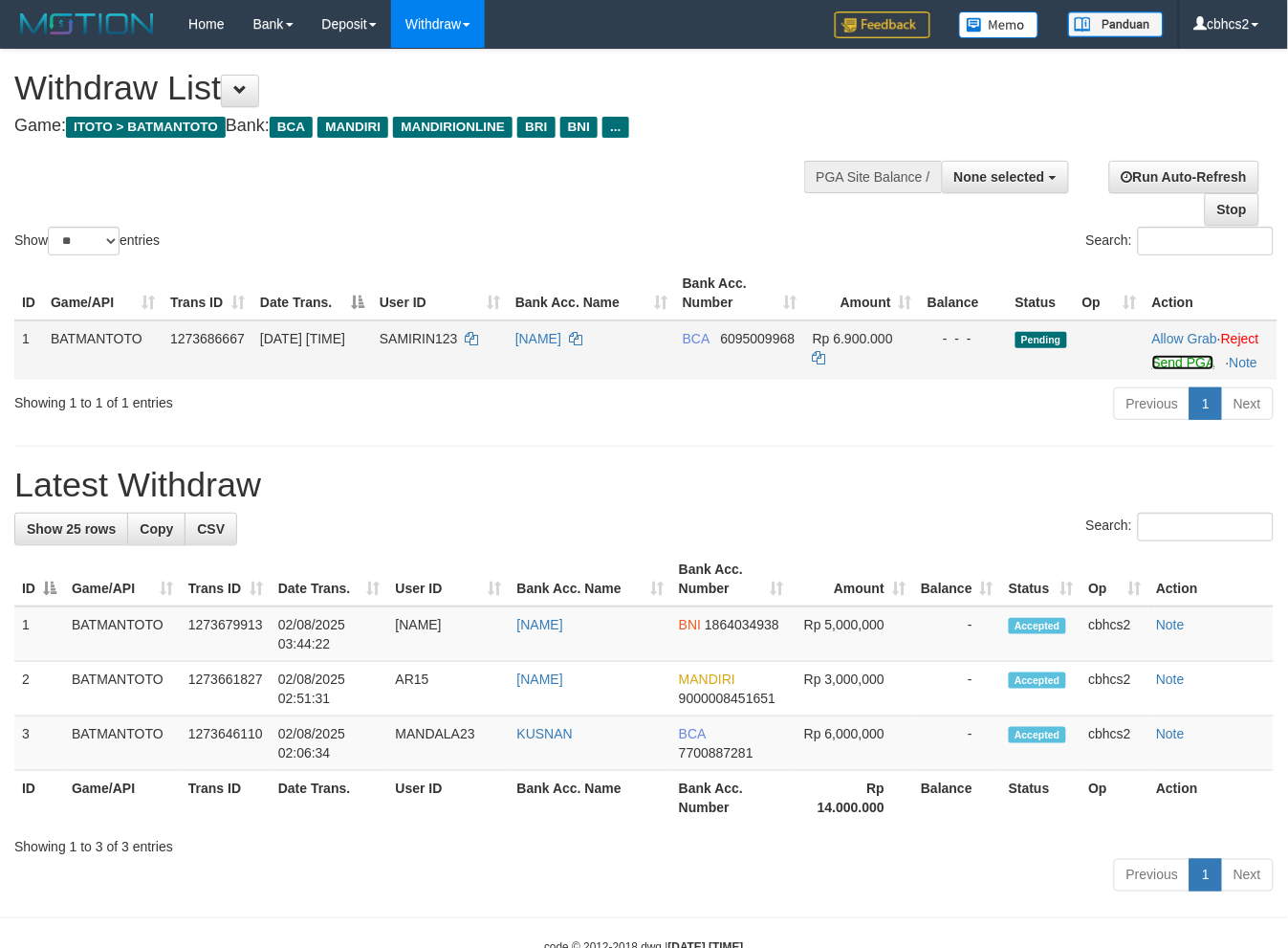 click on "Send PGA" at bounding box center [1183, 363] 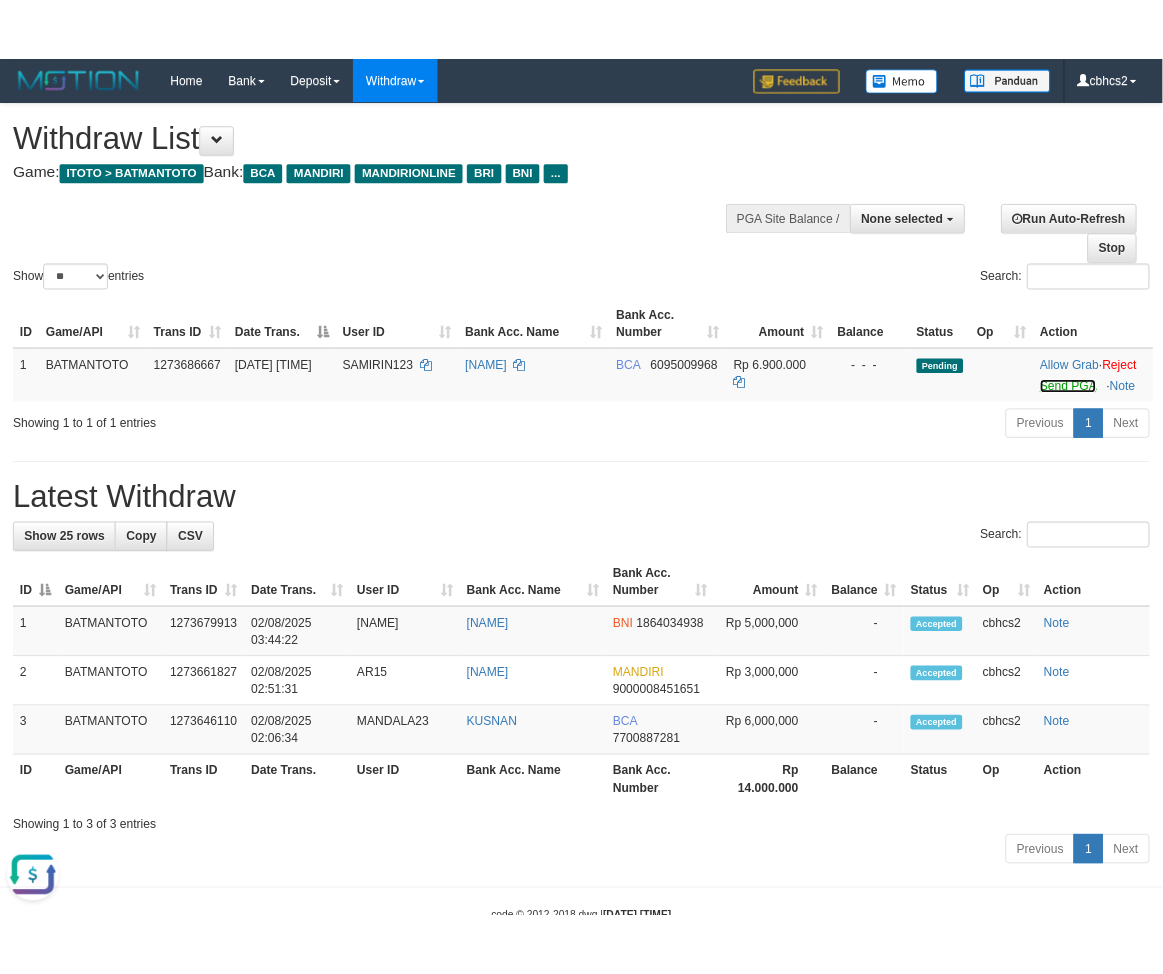 scroll, scrollTop: 0, scrollLeft: 0, axis: both 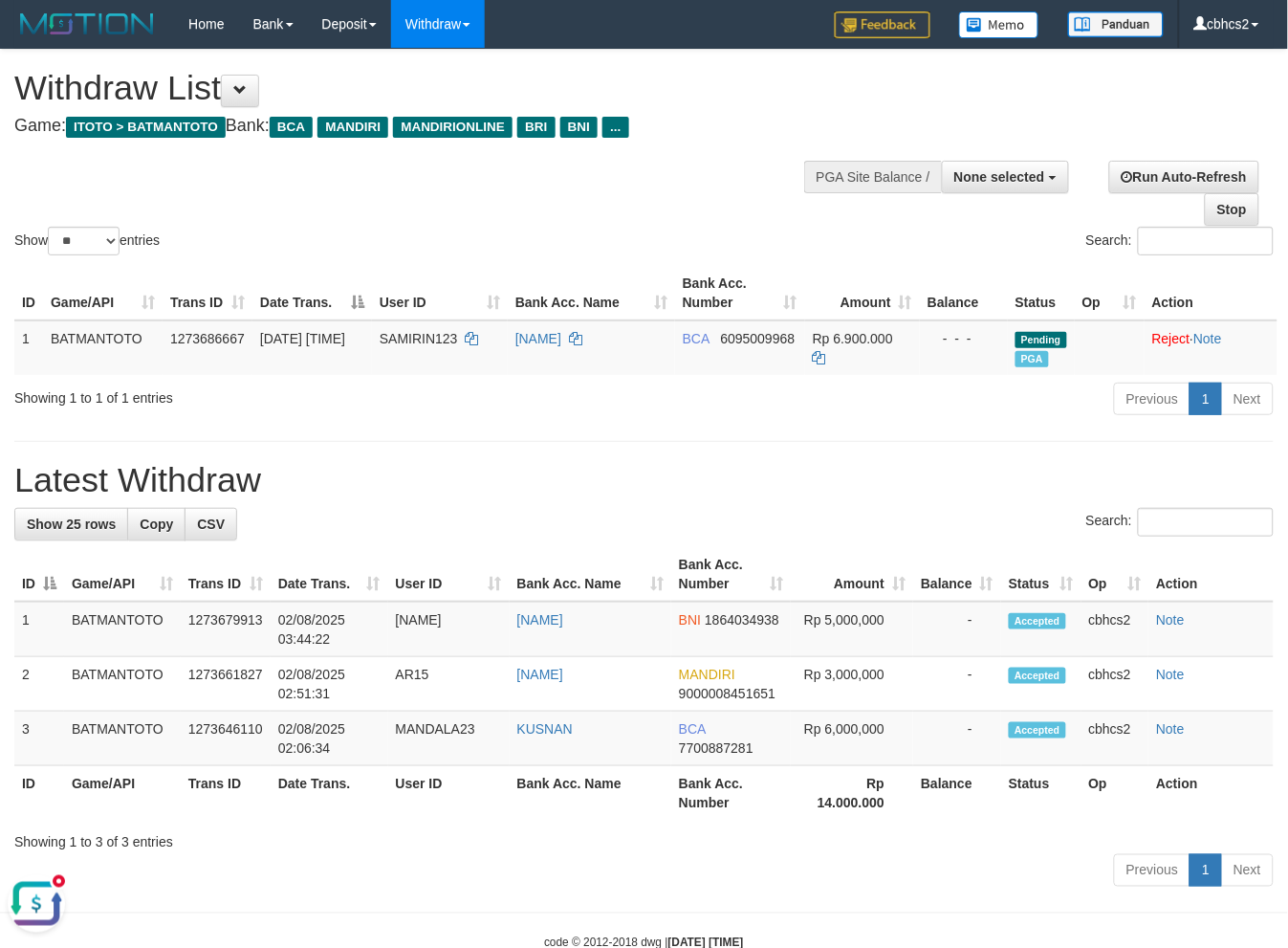 click at bounding box center [36, 903] 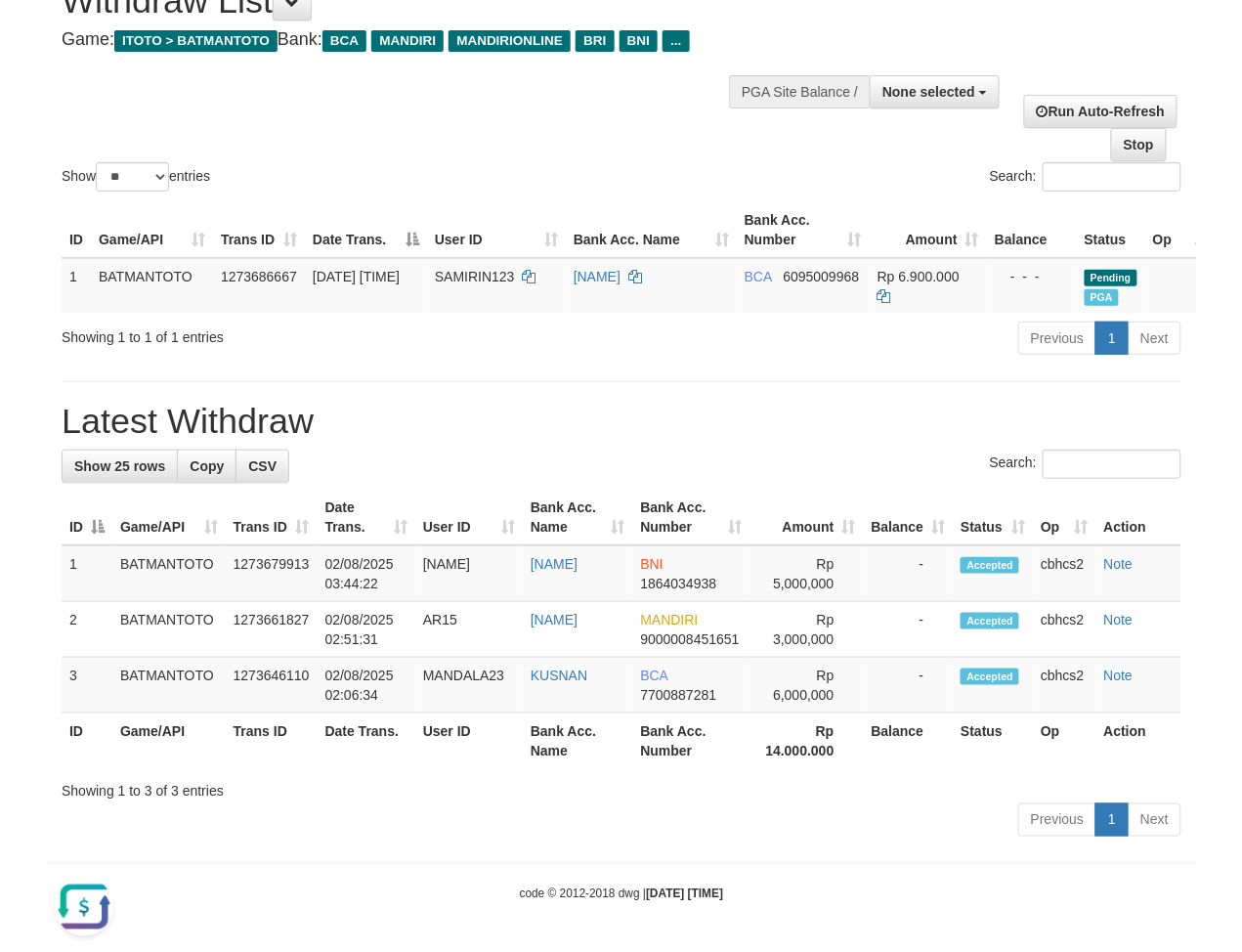 scroll, scrollTop: 91, scrollLeft: 0, axis: vertical 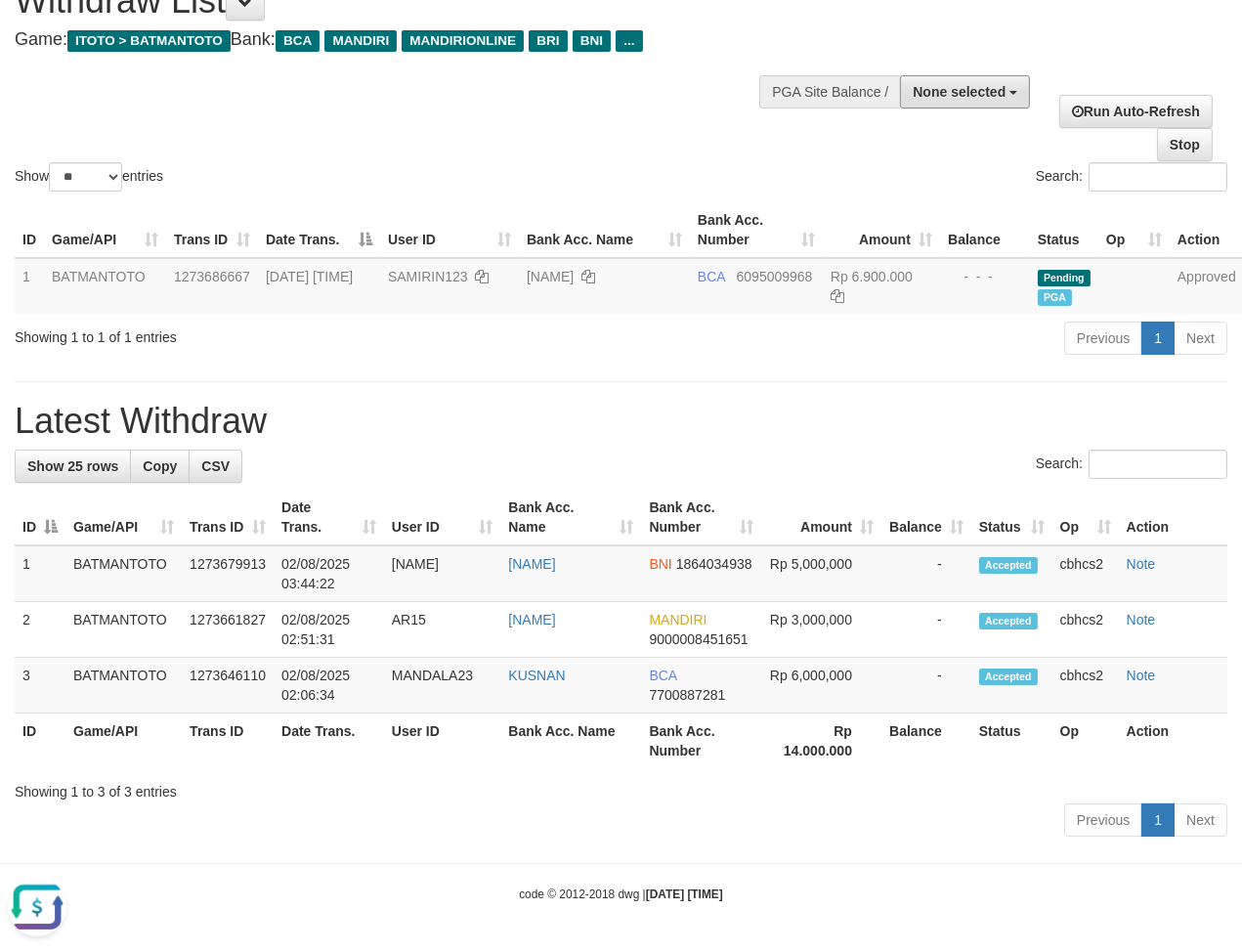 drag, startPoint x: 939, startPoint y: 99, endPoint x: 933, endPoint y: 153, distance: 54.33231 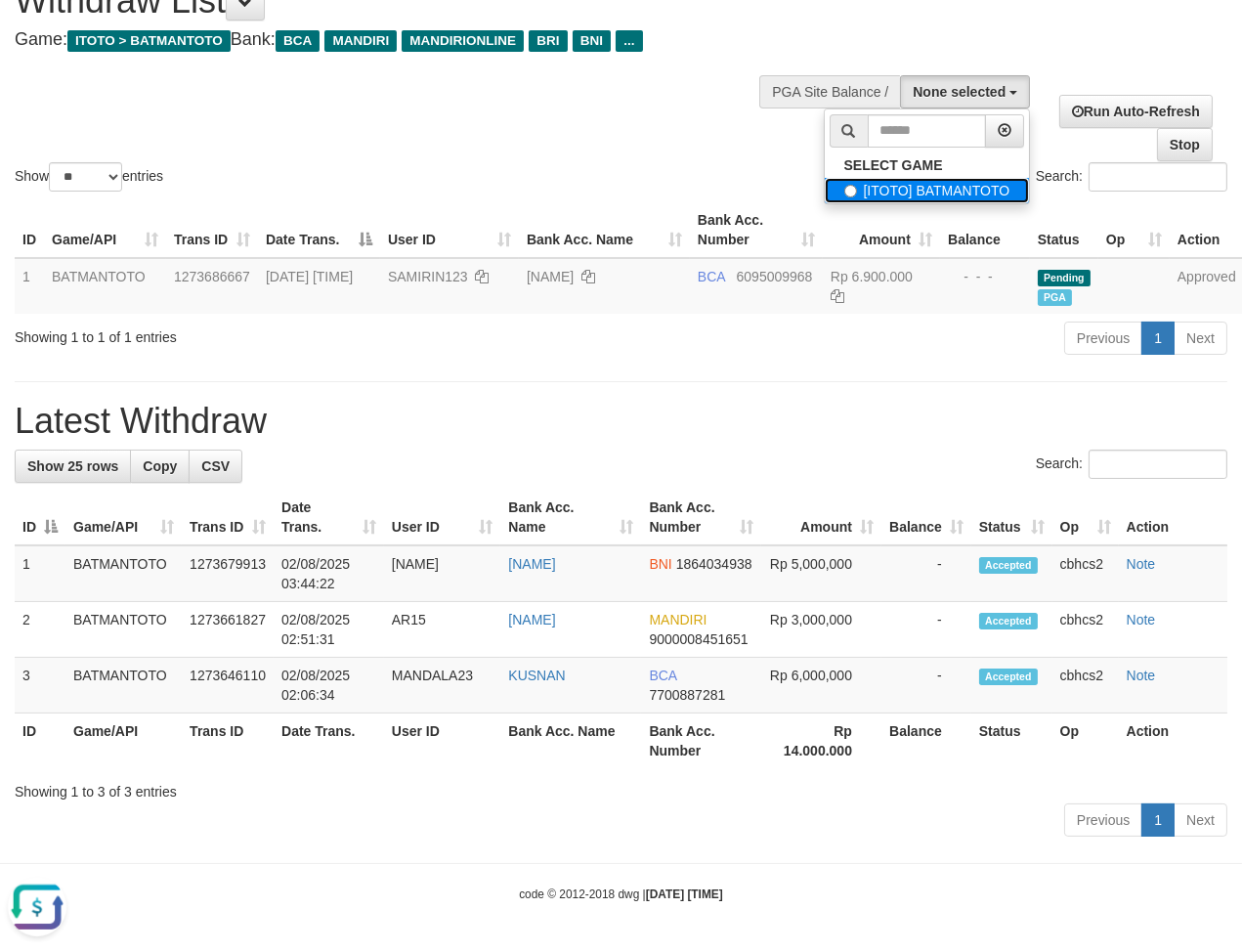 click on "[ITOTO] BATMANTOTO" at bounding box center [927, 191] 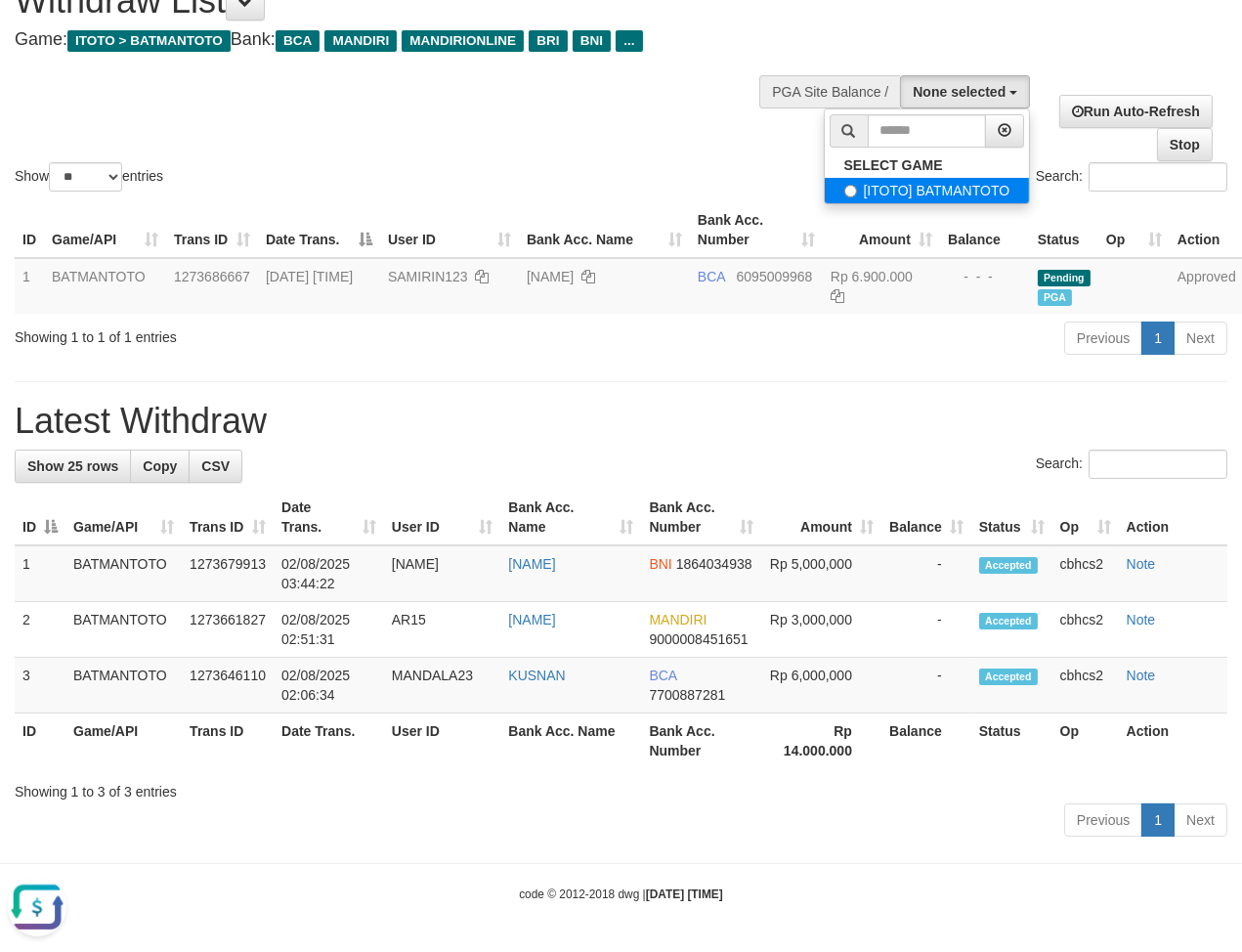 select on "****" 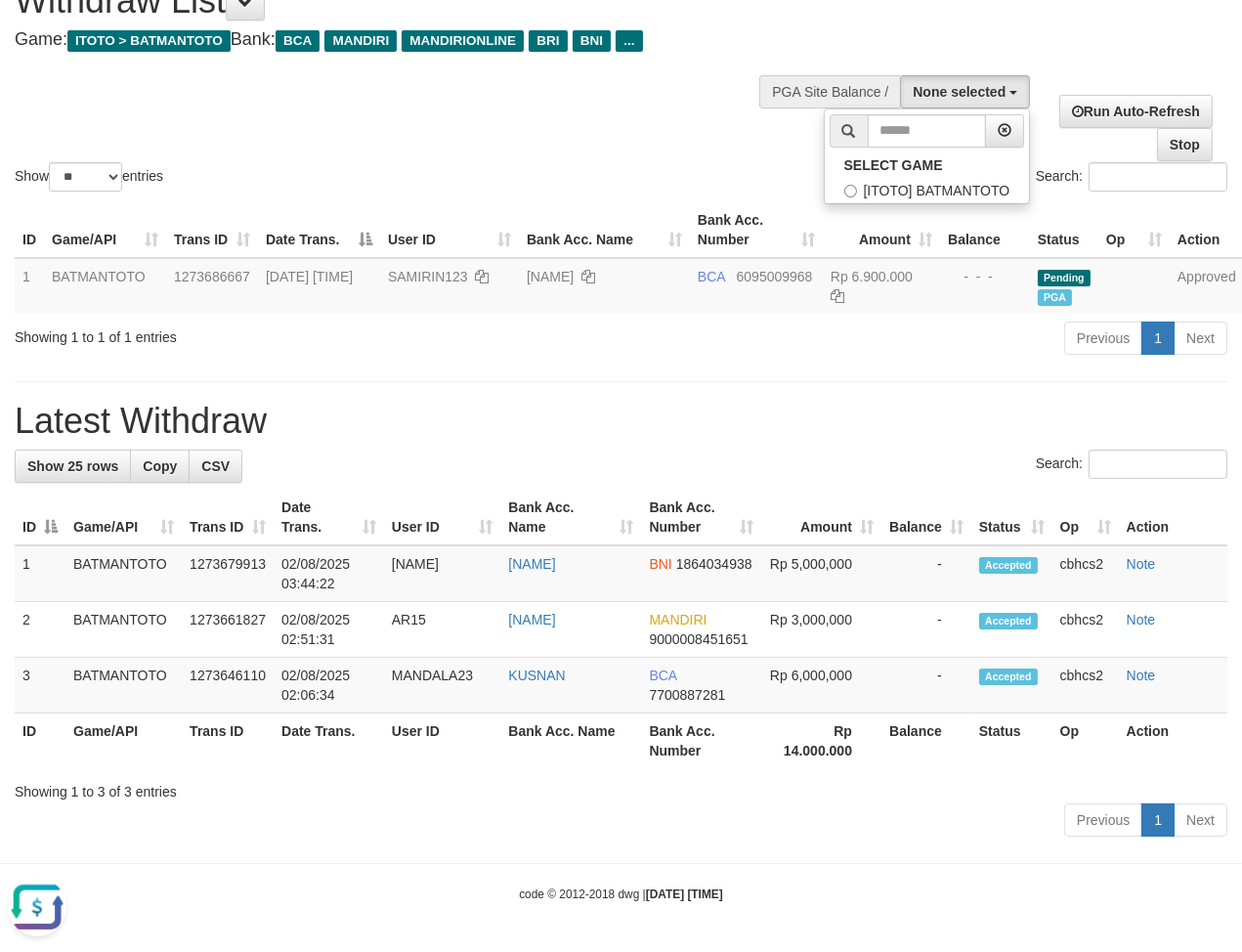 scroll, scrollTop: 17, scrollLeft: 0, axis: vertical 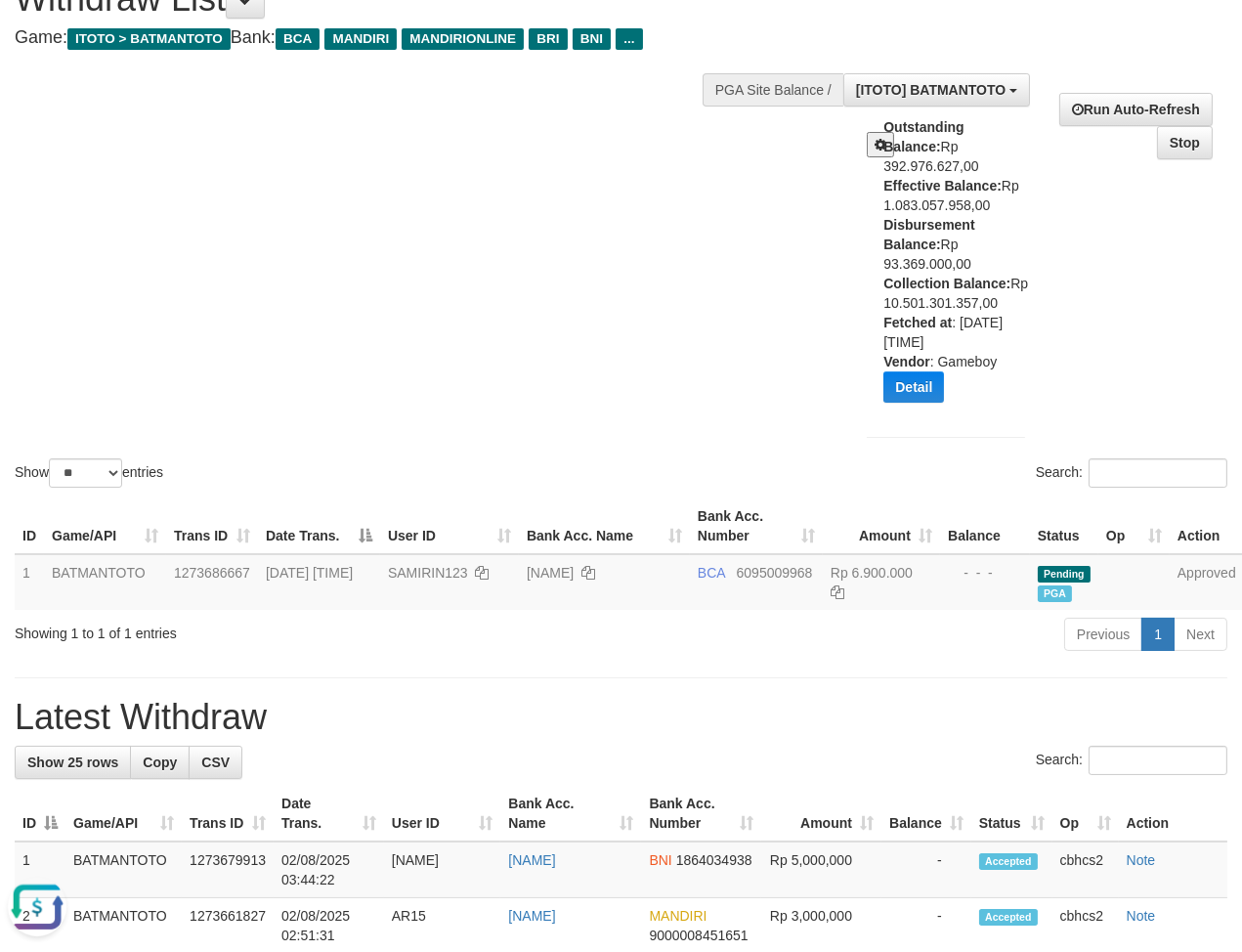 click on "Outstanding Balance:  Rp [NUMBER]
Effective Balance:  Rp [NUMBER]
Disbursement Balance:  Rp [NUMBER]
Collection Balance:  Rp [NUMBER]
Fetched at : [DATE] [TIME]
Vendor : Gameboy
Detail
Vendor Name
Outstanding Balance
Effective Balance
Disbursment Balance
Collection Balance
No data found
Fetched at:   [DATE] [TIME]
Vendor:   Gameboy" at bounding box center [962, 267] 